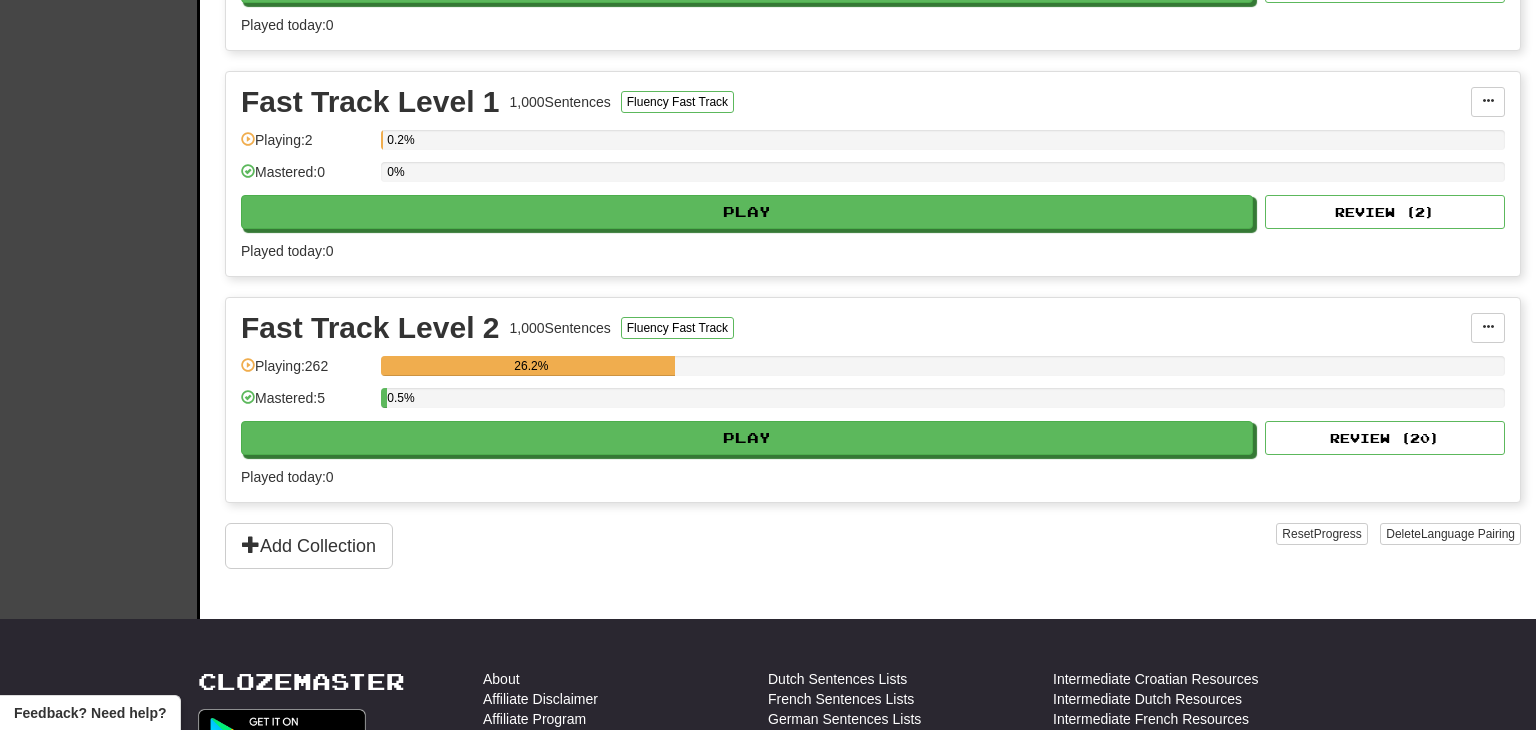 scroll, scrollTop: 696, scrollLeft: 0, axis: vertical 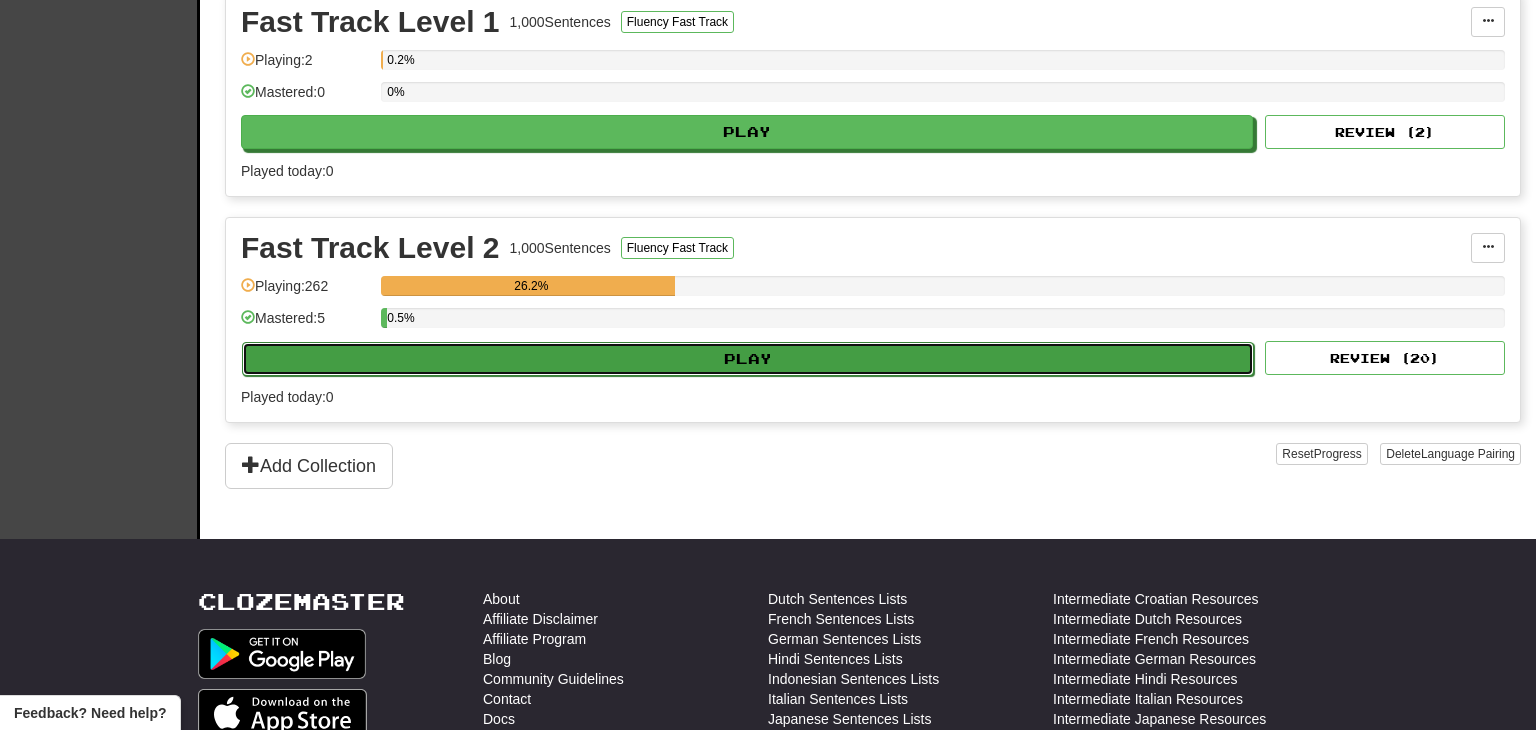 click on "Play" at bounding box center [748, 359] 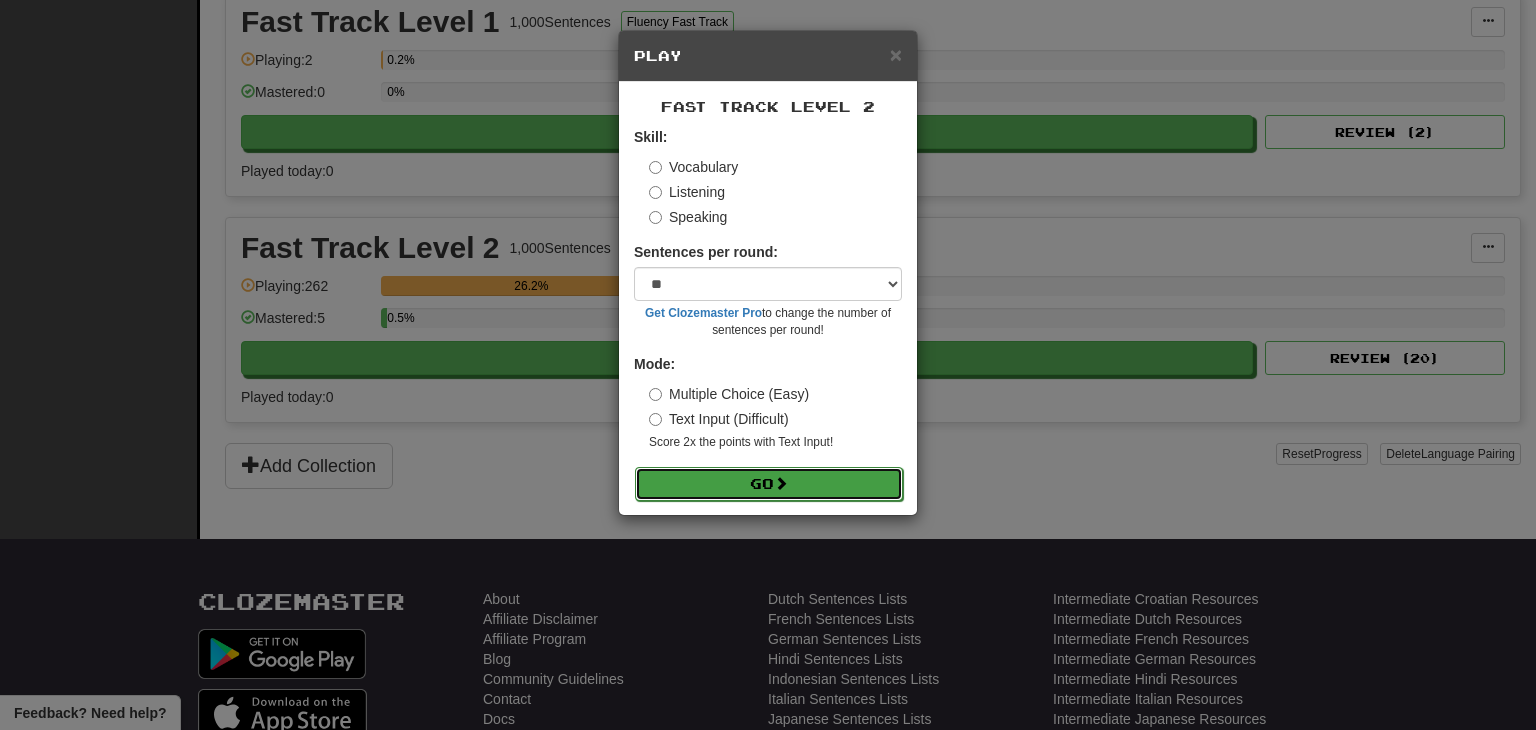 click on "Go" at bounding box center [769, 484] 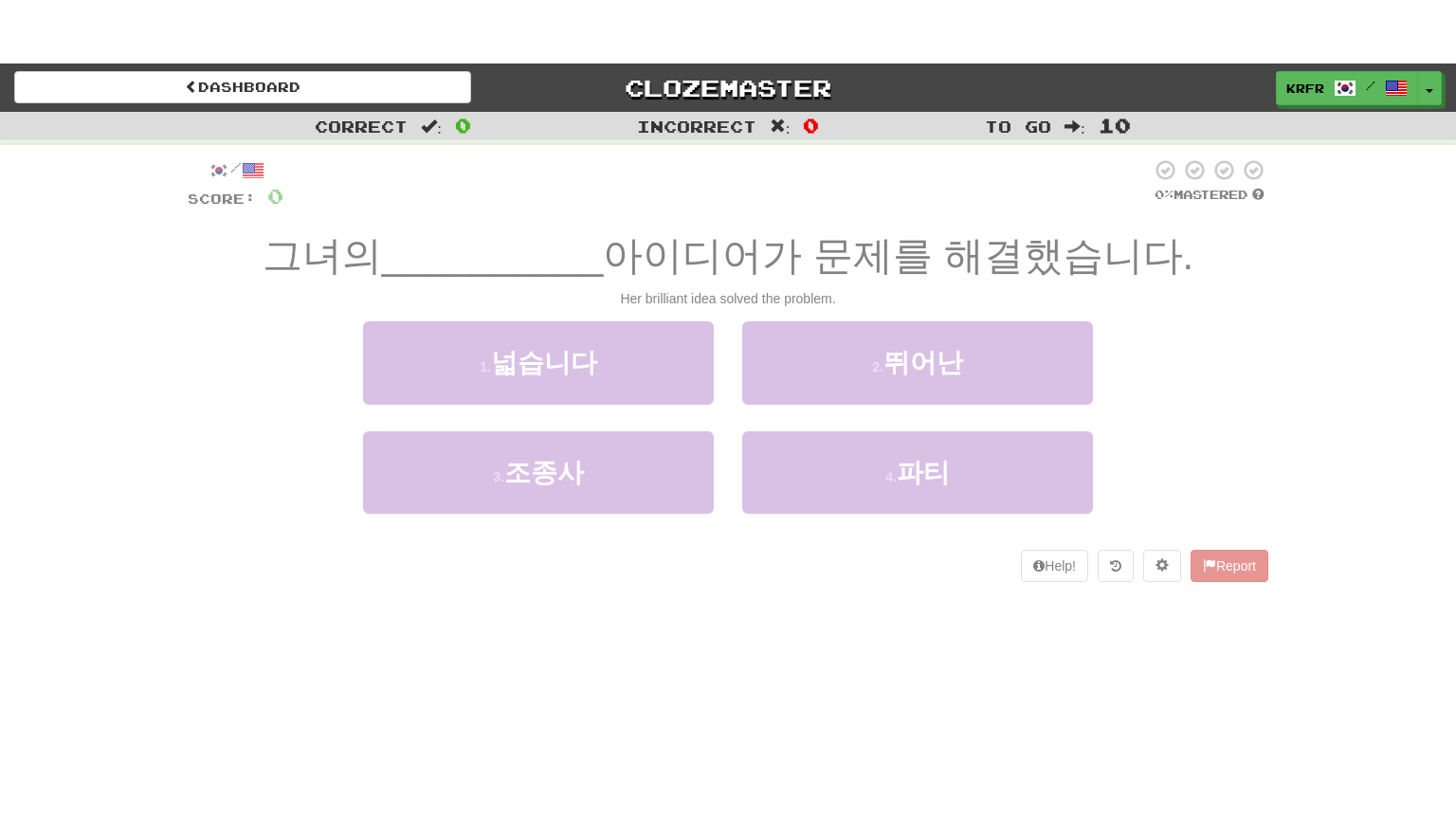 scroll, scrollTop: 0, scrollLeft: 0, axis: both 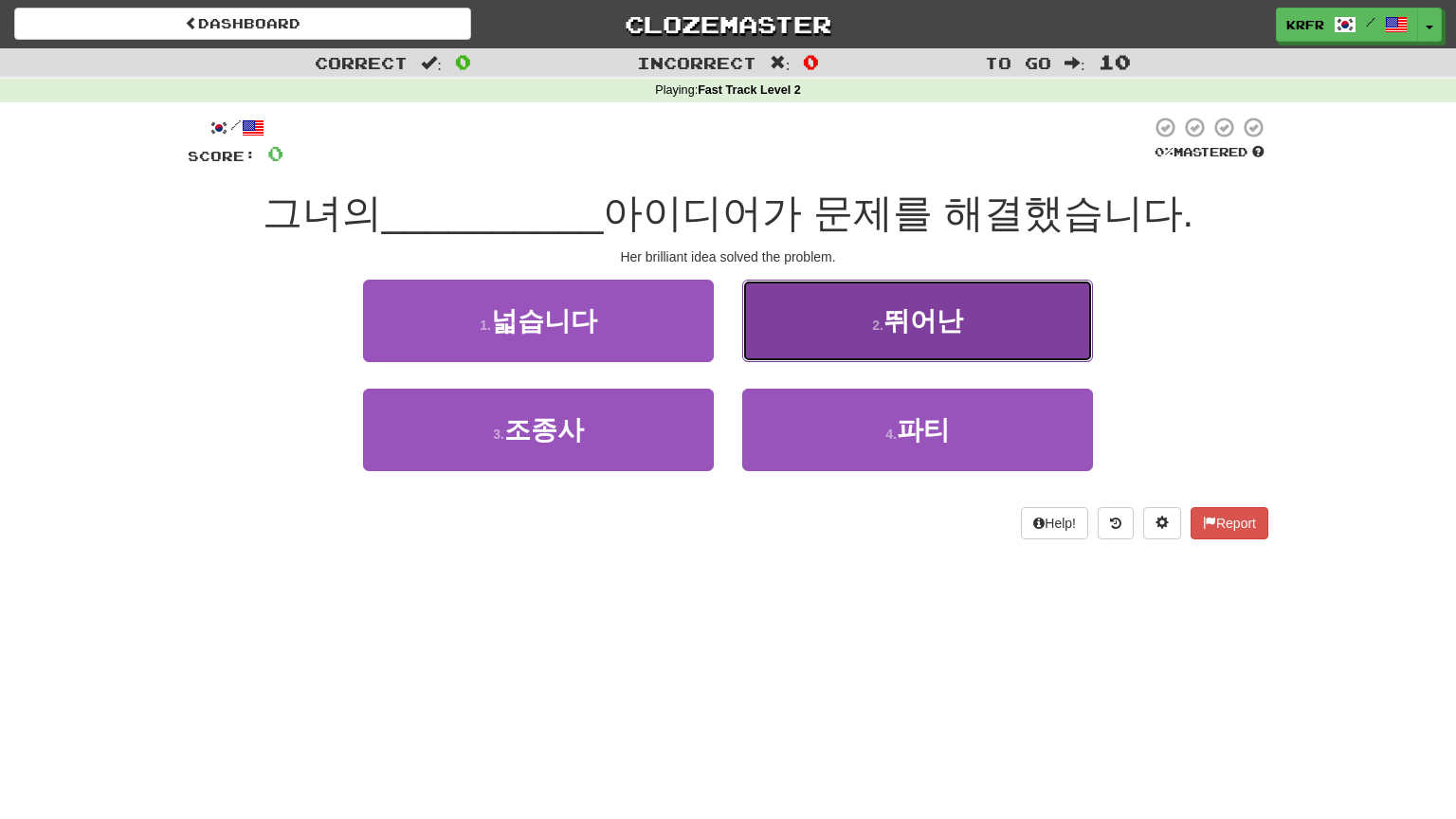 click on "2 .  뛰어난" at bounding box center [918, 320] 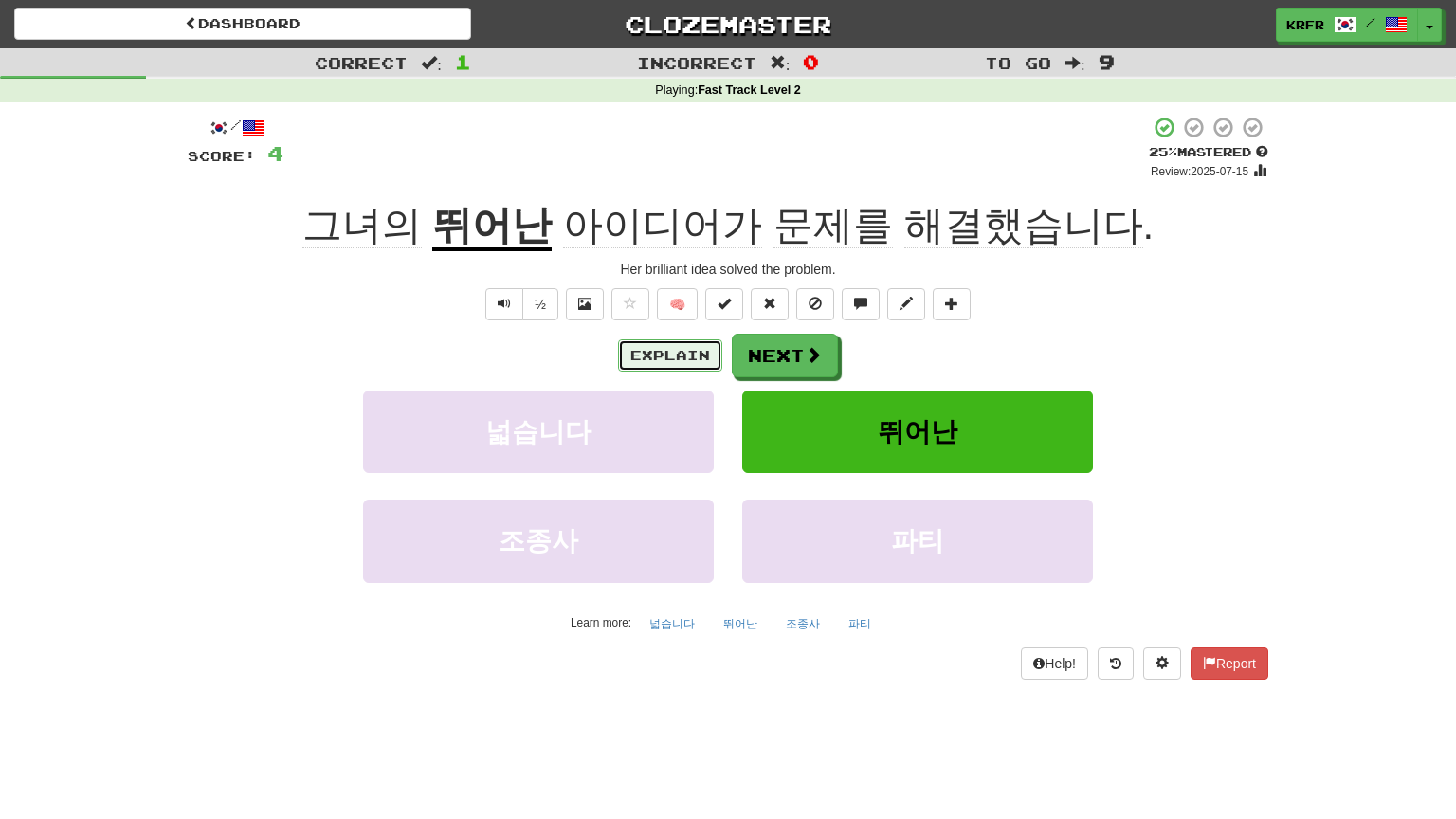 click on "Explain" at bounding box center (670, 355) 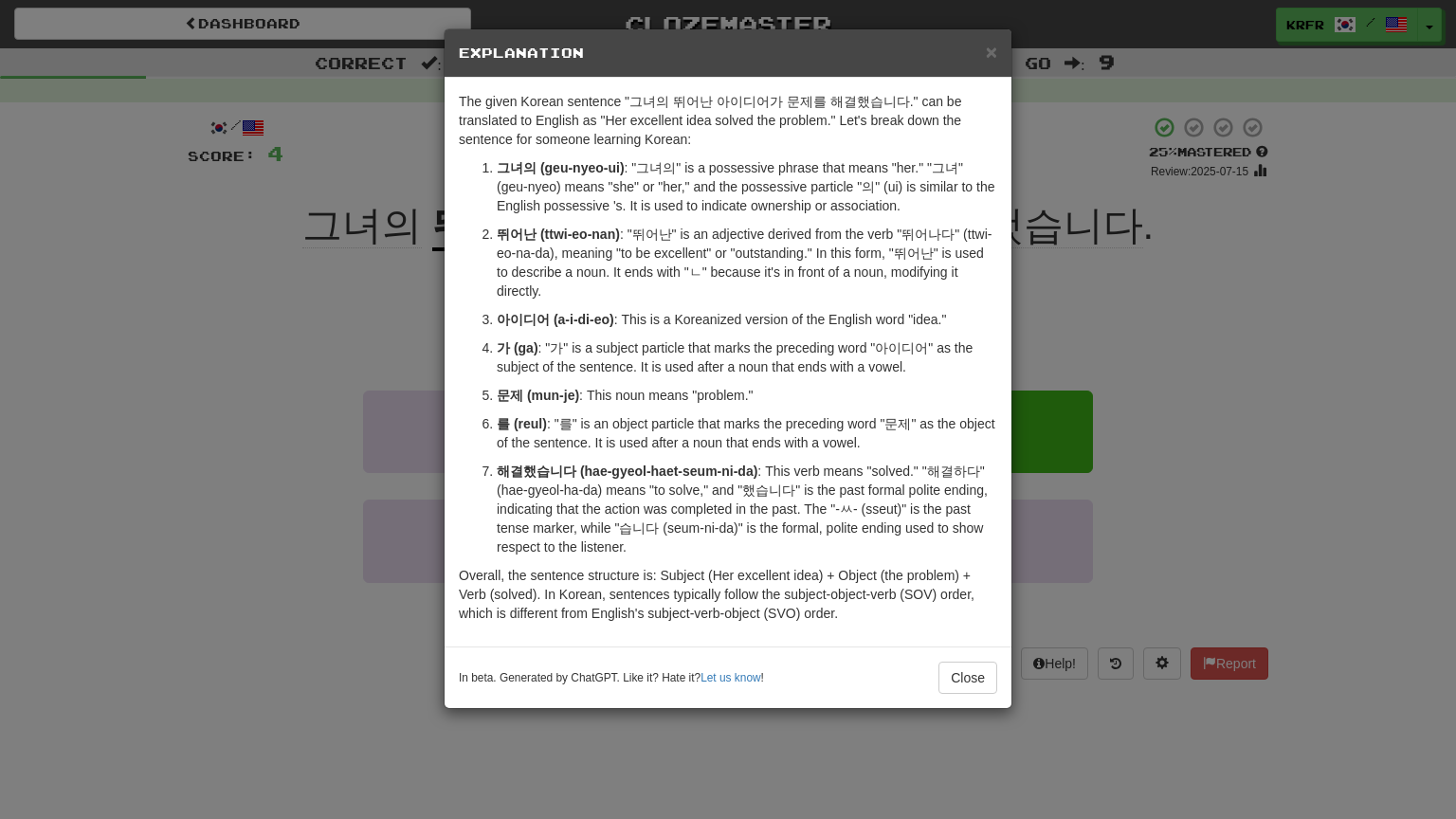 click on "× Explanation The given Korean sentence "그녀의 뛰어난 아이디어가 문제를 해결했습니다." can be translated to English as "Her excellent idea solved the problem." Let's break down the sentence for someone learning Korean:
그녀의 (geu-nyeo-ui) : "그녀의" is a possessive phrase that means "her." "그녀" (geu-nyeo) means "she" or "her," and the possessive particle "의" (ui) is similar to the English possessive 's. It is used to indicate ownership or association.
뛰어난 (ttwi-eo-nan) : "뛰어난" is an adjective derived from the verb "뛰어나다" (ttwi-eo-na-da), meaning "to be excellent" or "outstanding." In this form, "뛰어난" is used to describe a noun. It ends with "ㄴ" because it's in front of a noun, modifying it directly.
아이디어 (a-i-di-eo) : This is a Koreanized version of the English word "idea."
가 (ga)
문제 (mun-je) : This noun means "problem."
를 (reul)
해결했습니다 (hae-gyeol-haet-seum-ni-da)
! Close" at bounding box center (728, 410) 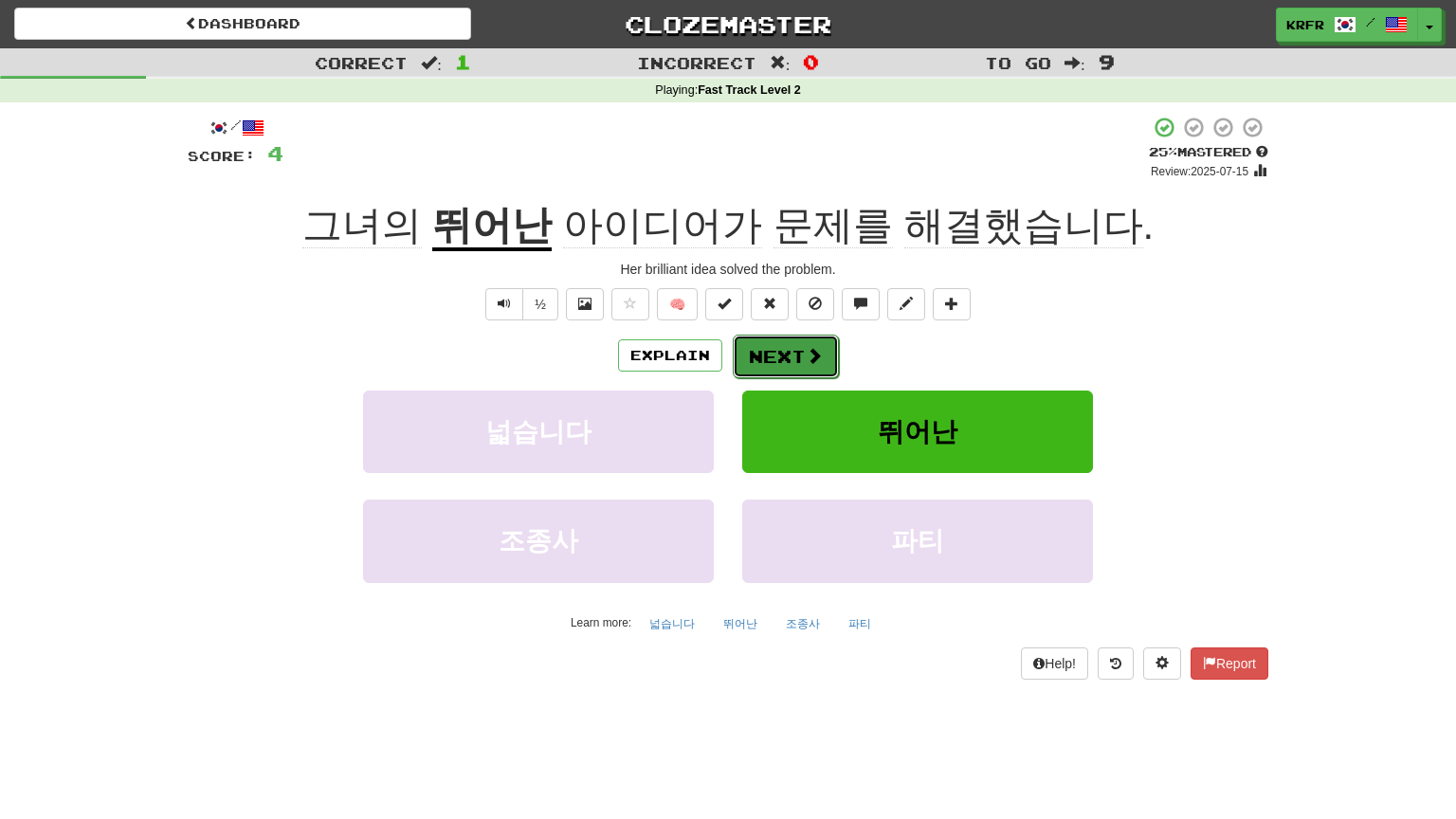 click on "Next" at bounding box center [786, 356] 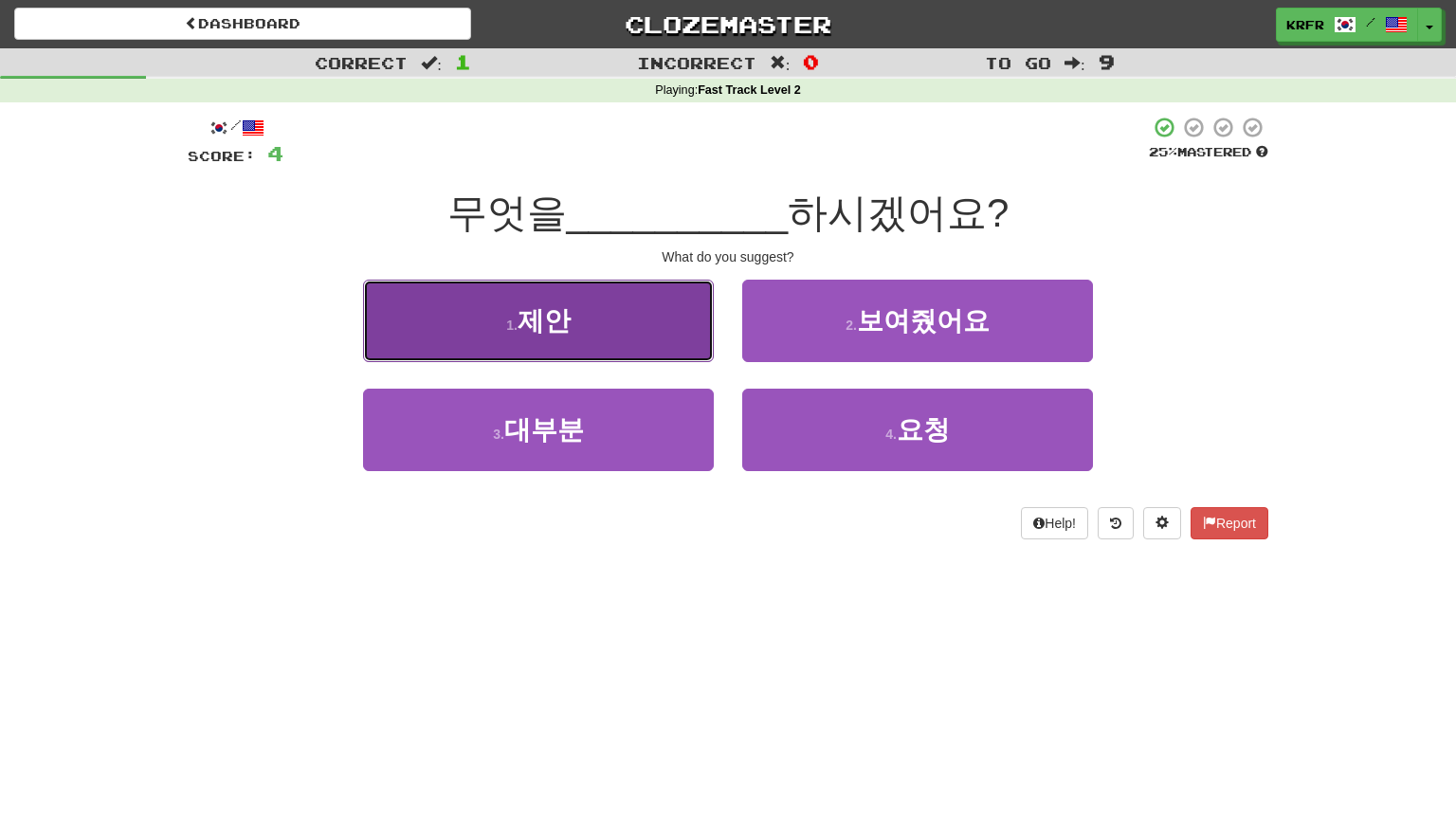 click on "1 .  제안" at bounding box center (538, 320) 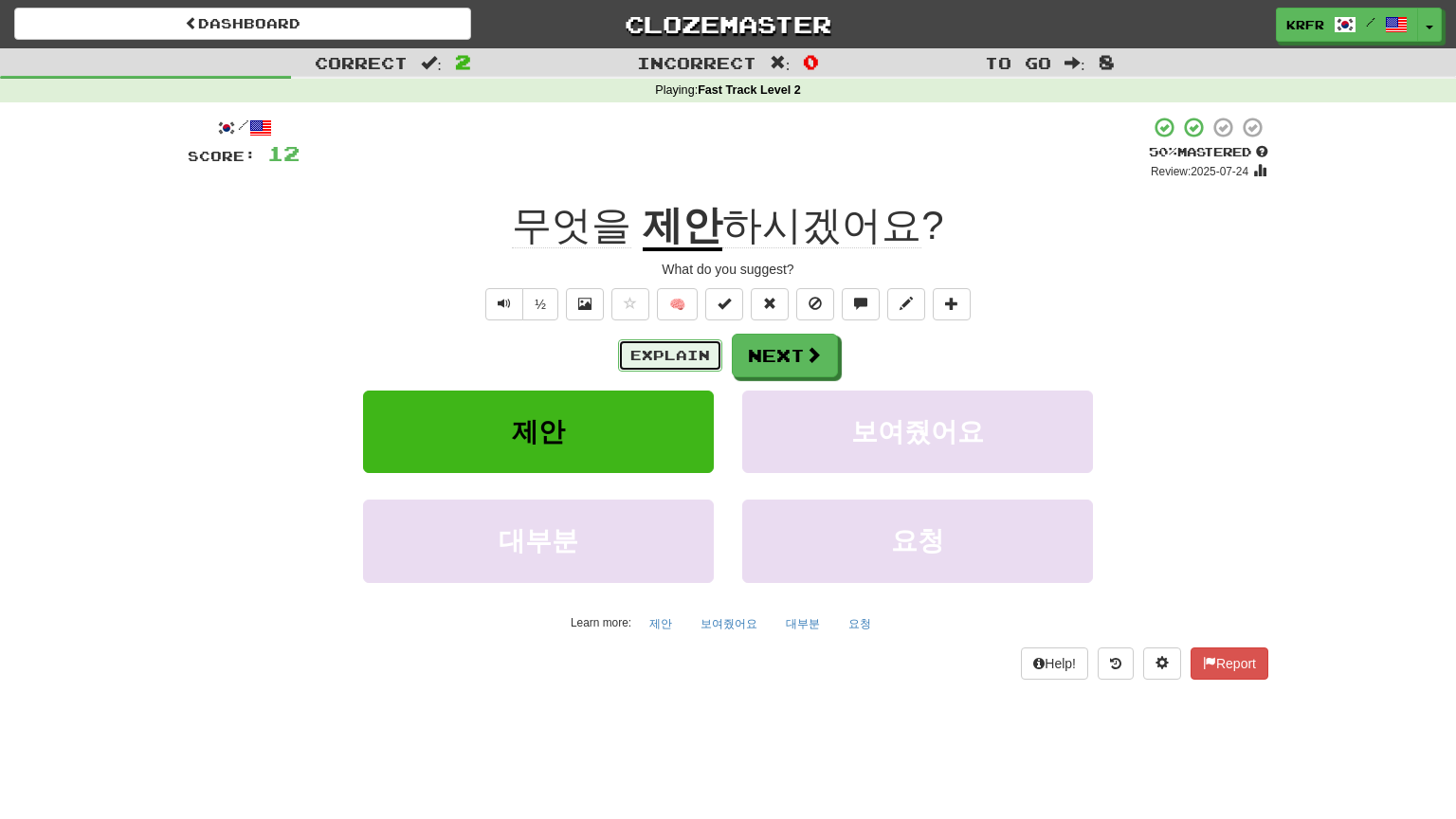 click on "Explain" at bounding box center (670, 355) 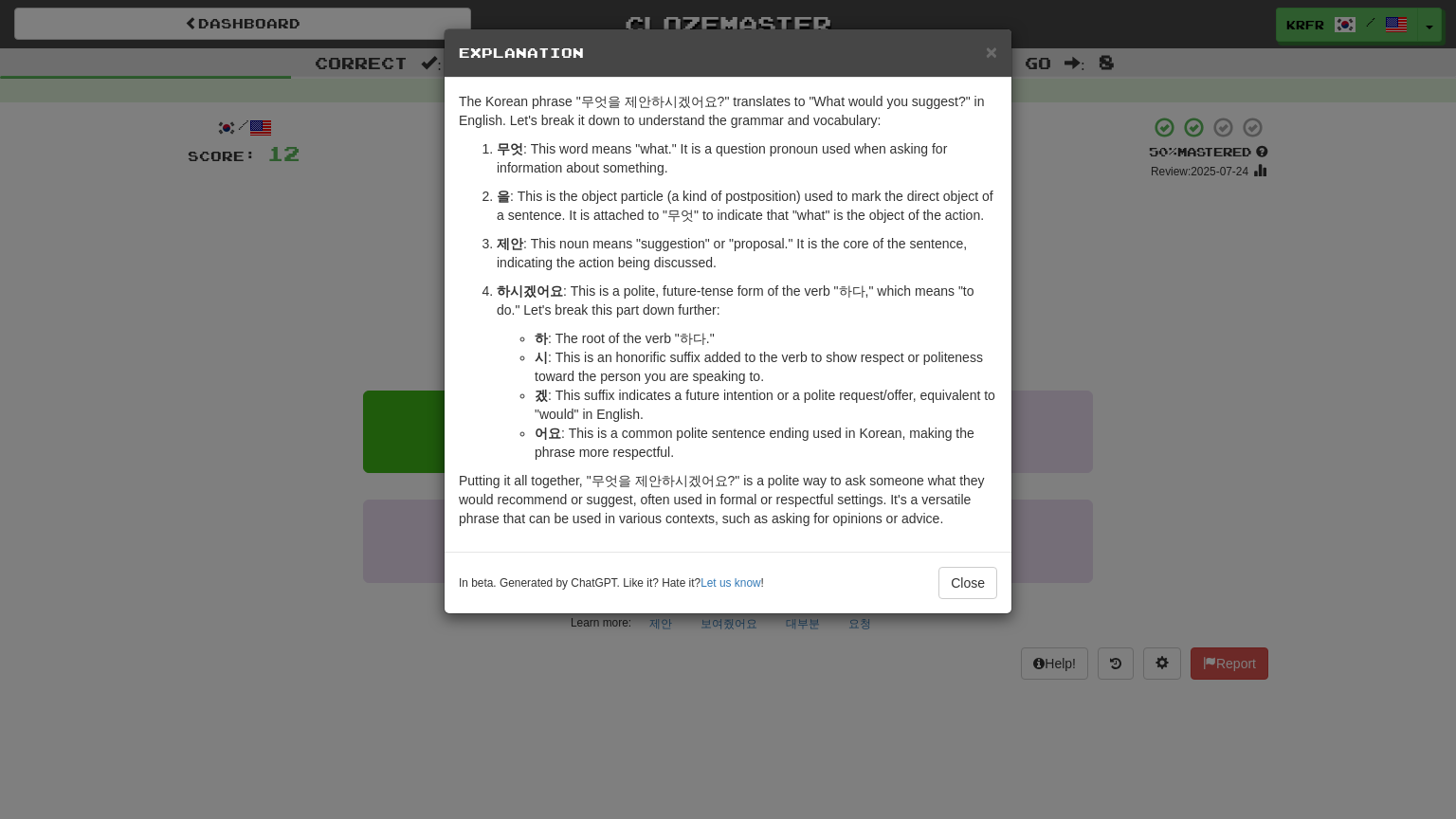 click on "겠 : This suffix indicates a future intention or a polite request/offer, equivalent to "would" in English." at bounding box center (766, 405) 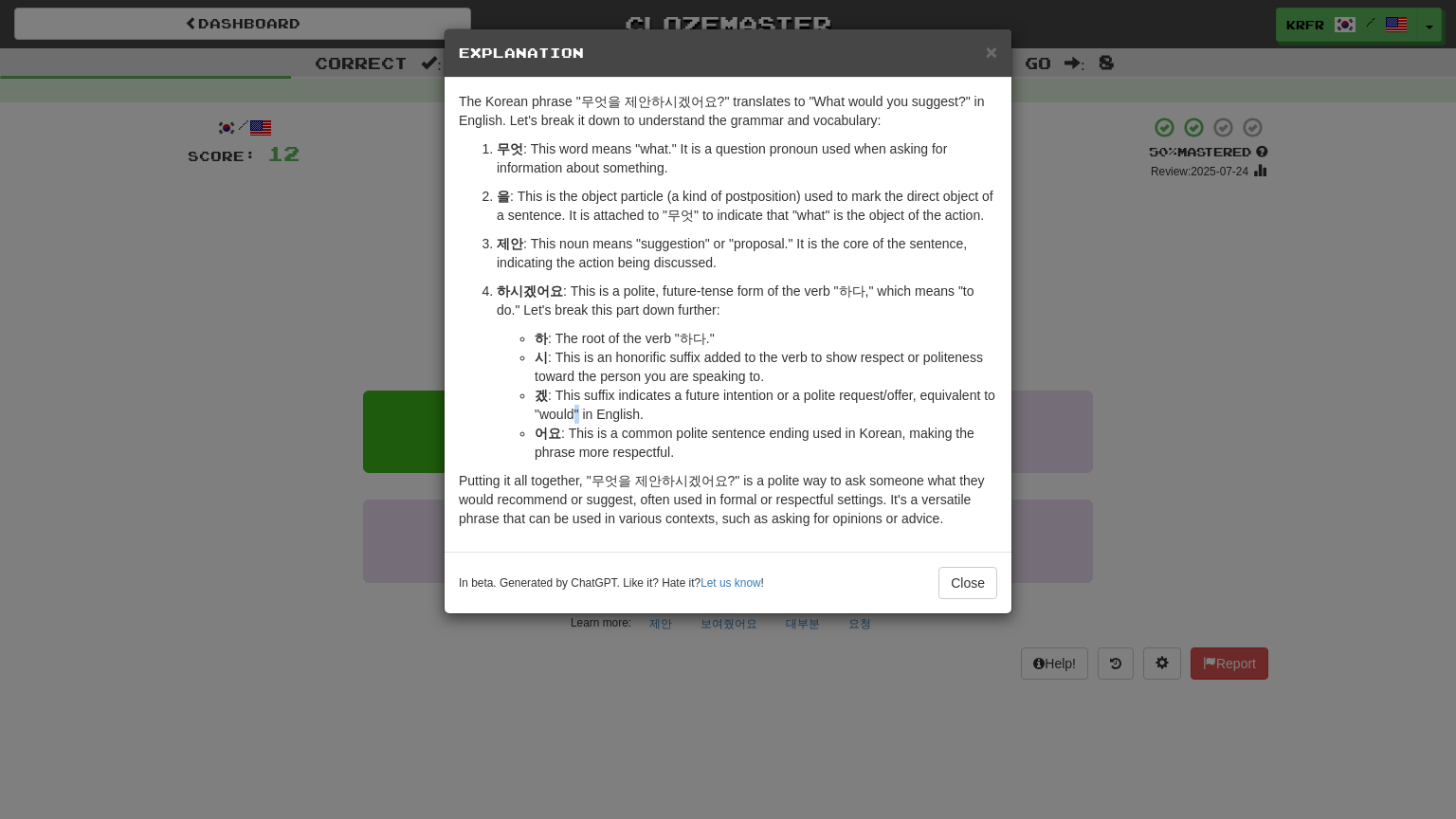 click on "겠 : This suffix indicates a future intention or a polite request/offer, equivalent to "would" in English." at bounding box center (766, 405) 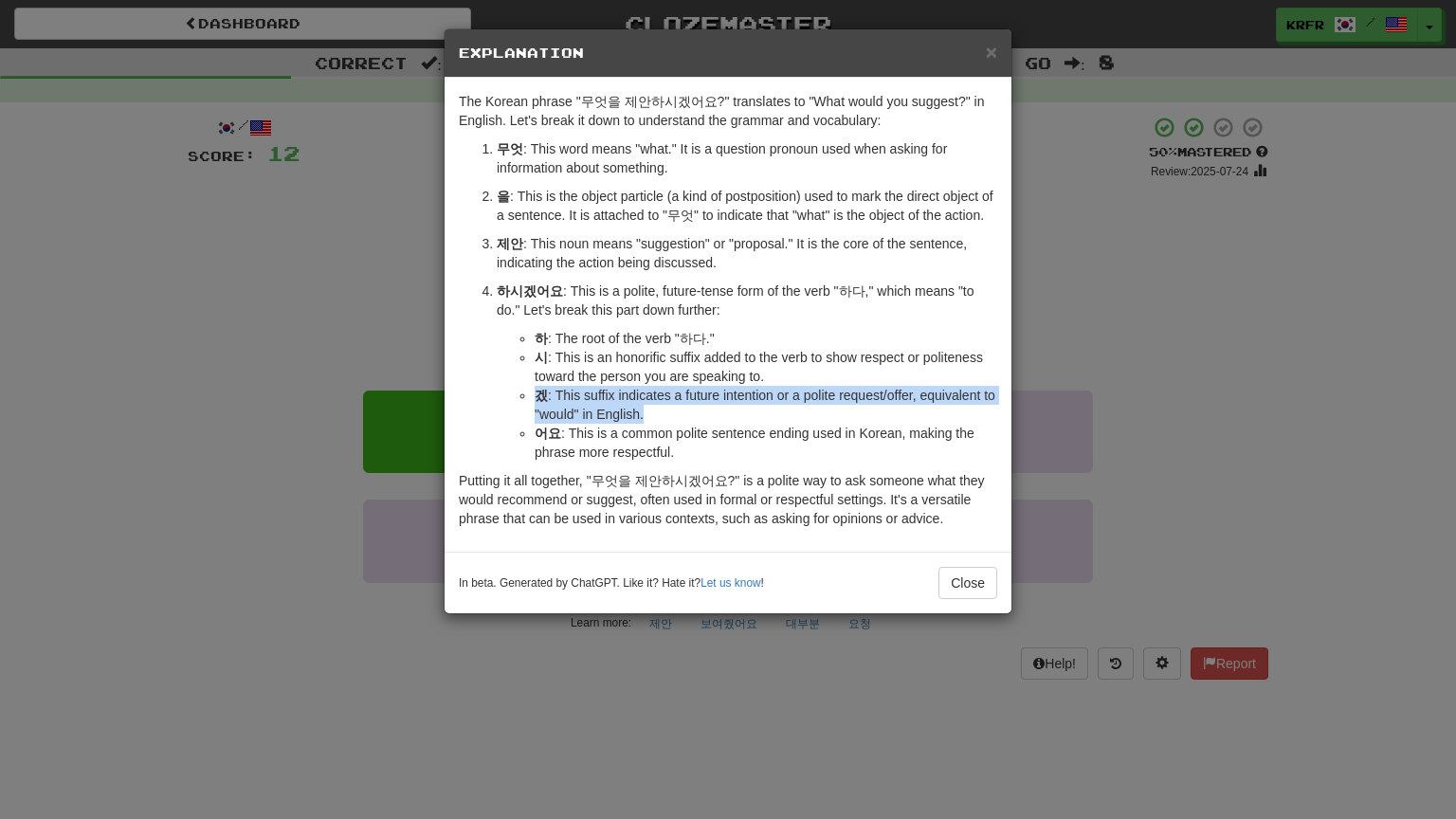 click on "겠 : This suffix indicates a future intention or a polite request/offer, equivalent to "would" in English." at bounding box center (766, 405) 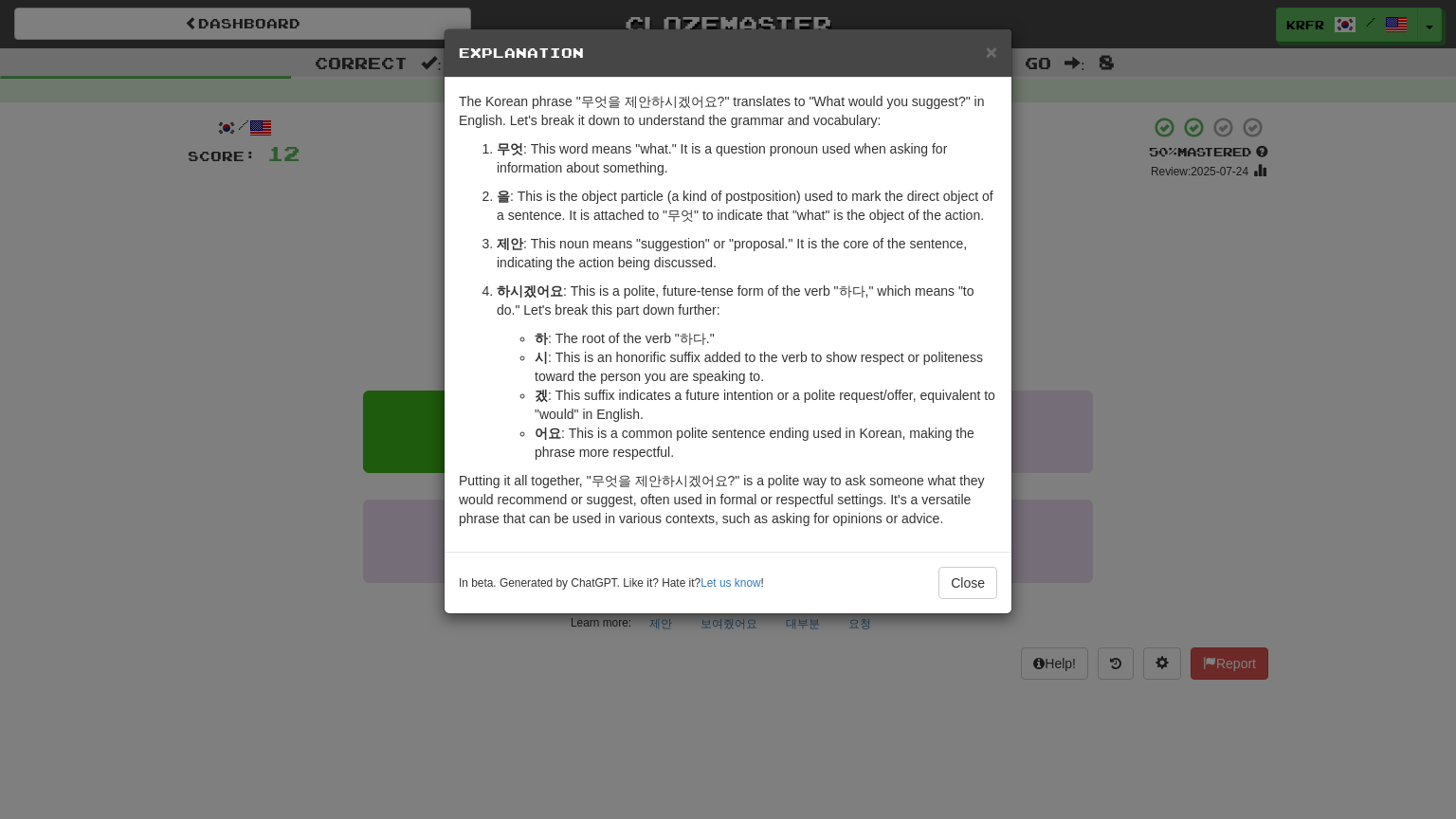 click on "겠 : This suffix indicates a future intention or a polite request/offer, equivalent to "would" in English." at bounding box center [766, 405] 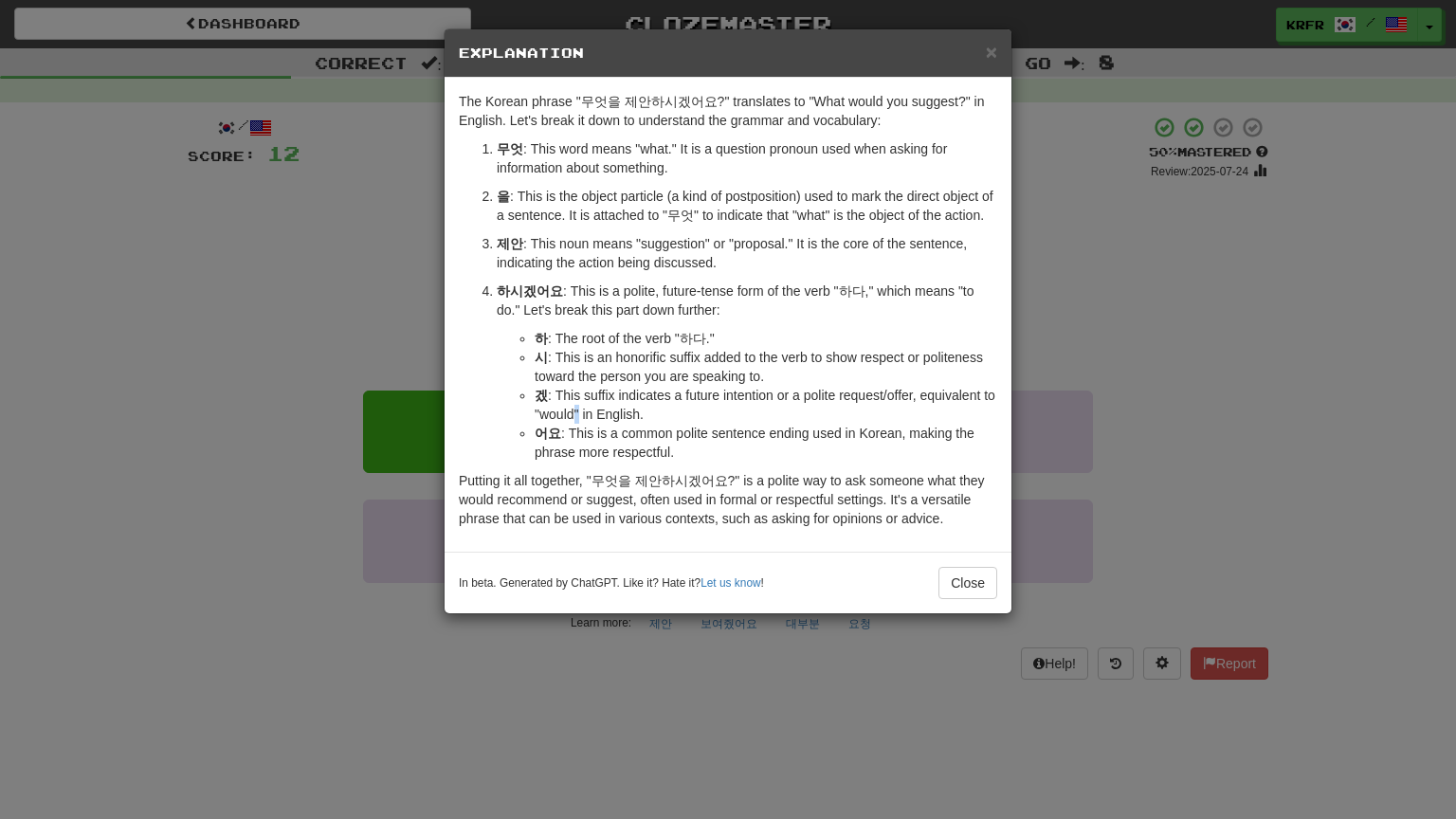 click on "겠 : This suffix indicates a future intention or a polite request/offer, equivalent to "would" in English." at bounding box center [766, 405] 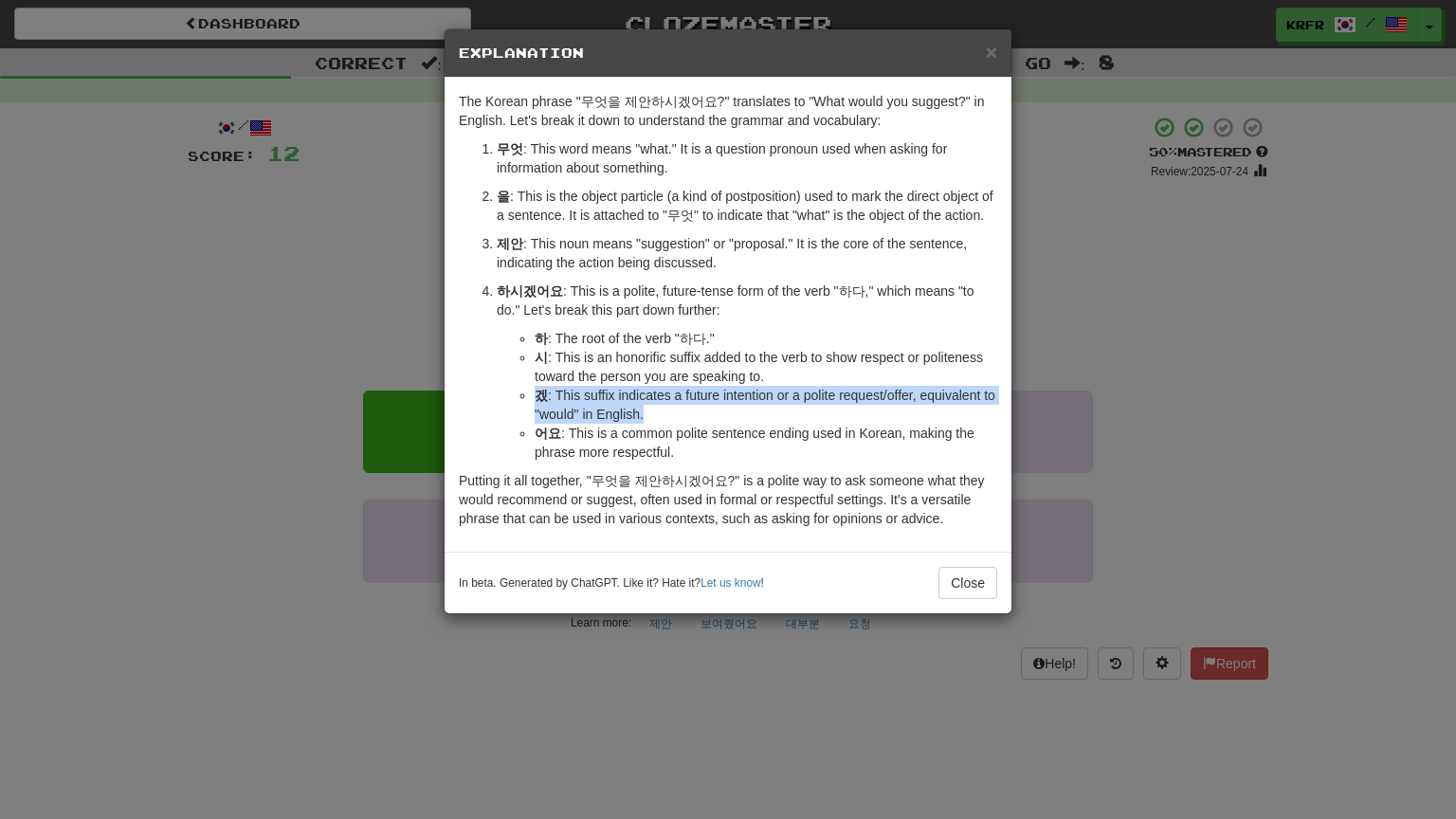 click on "겠 : This suffix indicates a future intention or a polite request/offer, equivalent to "would" in English." at bounding box center [766, 405] 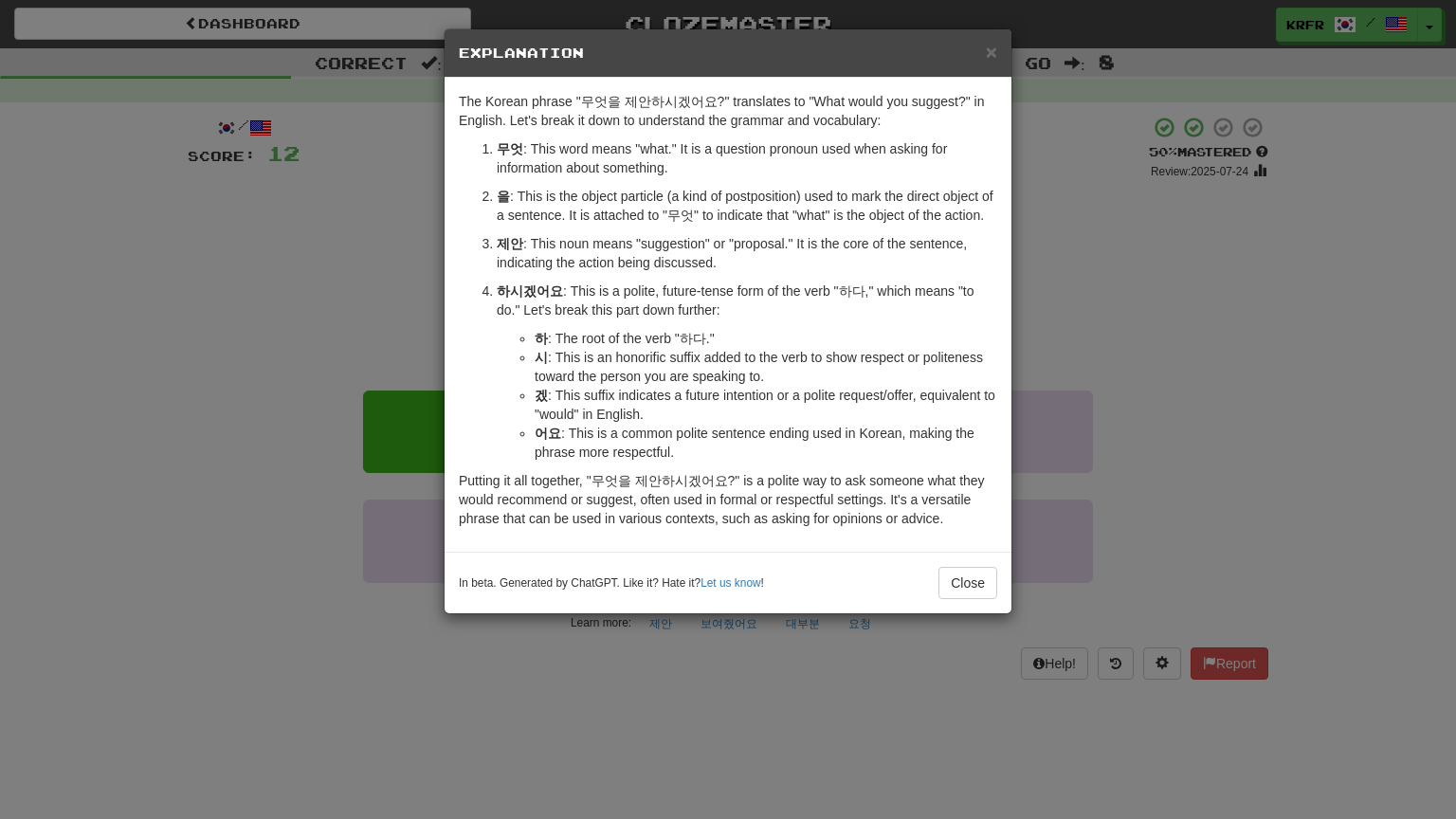 click on "겠 : This suffix indicates a future intention or a polite request/offer, equivalent to "would" in English." at bounding box center (766, 405) 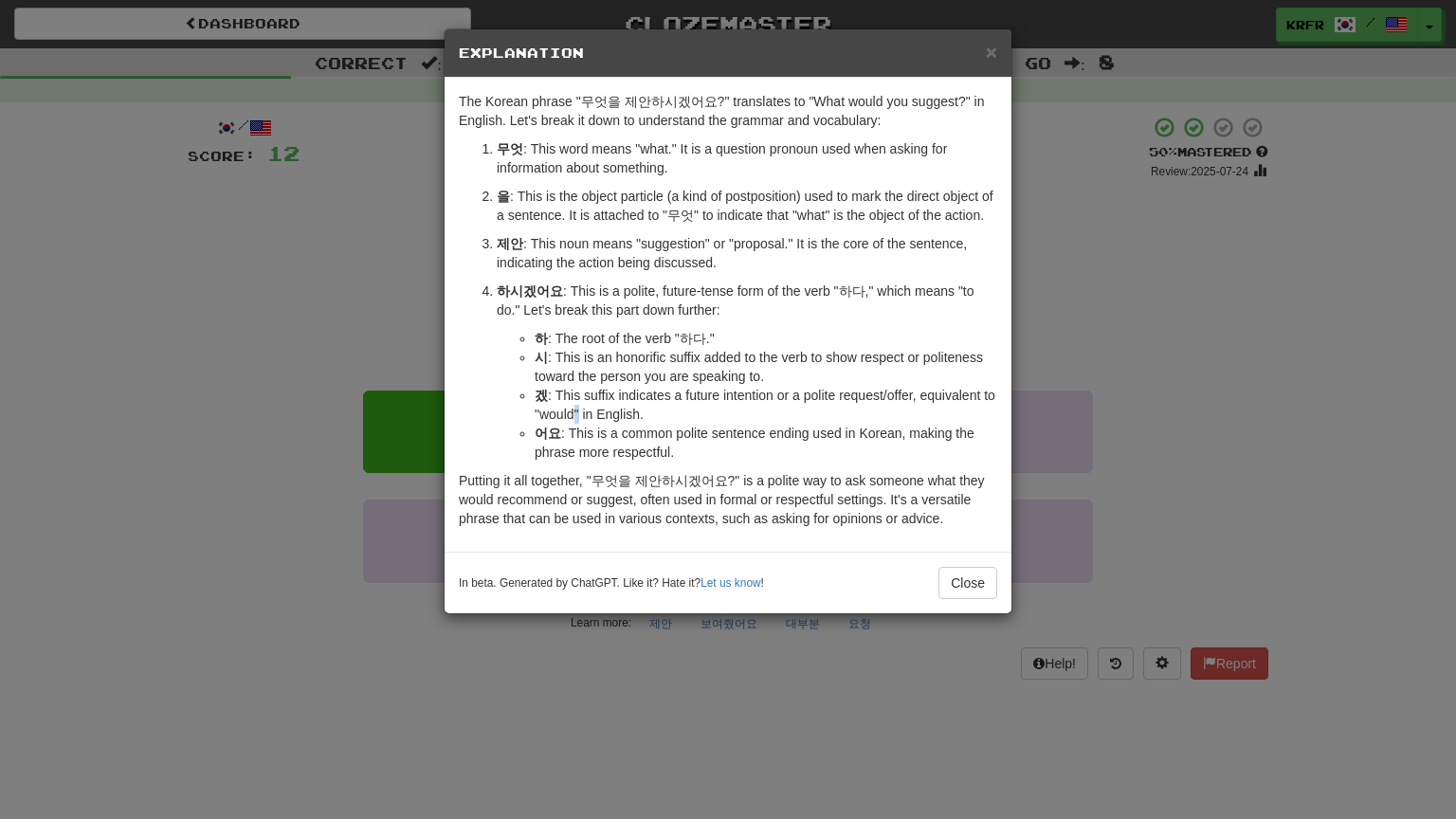click on "겠 : This suffix indicates a future intention or a polite request/offer, equivalent to "would" in English." at bounding box center [766, 405] 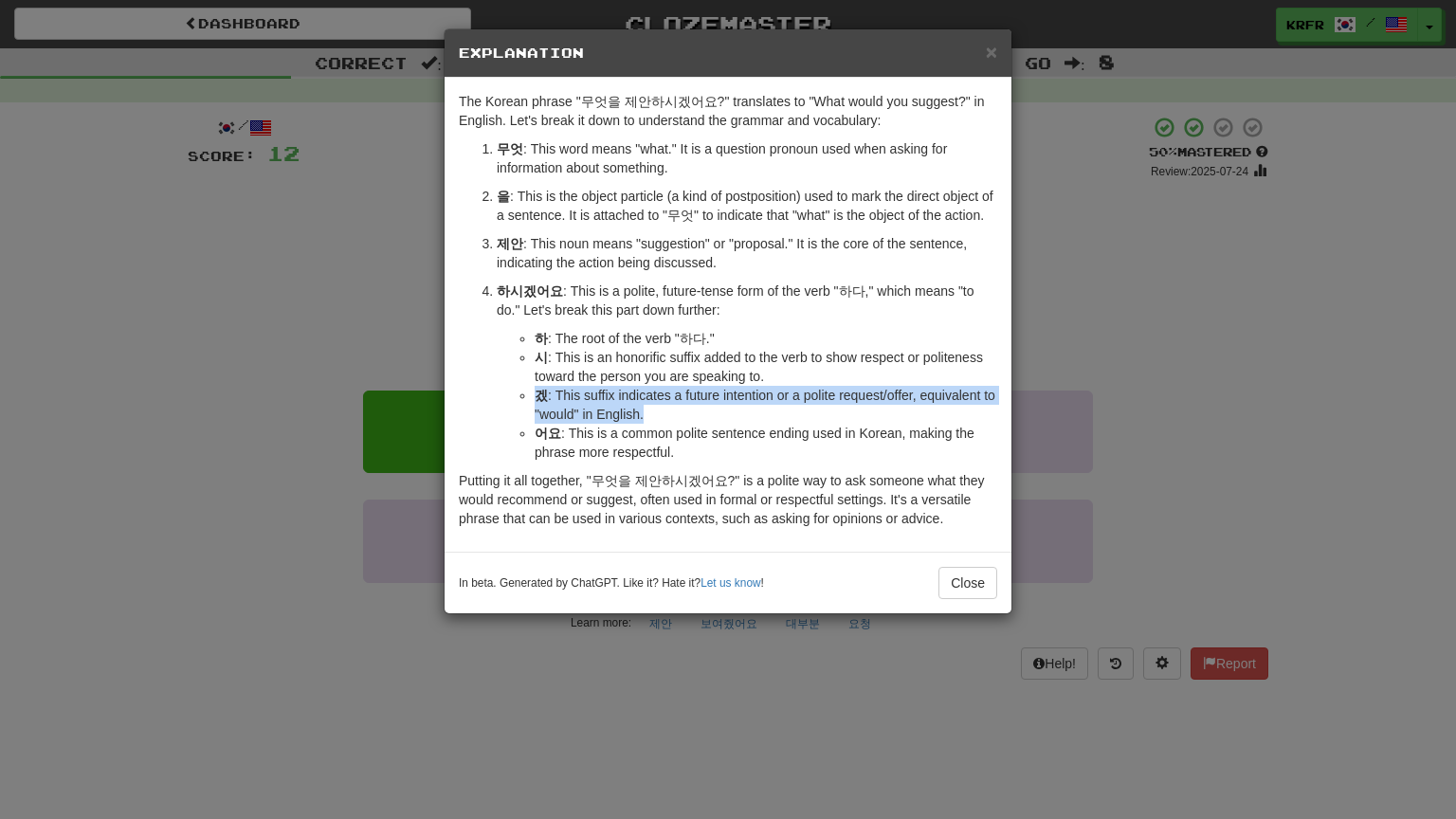click on "겠 : This suffix indicates a future intention or a polite request/offer, equivalent to "would" in English." at bounding box center (766, 405) 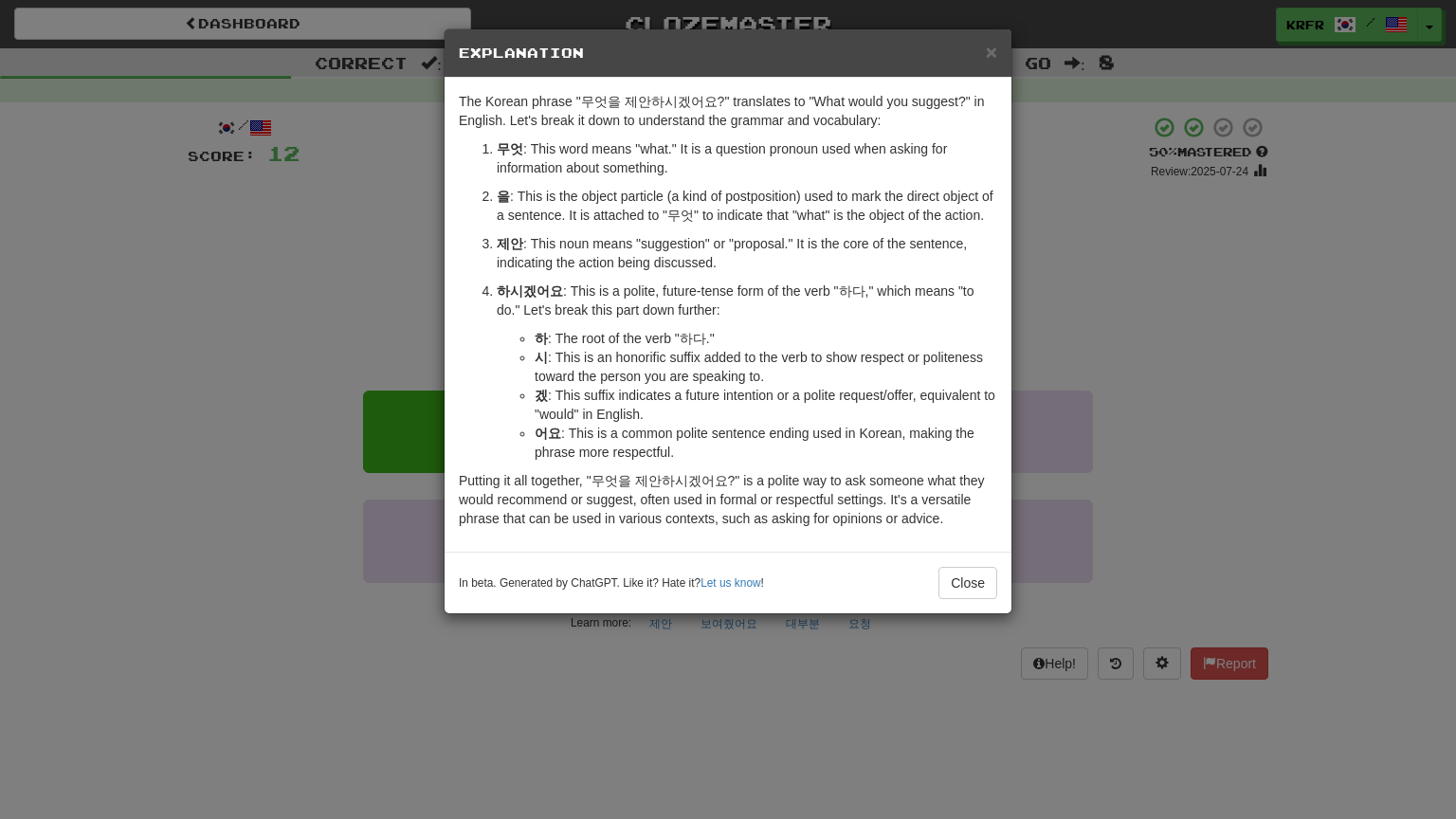 click on "× Explanation Sure! Let's break down the Korean phrase "무엇을 제안하시겠어요?" translates to "What would you suggest?" in English. Let's break it down to understand the grammar and vocabulary:
무엇 : This word means "what." It is a question pronoun used when asking for information about something.
을 : This is the object particle (a kind of postposition) used to mark the direct object of a sentence. It is attached to "무엇" to indicate that "what" is the object of the action.
제안 : This noun means "suggestion" or "proposal." It is the core of the sentence, indicating the action being discussed.
하시겠어요 : This is a polite, future-tense form of the verb "하다," which means "to do." Let's break this part down further:
하 : The root of the verb "하다."
시 : This is an honorific suffix added to the verb to show respect or politeness toward the person you are speaking to.
겠
어요
In beta. Generated by ChatGPT. Like it? Hate it?  Let us know ! Close" at bounding box center (728, 410) 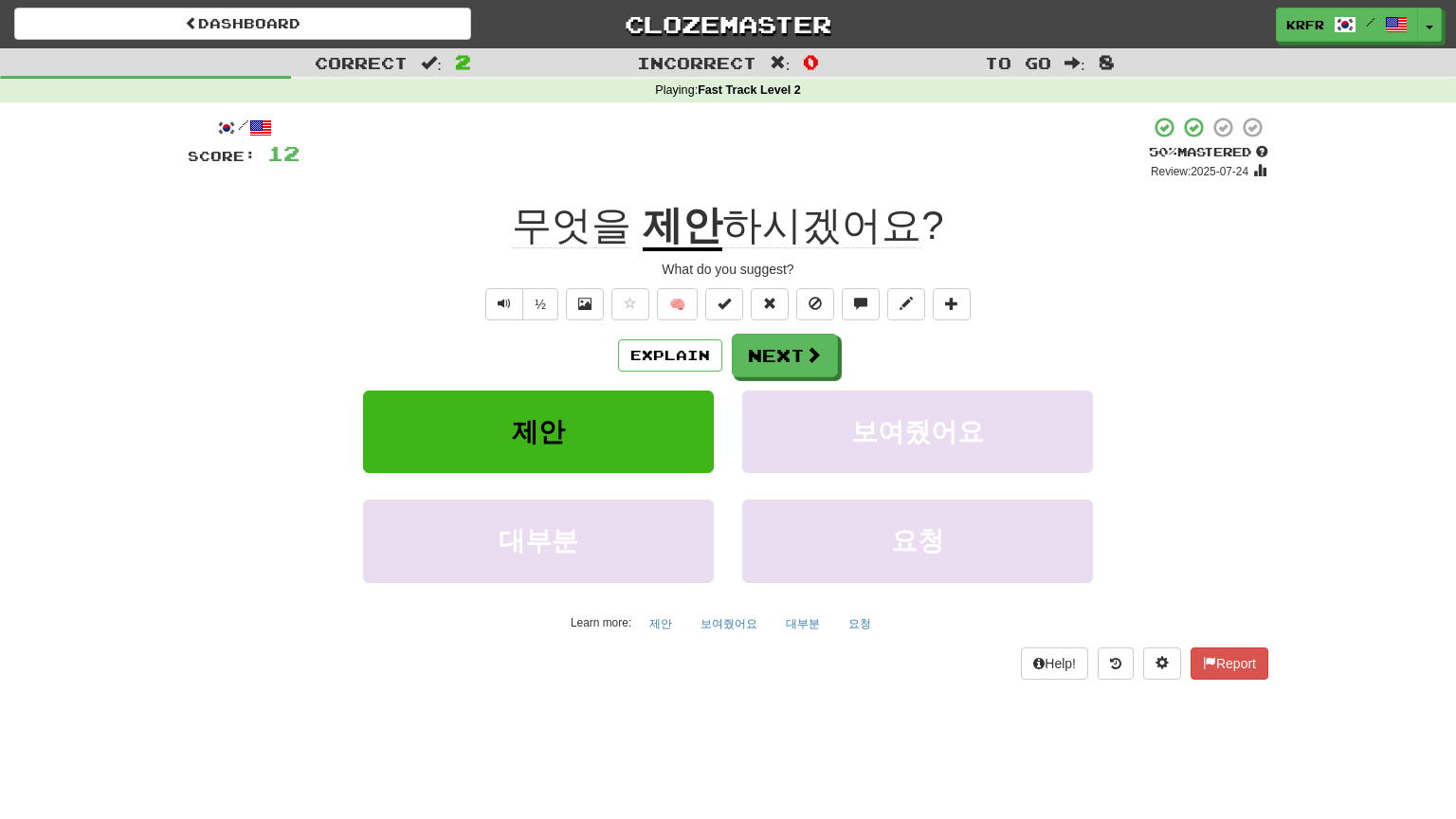 click on "Explain Next 제안 보여줬어요 대부분 요청 Learn more: 제안 보여줬어요 대부분 요청" at bounding box center (728, 485) 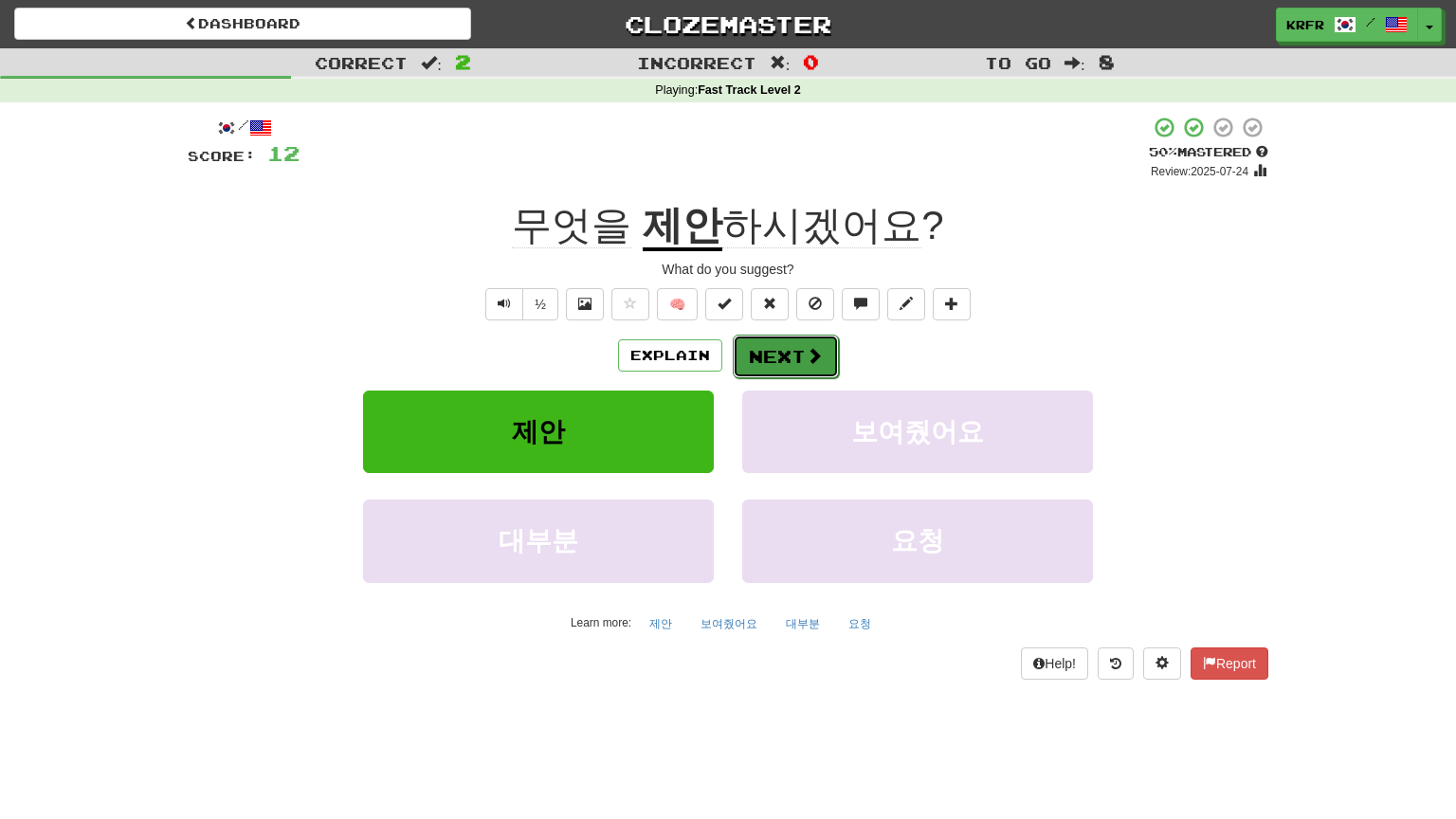 click on "Next" at bounding box center (786, 356) 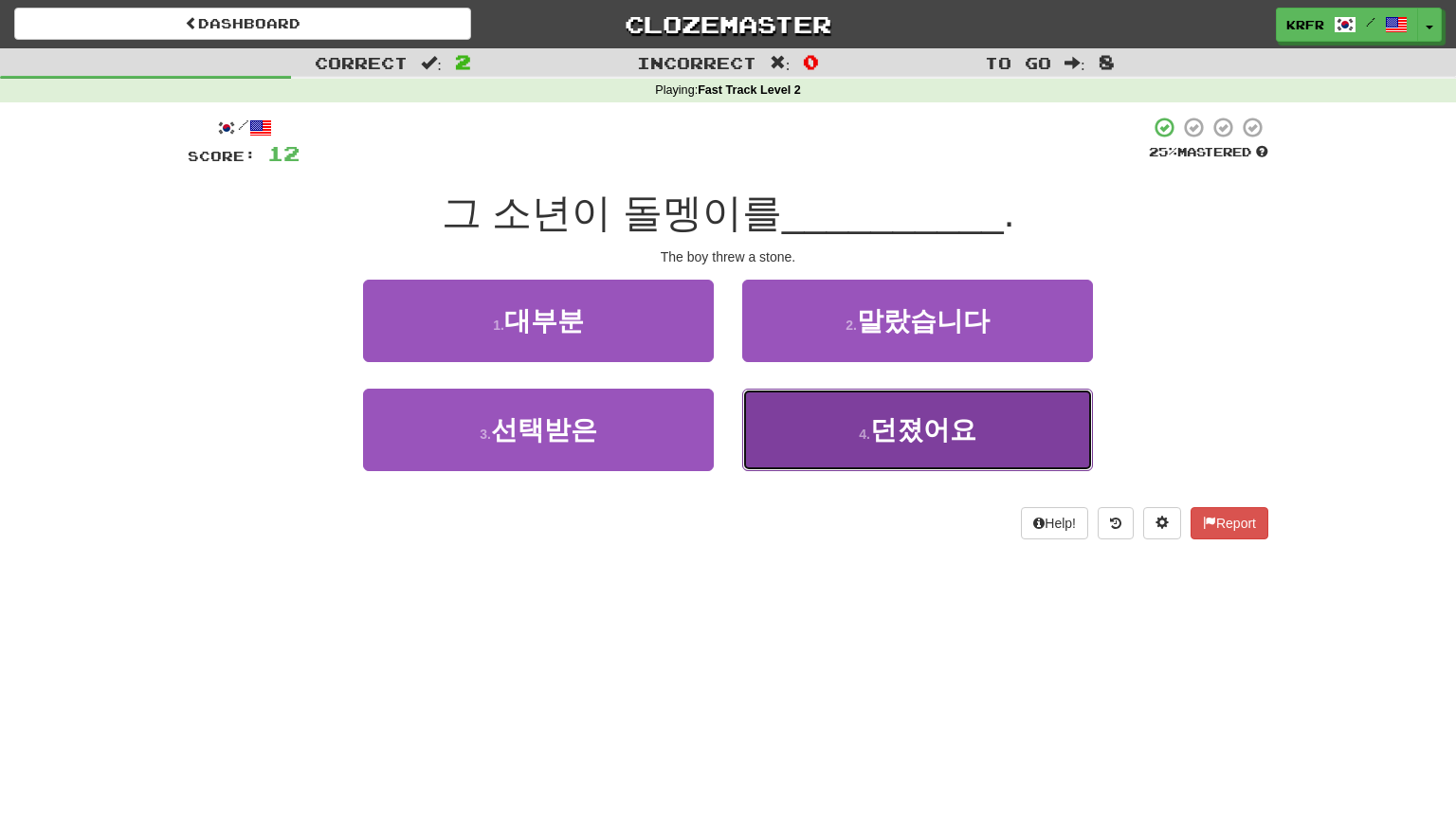 click on "던졌어요" at bounding box center [923, 429] 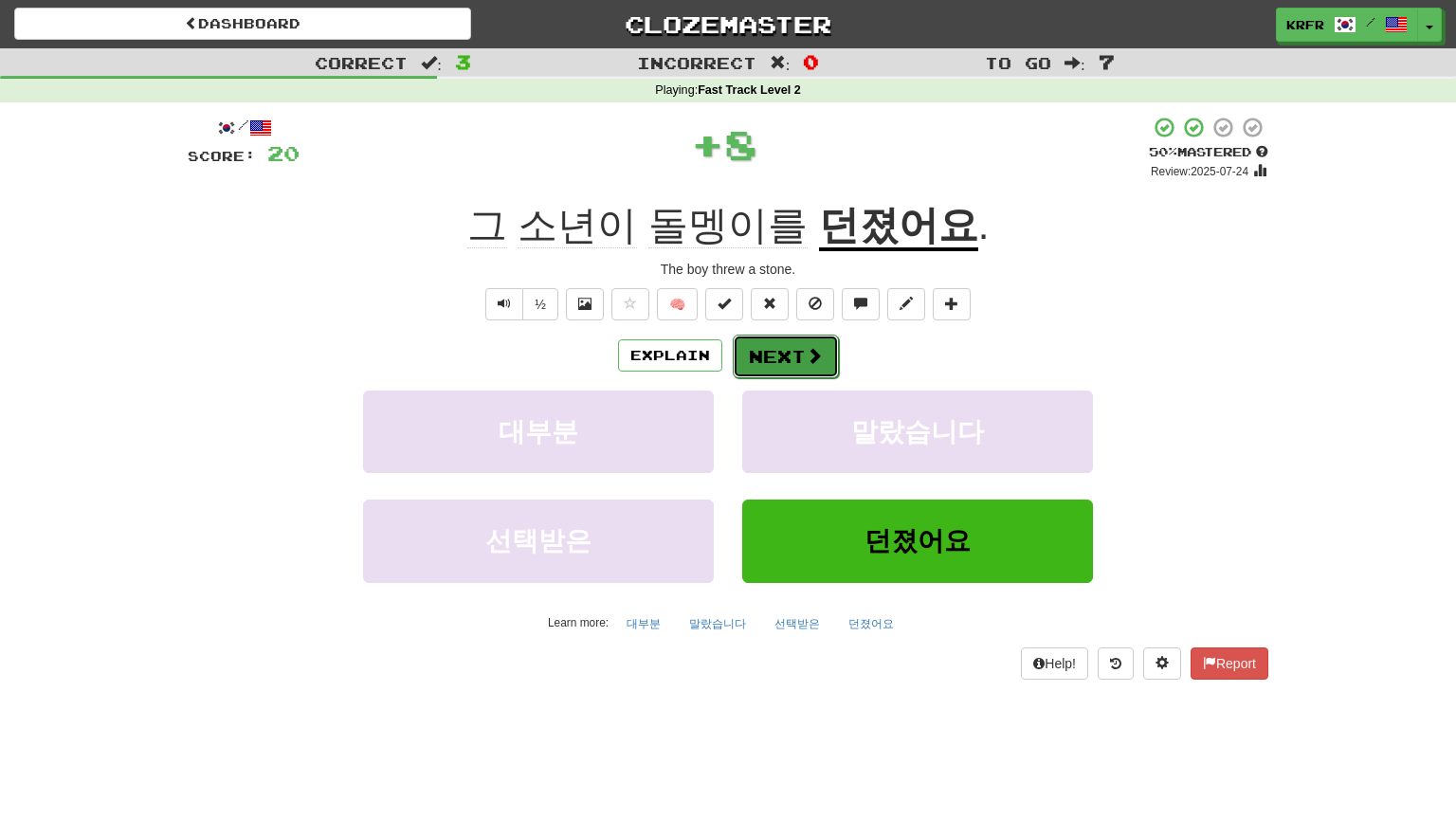 click on "Next" at bounding box center (786, 356) 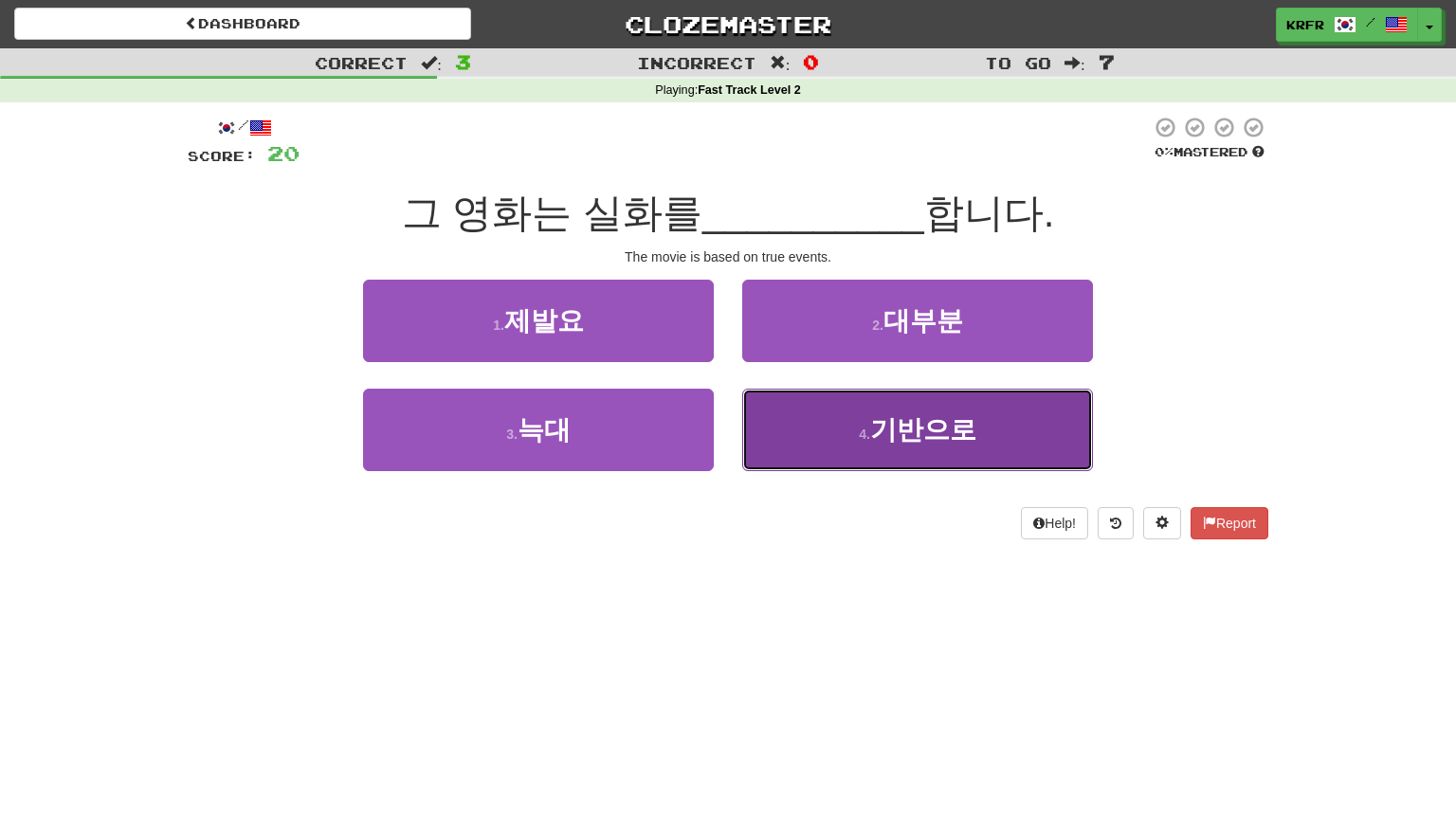 click on "4 .  기반으로" at bounding box center [918, 429] 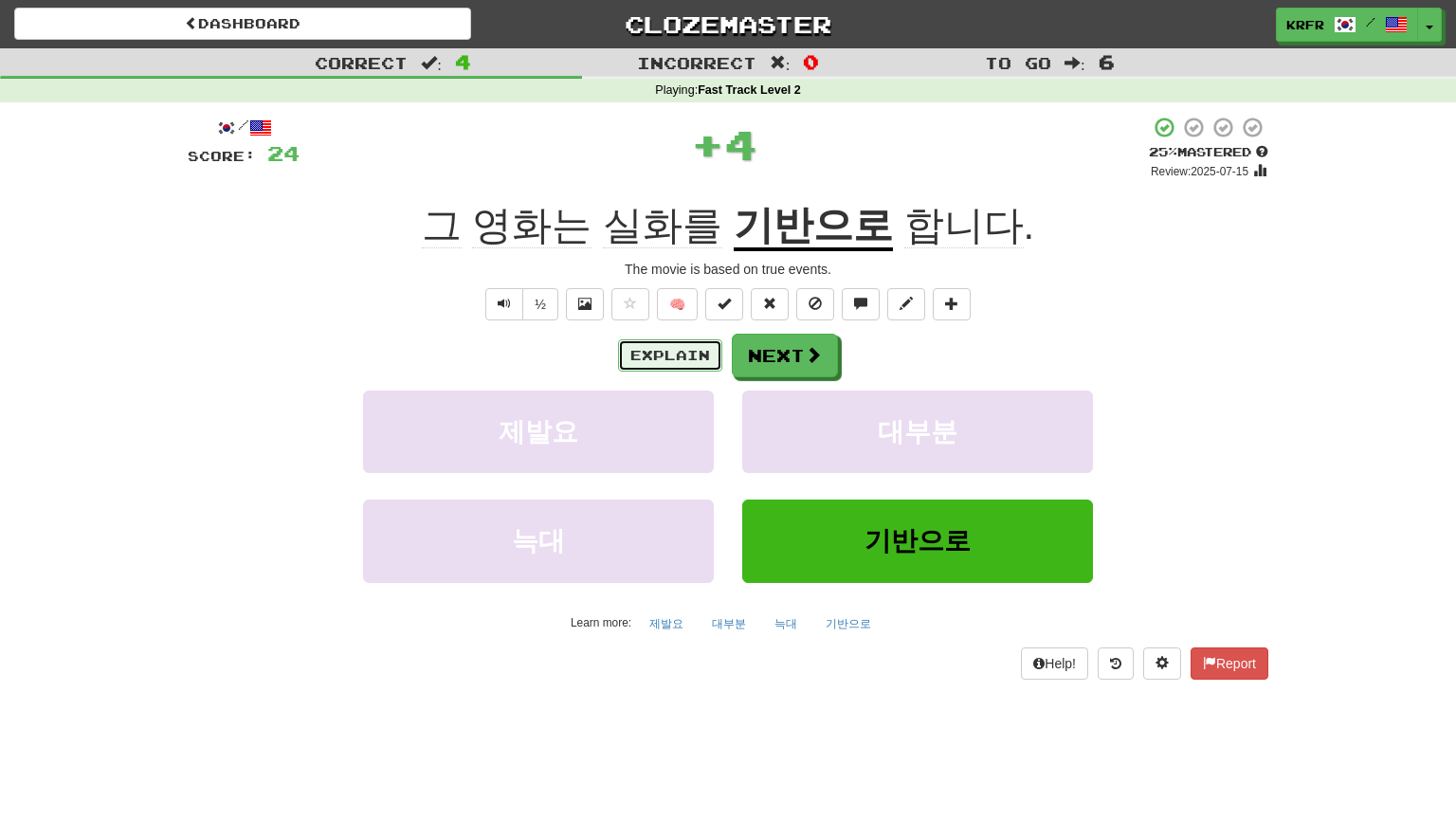 click on "Explain" at bounding box center (670, 355) 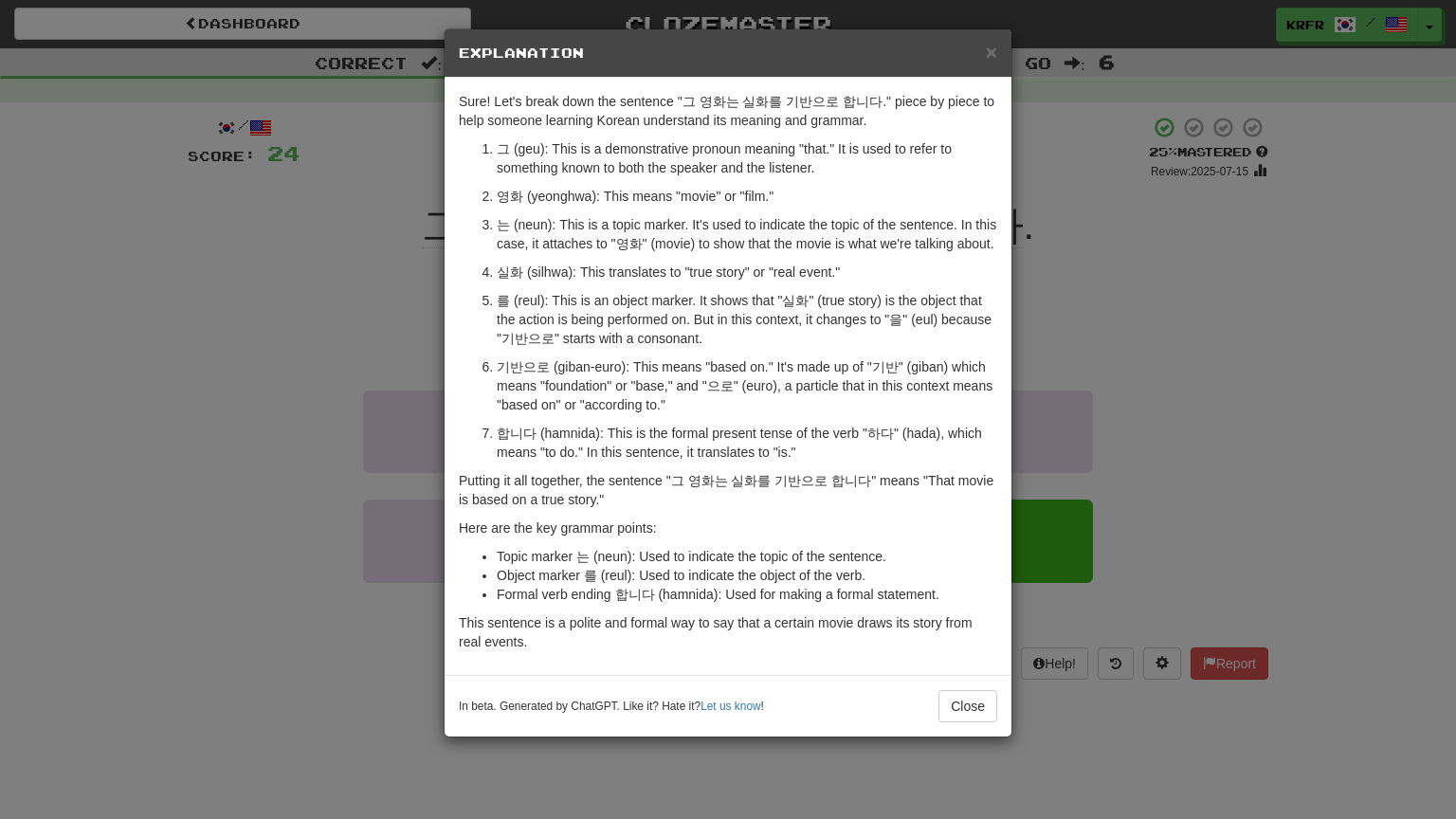 click on "× Explanation Sure! Let's break down the sentence "그 영화는 실화를 기반으로 합니다." piece by piece to help someone learning Korean understand its meaning and grammar.
그 (geu): This is a demonstrative pronoun meaning "that." It is used to refer to something known to both the speaker and the listener.
영화 (yeonghwa): This means "movie" or "film."
는 (neun): This is a topic marker. It's used to indicate the topic of the sentence. In this case, it attaches to "영화" (movie) to show that the movie is what we're talking about.
실화 (silhwa): This translates to "true story" or "real event."
를 (reul): This is an object marker. It shows that "실화" (true story) is the object that the action is being performed on. But in this context, it changes to "을" (eul) because "기반으로" starts with a consonant.
Putting it all together, the sentence "그 영화는 실화를 기반으로 합니다" means "That movie is based on a true story."" at bounding box center (728, 410) 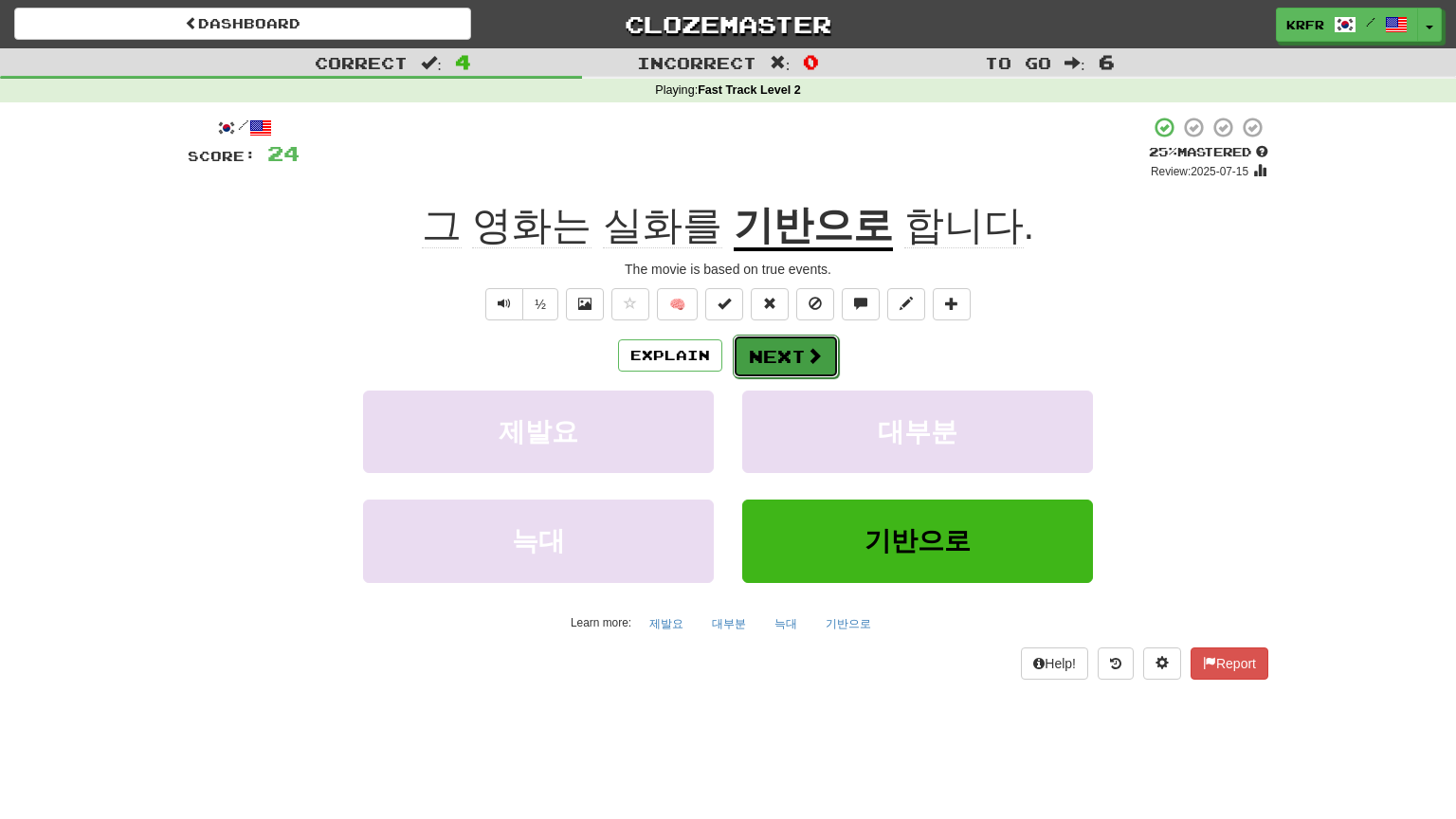 click on "Next" at bounding box center (786, 356) 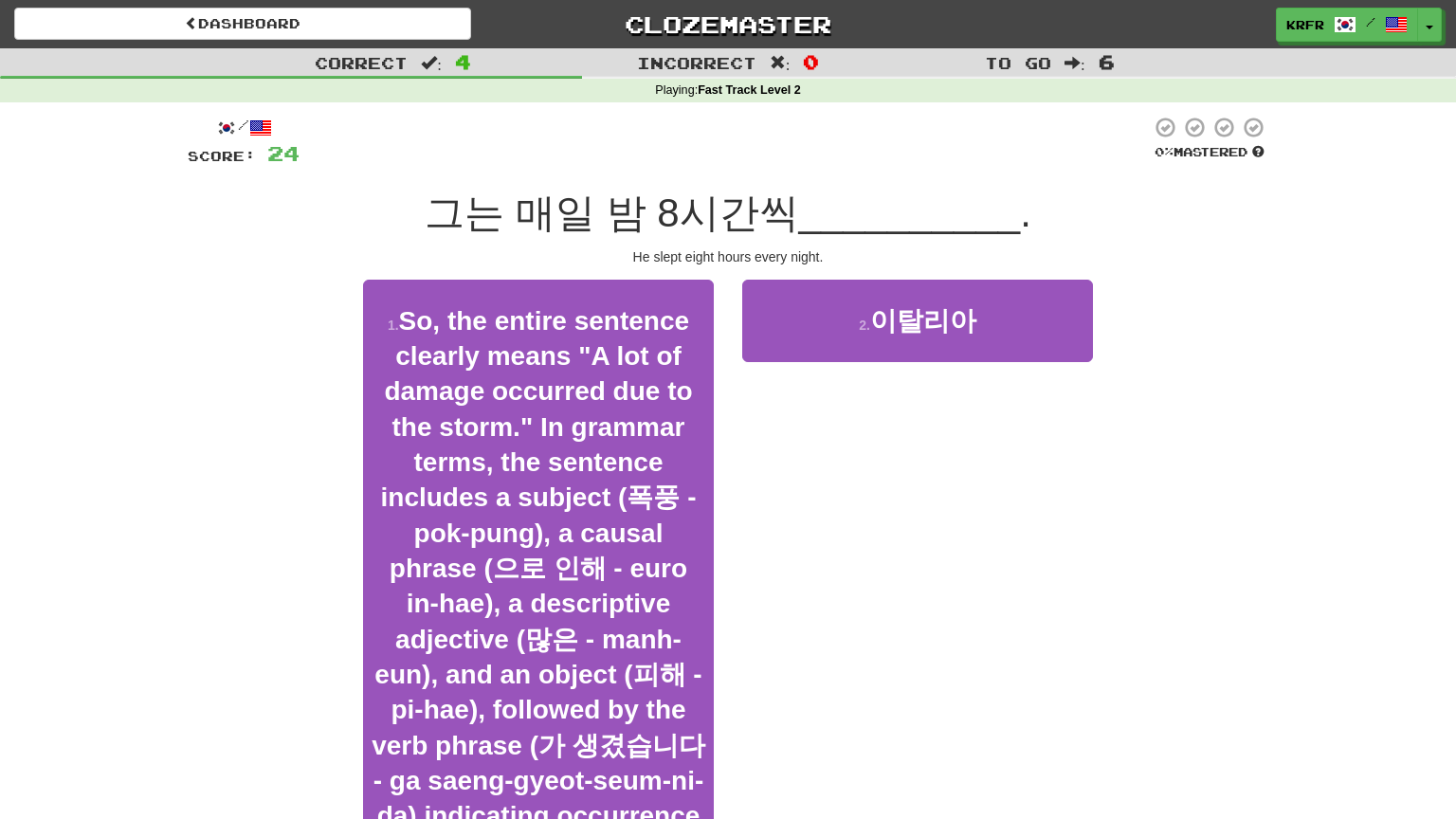 click on "3 .  잤습니다" at bounding box center [538, 960] 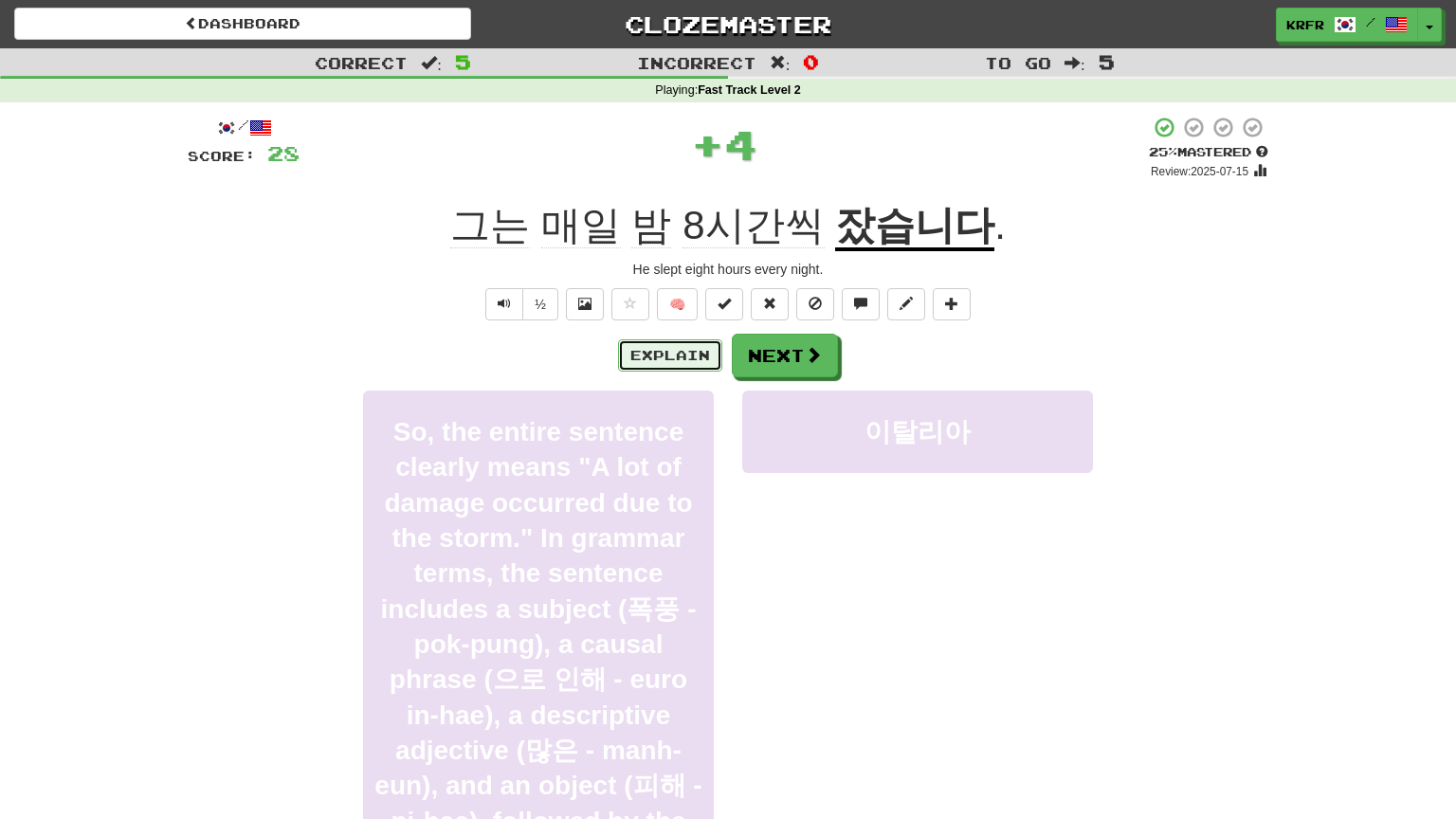 click on "Explain" at bounding box center (670, 355) 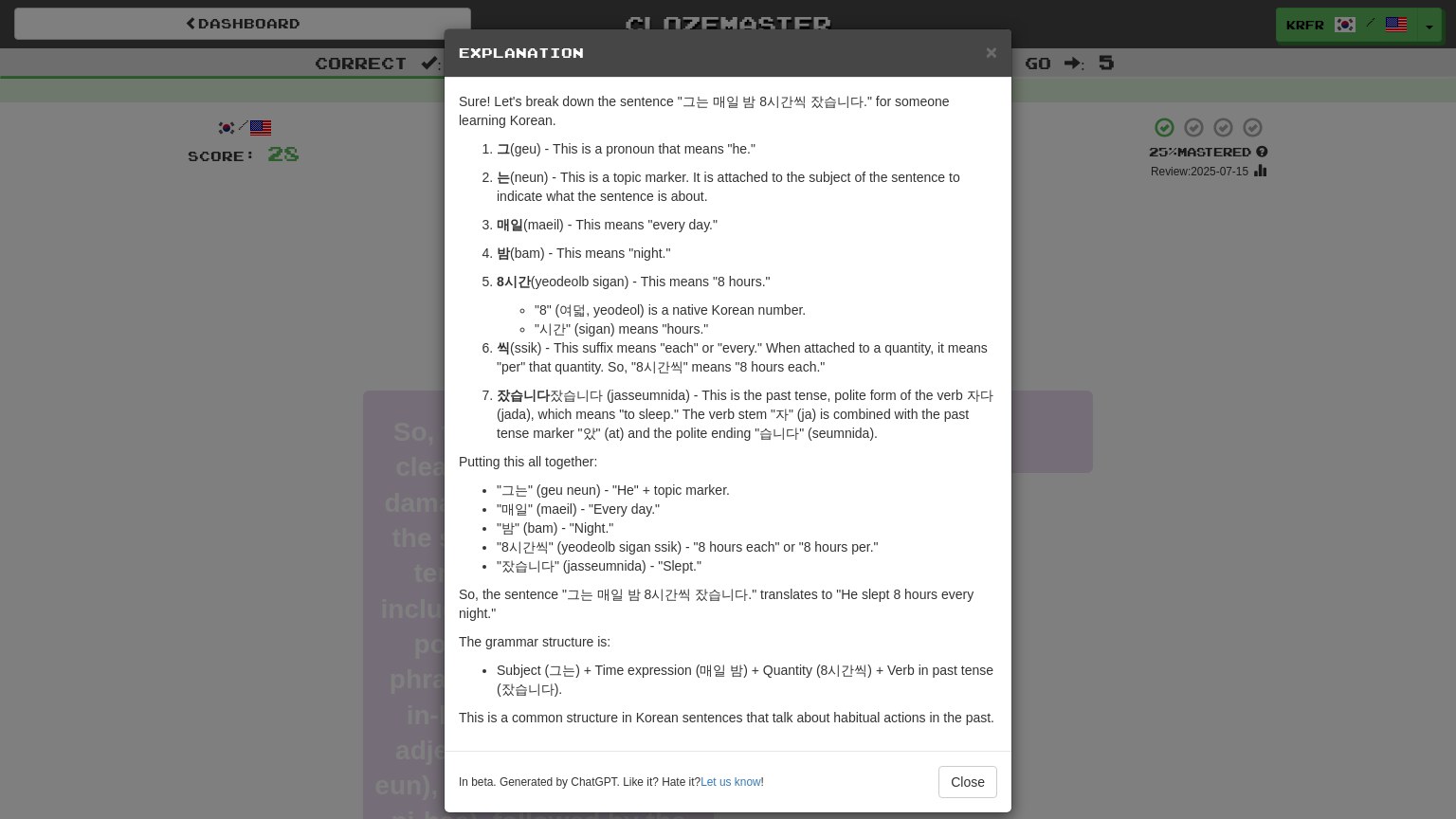 click on "× Explanation Sure! Let's break down the sentence "그는 매일 밤 8시간씩 잤습니다." for someone learning Korean.
그  (geu) - This is a pronoun that means "he."
는  (neun) - This is a topic marker. It is attached to the subject of the sentence to indicate what the sentence is about.
매일  (maeil) - This means "every day."
밤  (bam) - This means "night."
8시간  (yeodeolb sigan) - This means "8 hours."
"8" (여덟, yeoldeol) is a native Korean number.
"시간" (sigan) means "hours."
씩  (ssik) - This suffix means "each" or "every." When attached to a quantity, it means "per" that quantity. So, "8시간씩" means "8 hours each."
잤습니다  (jasseumnida) - This is the past tense, polite form of the verb 자다 (jada), which means "to sleep." The verb stem "자" (ja) is combined with the past tense marker "았" (at) and the polite ending "습니다" (seumnida).
Putting this all together:
"그는" (geu neun) - "He" + topic marker." at bounding box center (728, 410) 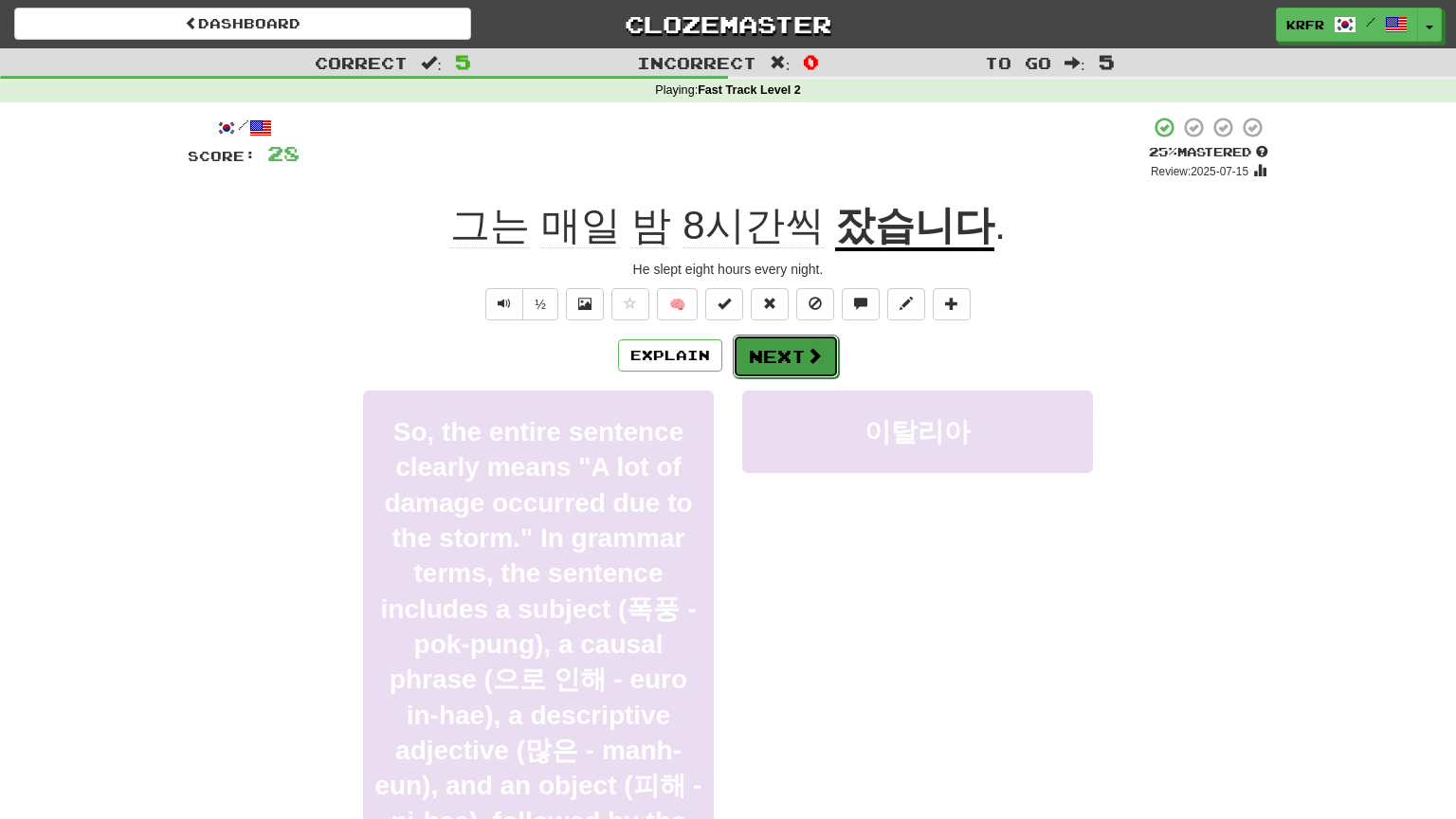 click on "Next" at bounding box center [786, 356] 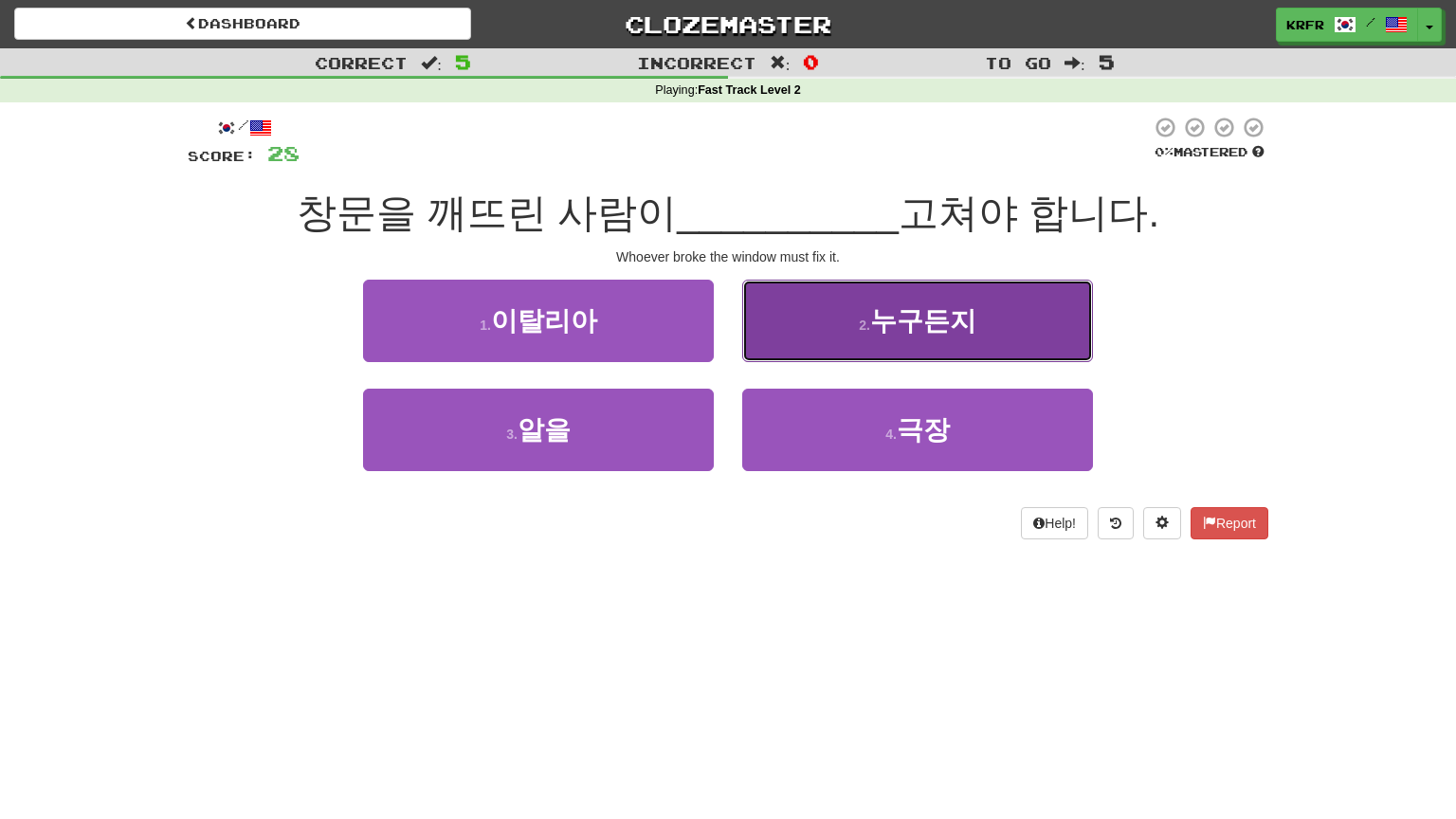 click on "2 .  누구든지" at bounding box center (918, 320) 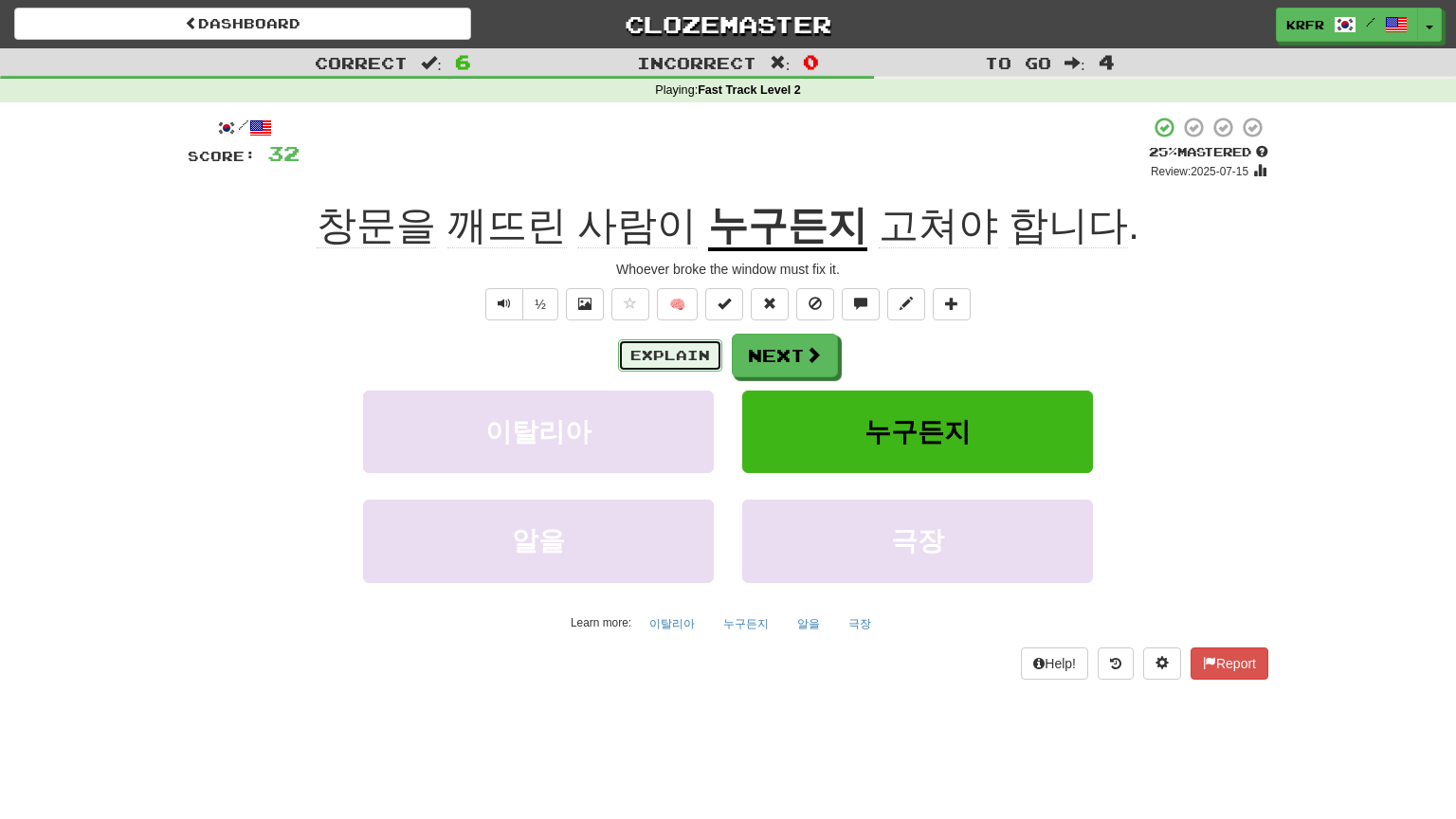 click on "Explain" at bounding box center (670, 355) 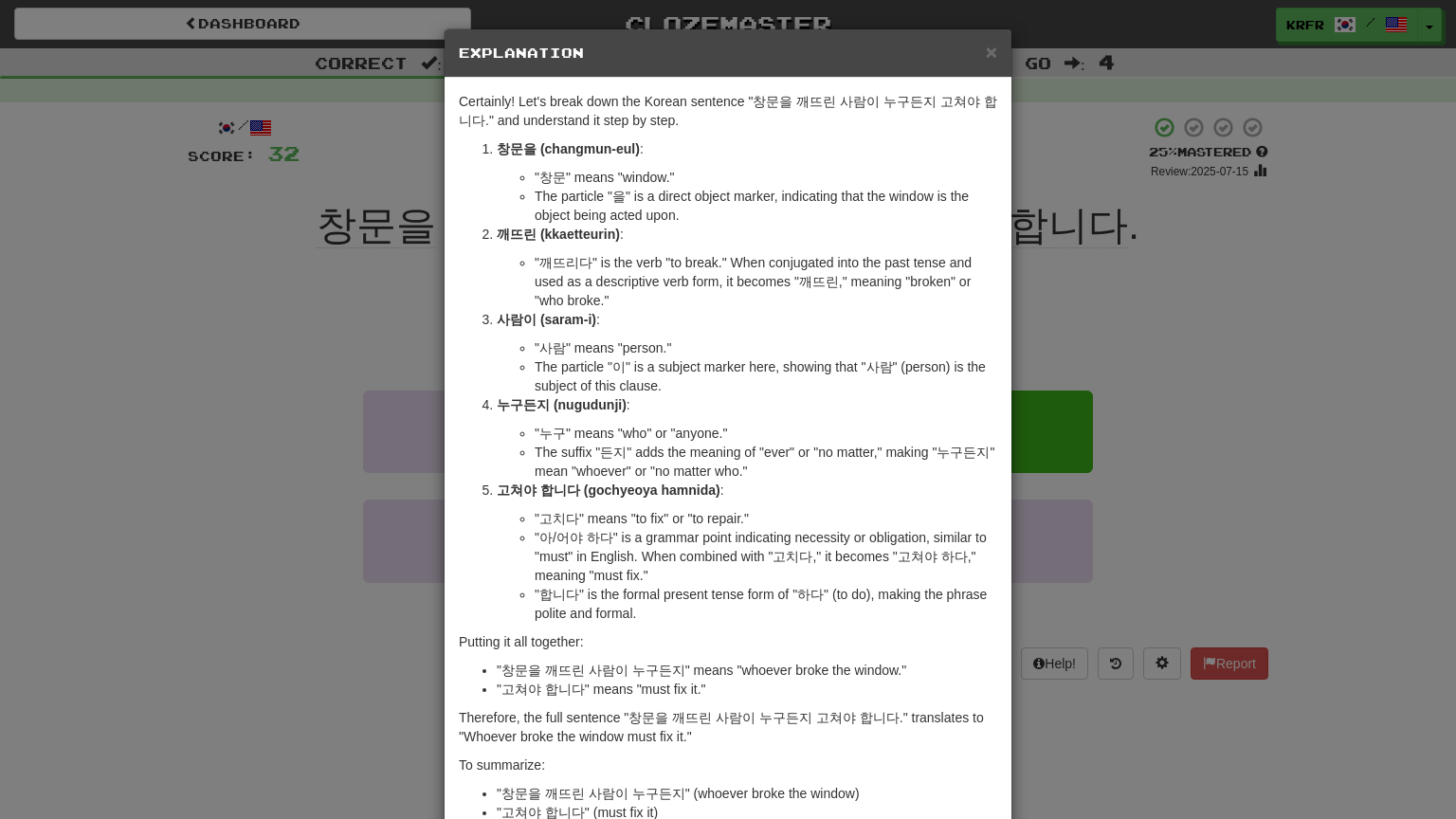click on "× Explanation Sure! Let's break down the Korean sentence "창문을 깨뜨린 사람이 누구든지 고쳐야 합니다." and understand it step by step.
창문을 (changmun-eul) :
"창문" means "window."
The particle "을" is a direct object marker, indicating that the window is the object being acted upon.
깨뜨린 (kkaetteurin) :
"깨뜨리다" is the verb "to break." When conjugated into the past tense and used as a descriptive verb form, it becomes "깨뜨린," meaning "broken" or "who broke."
사람이 (saram-i) :
"사람" means "person."
The particle "이" is a subject marker here, showing that "사람" (person) is the subject of this clause.
누구든지 (nugudunji) :
"누구" means "who" or "anyone."
The suffix "든지" adds the meaning of "ever" or "no matter," making "누구든지" mean "whoever" or "no matter who."
고쳐야 합니다 (gochyeoya hamnida) :
"고치다" means "to fix" or "to repair."" at bounding box center (728, 410) 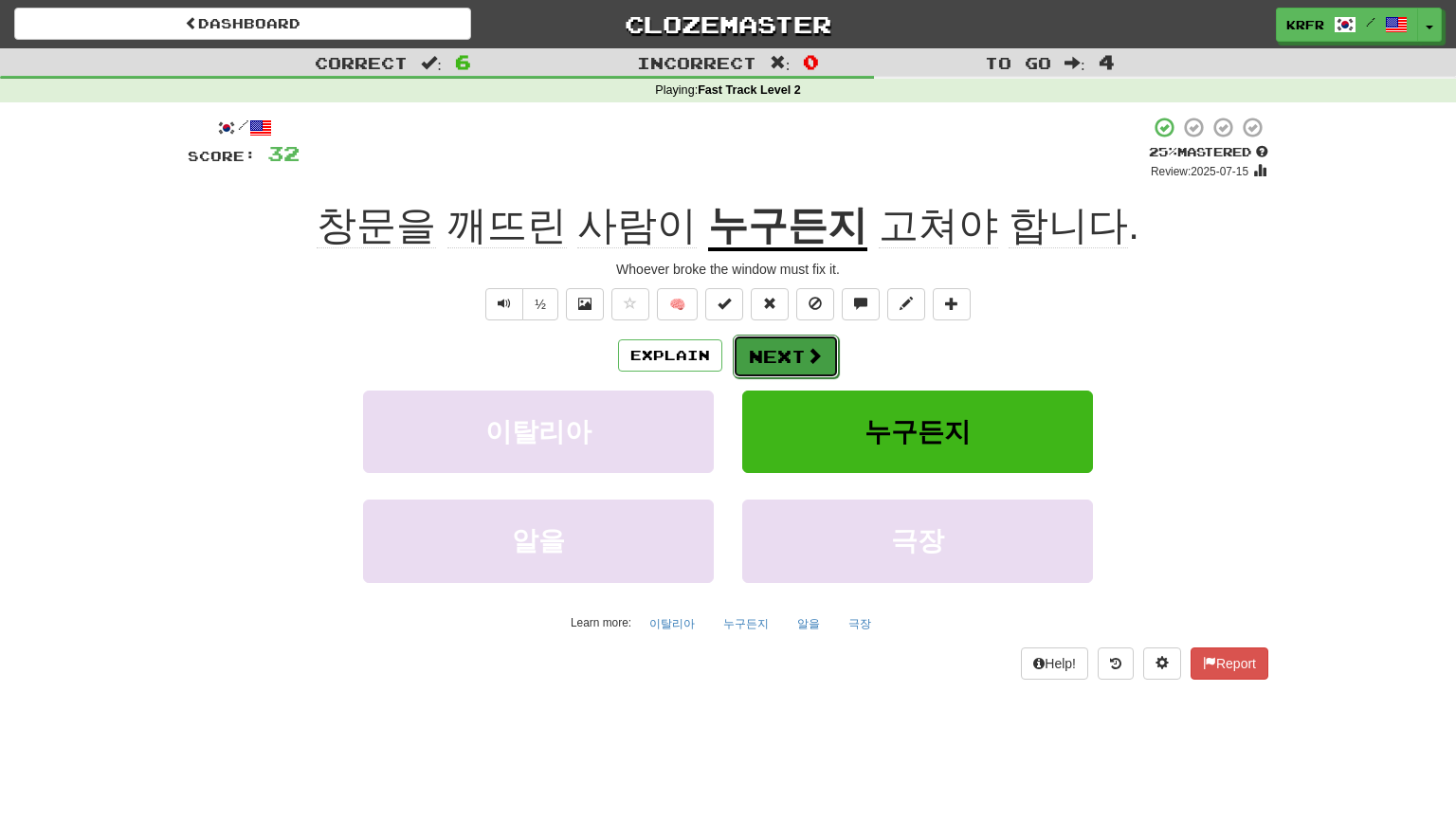click on "Next" at bounding box center (786, 356) 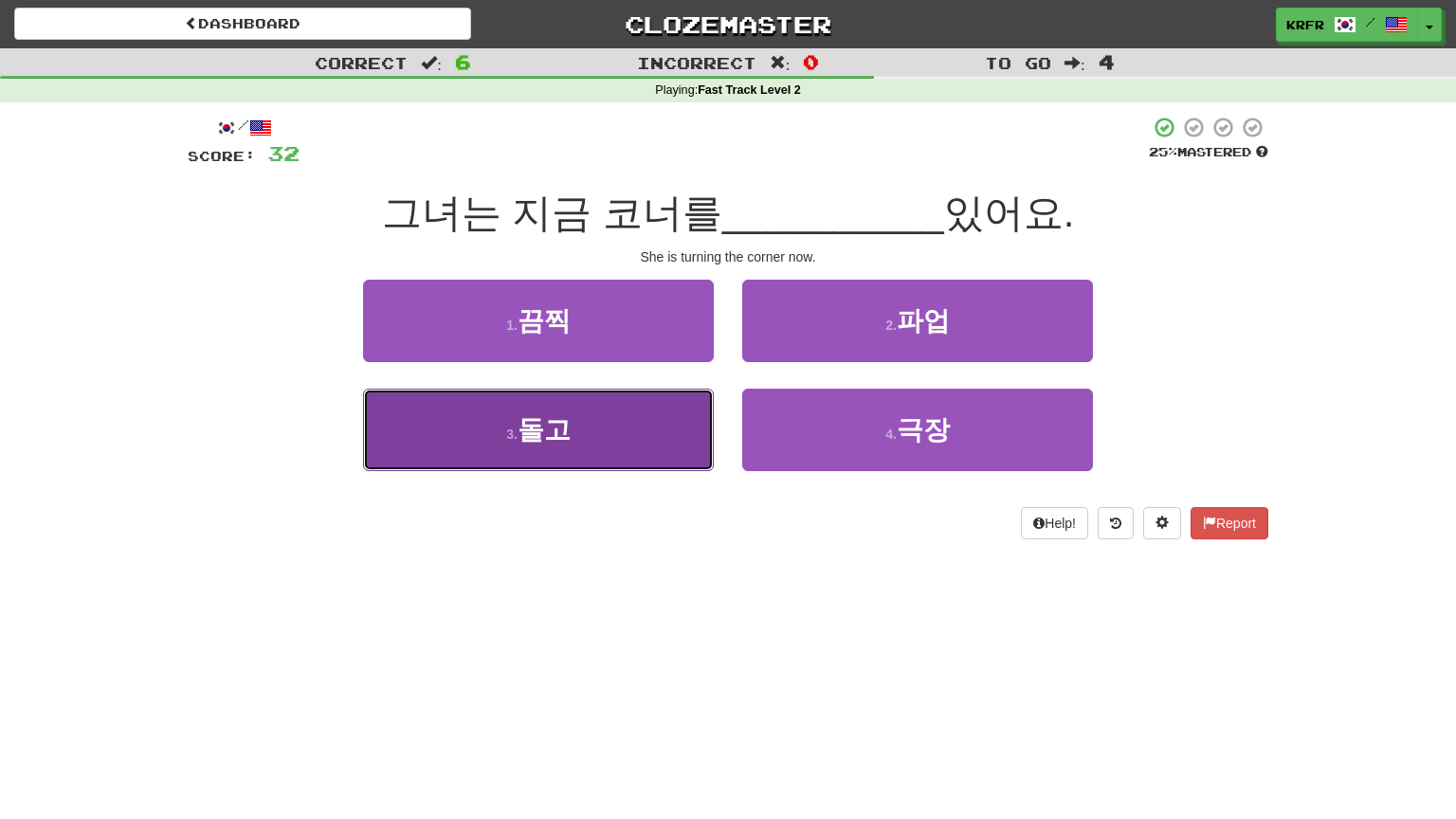 click on "3 .  돌고" at bounding box center (538, 429) 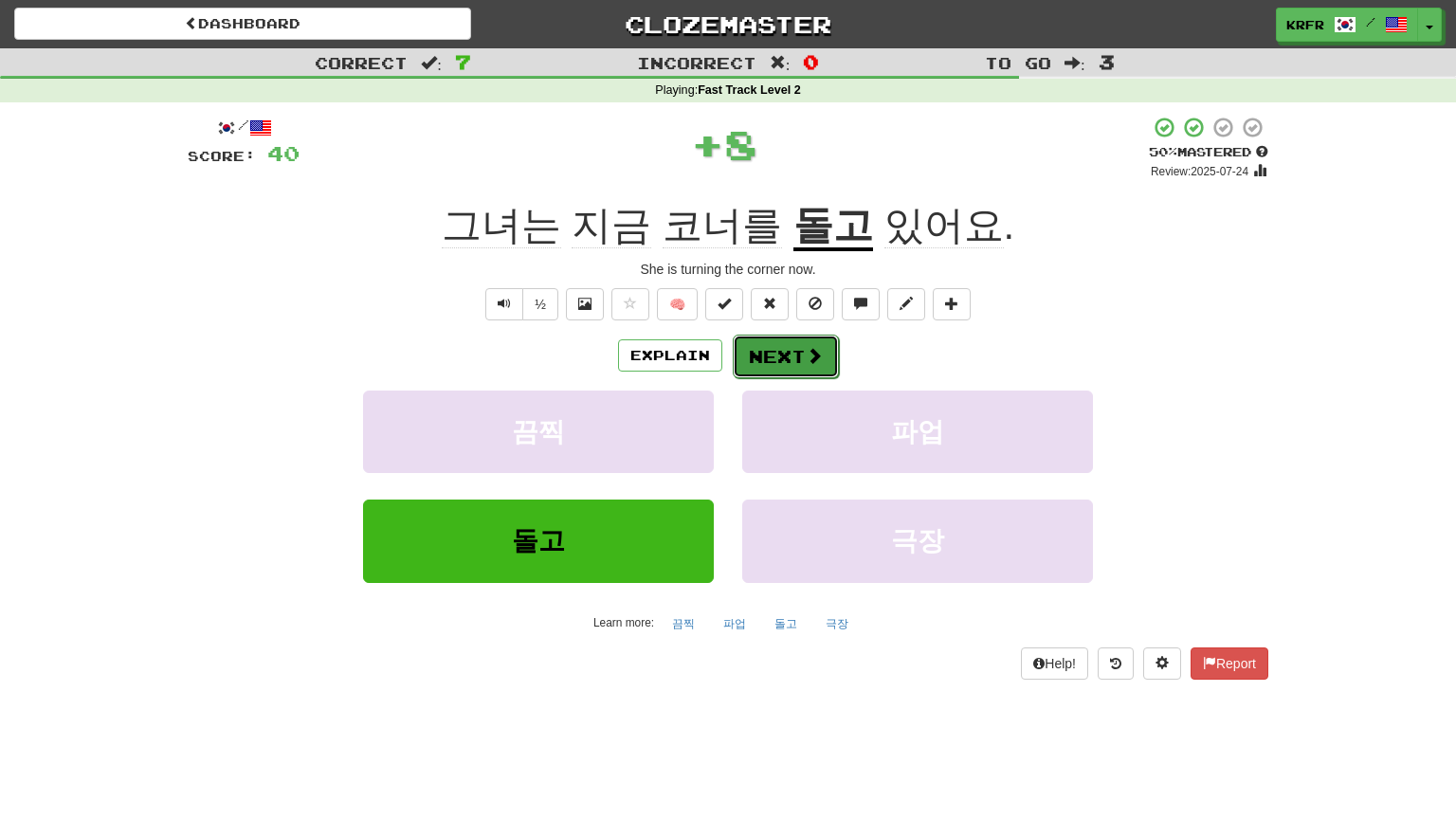 click on "Next" at bounding box center (786, 356) 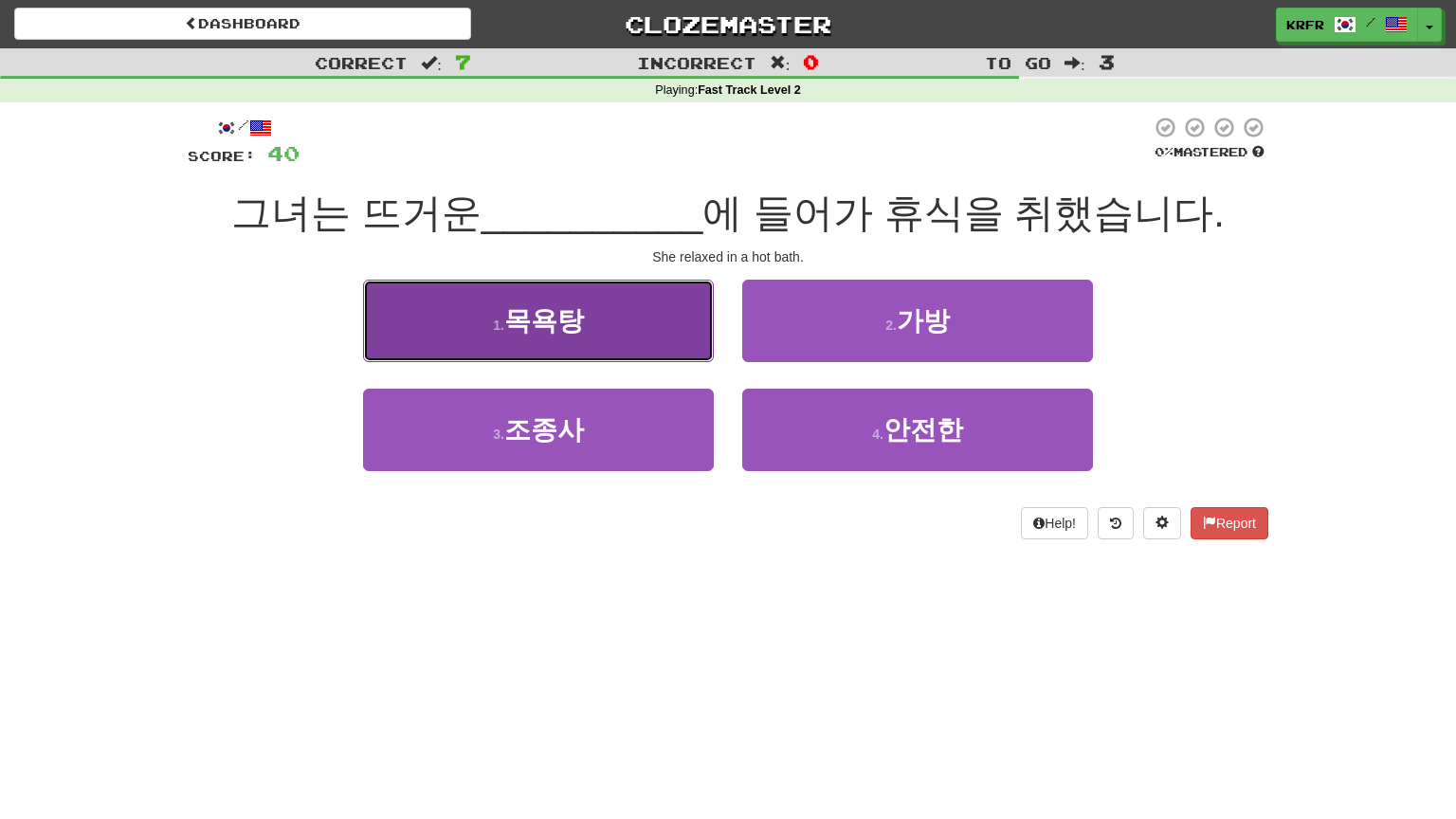 click on "1 .  목욕탕" at bounding box center [538, 320] 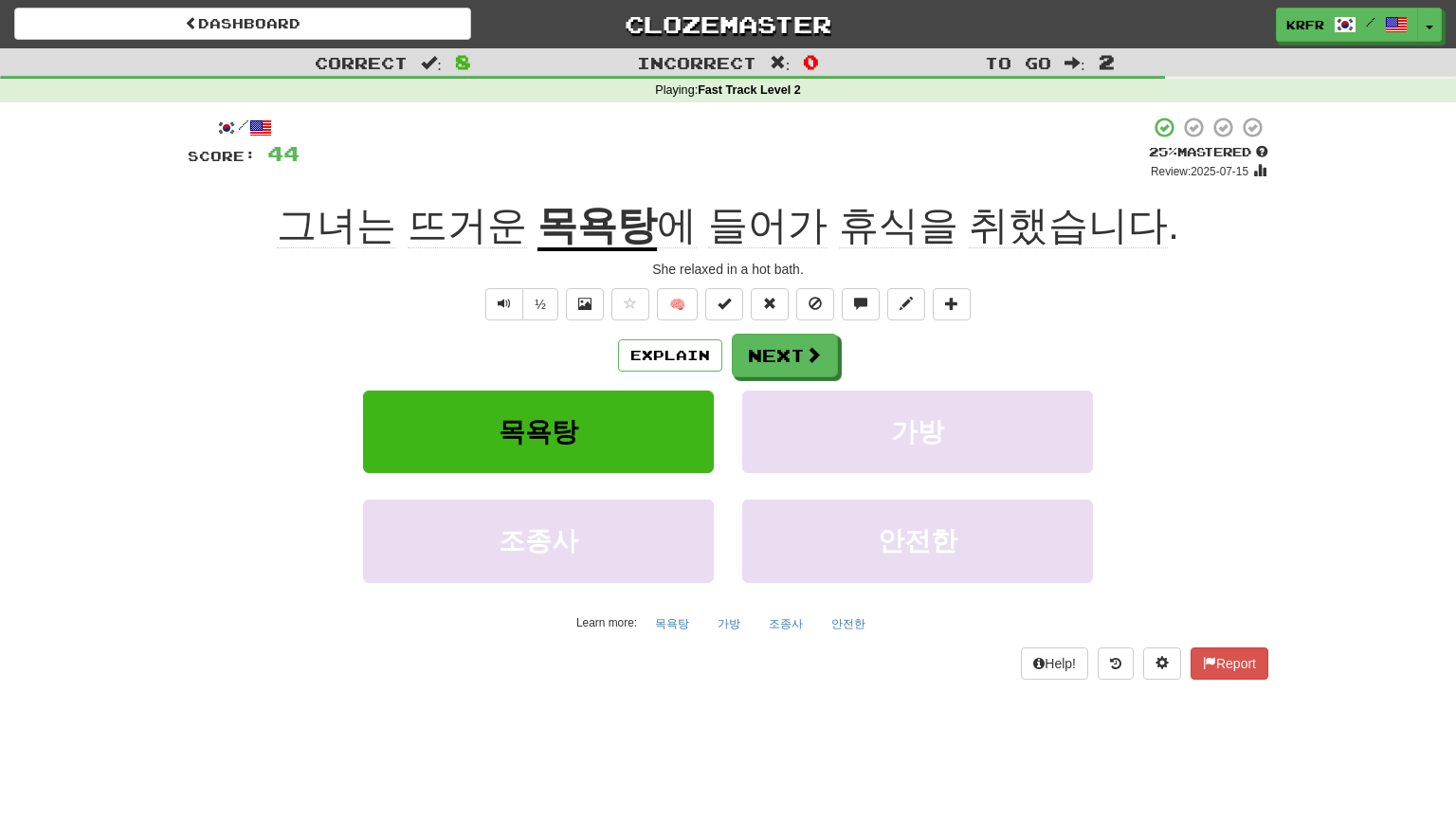 click on "Explain Next" at bounding box center (728, 355) 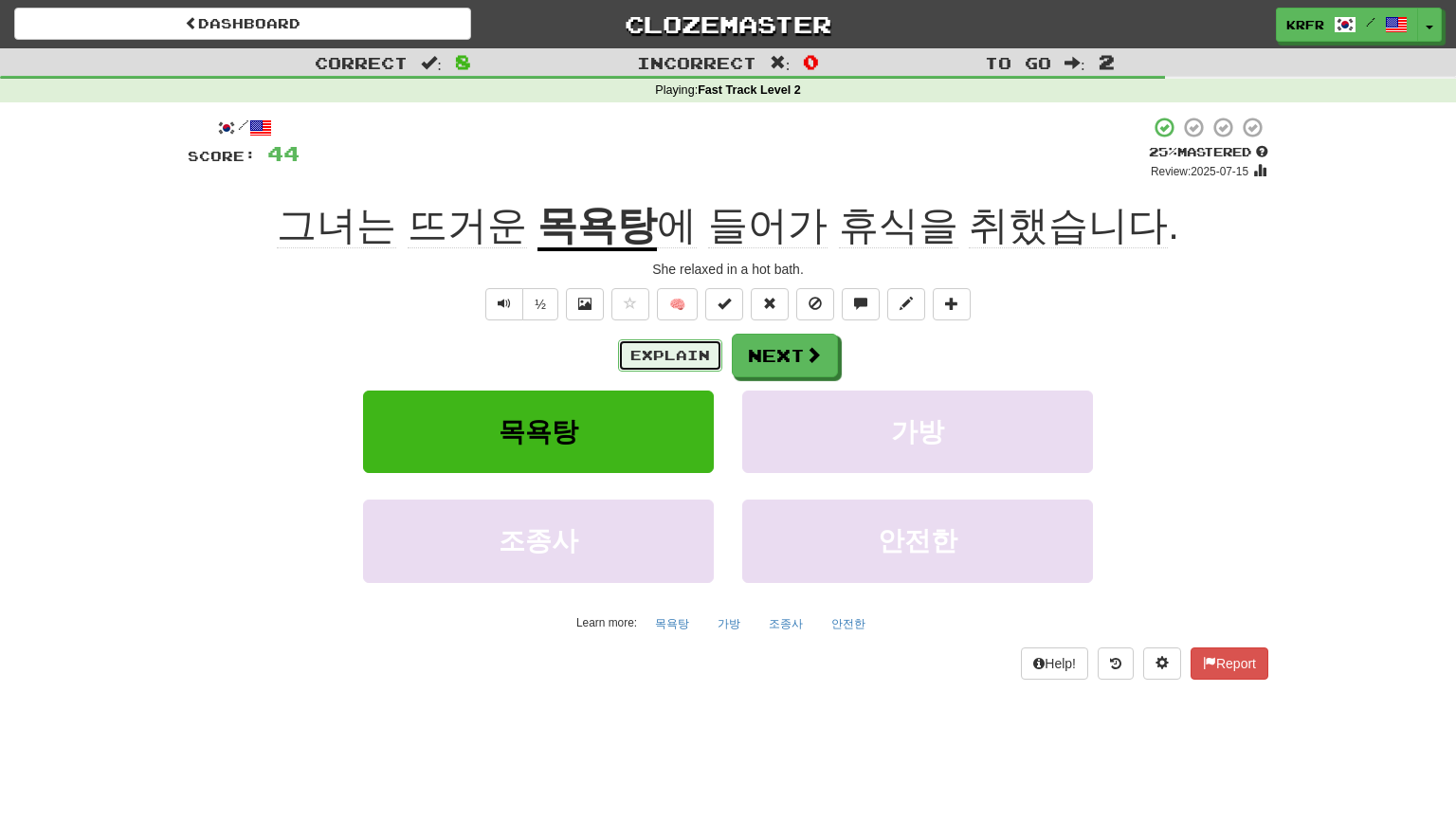 click on "Explain" at bounding box center [670, 355] 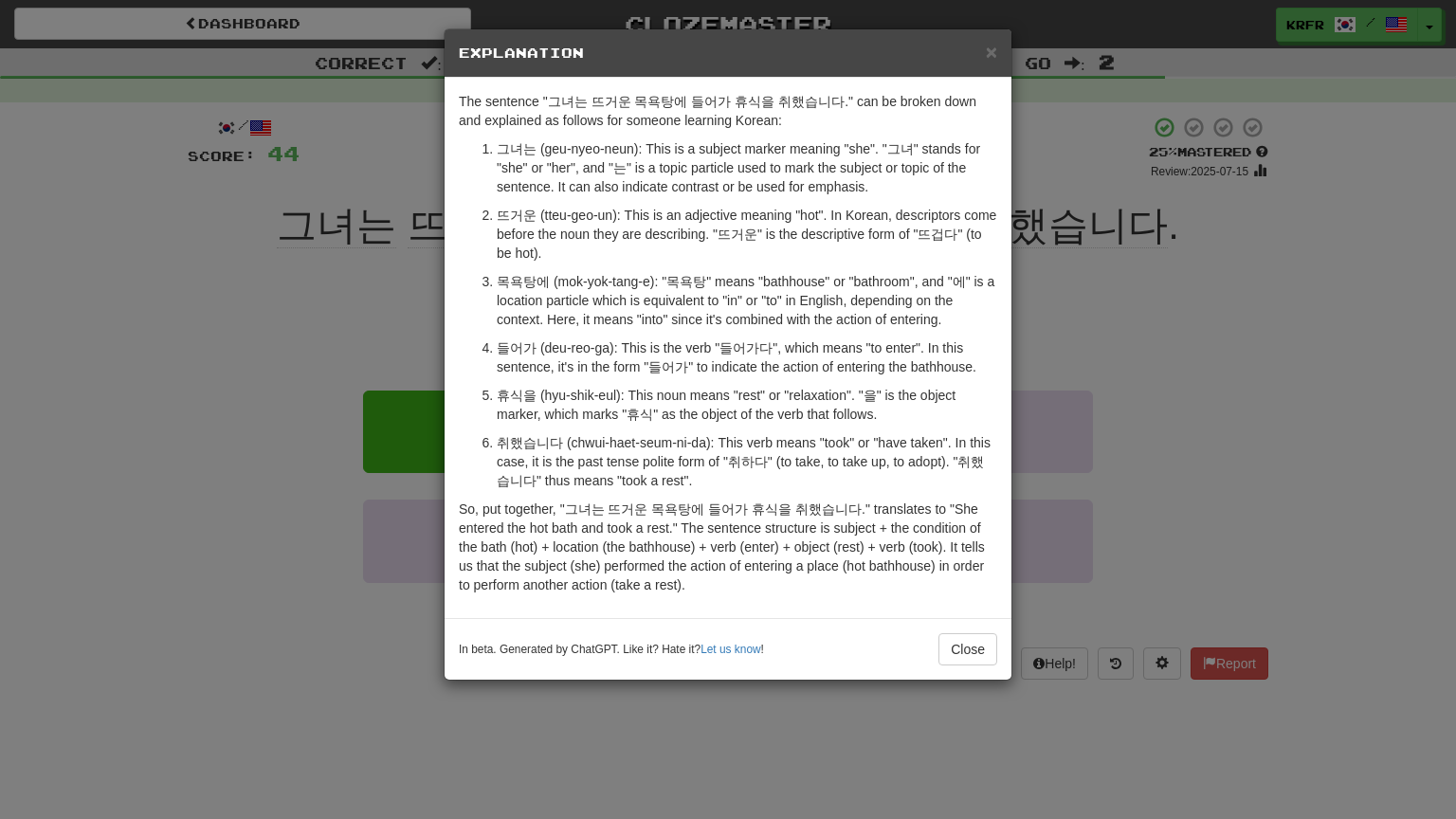 click on "그녀는 뜨거운 목욕탕에 들어가 휴식을 취했습니다.
그녀는 (geu-nyeo-neun): This is a subject marker meaning "she". "그녀" stands for "she" or "her", and "는" is a topic particle used to mark the subject or topic of the sentence. It can also indicate contrast or be used for emphasis.
뜨거운 (tteu-geo-un): This is an adjective meaning "hot". In Korean, descriptors come before the noun they are describing. "뜨거운" is the descriptive form of "뜨겁다" (to be hot).
목욕탕에 (mok-yok-tang-e): "목욕탕" means "bathhouse" or "bathroom", and "에" is a location particle which is equivalent to "in" or "to" in English, depending on the context. Here, it means "into" since it's combined with the action of entering.
In beta. Generated by ChatGPT. Like it? Hate it?  Let us know ! Close" at bounding box center [728, 410] 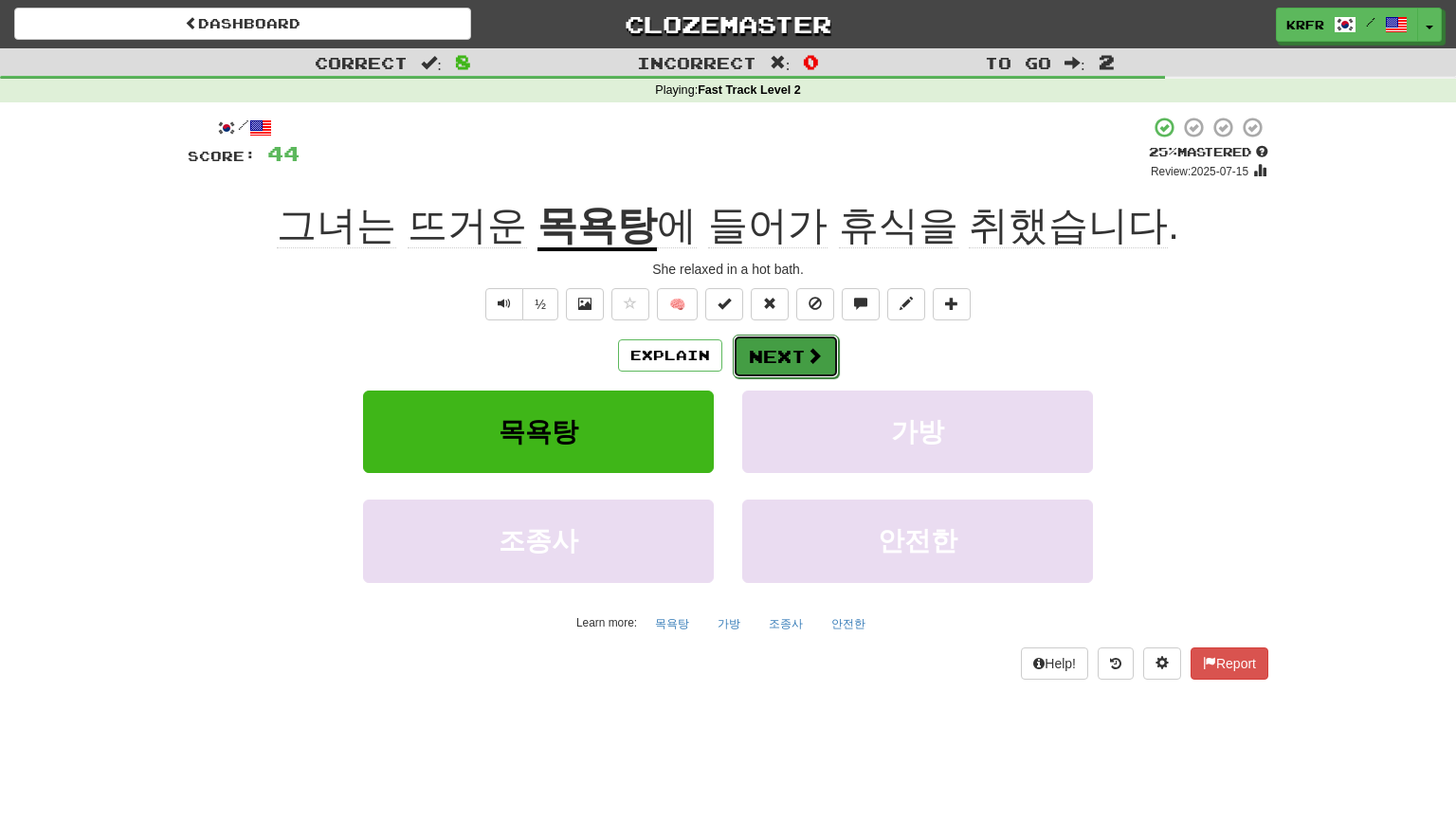 click on "Next" at bounding box center (786, 356) 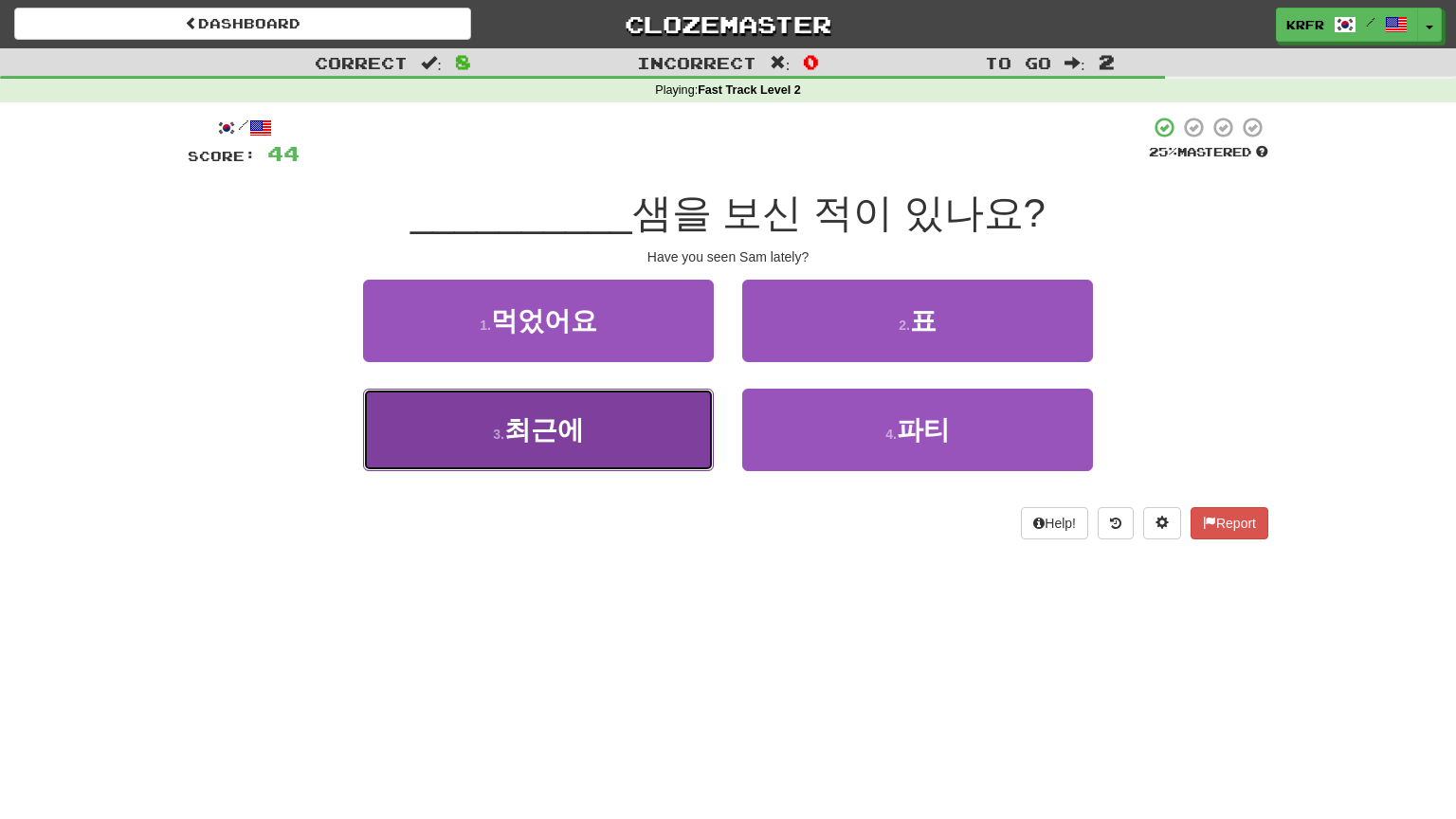click on "3 .  최근에" at bounding box center (538, 429) 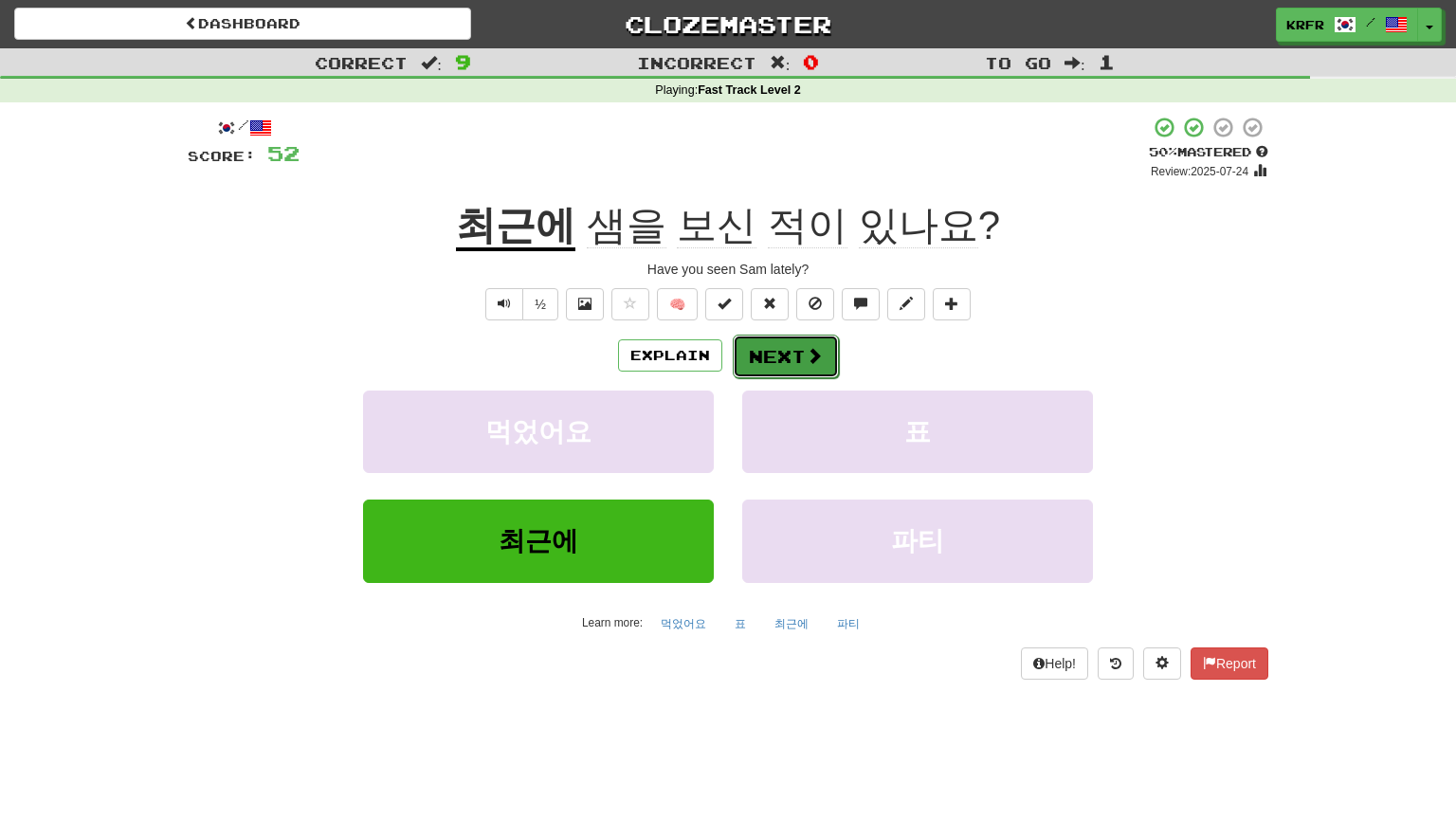 click on "Next" at bounding box center (786, 356) 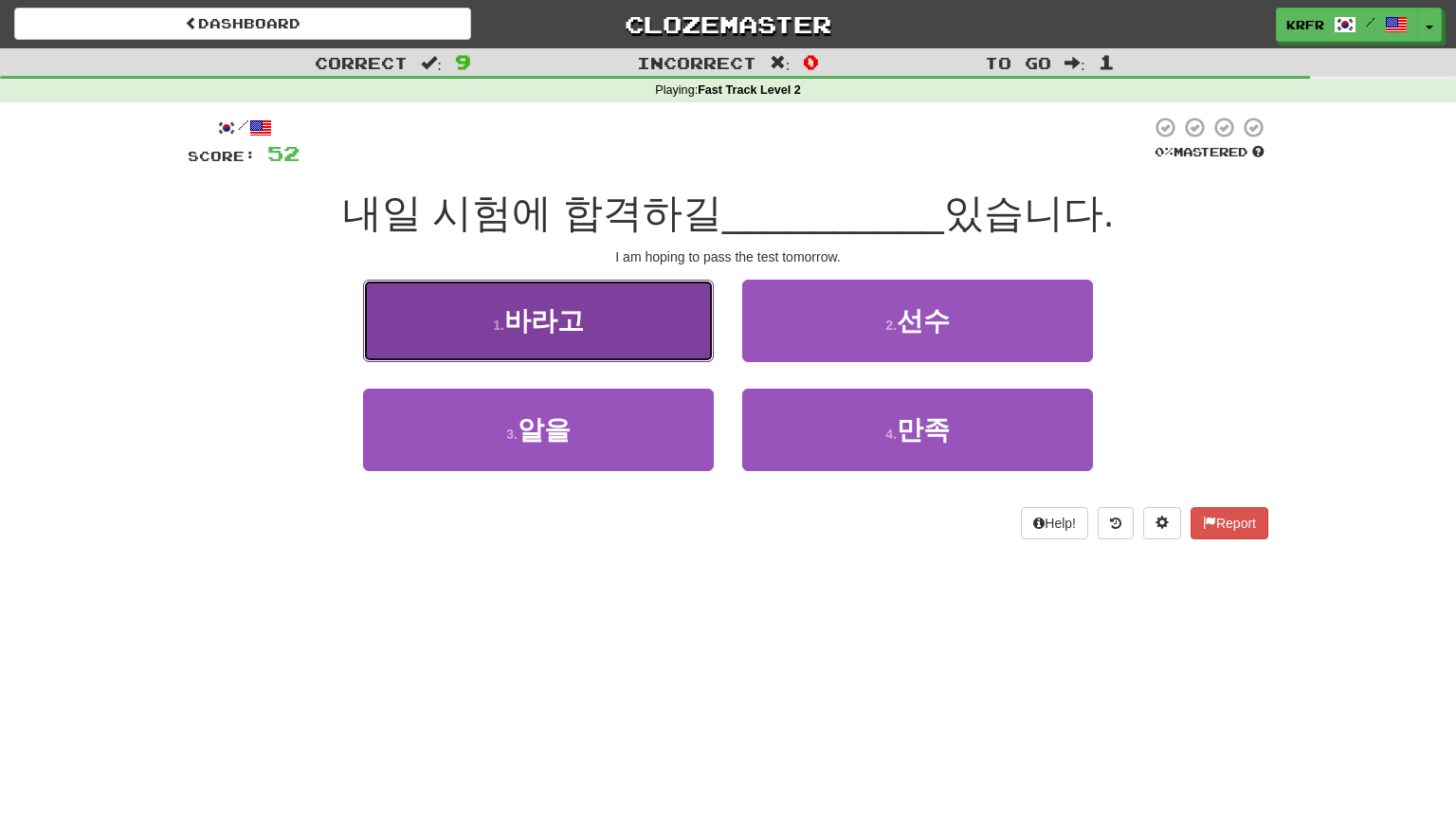 click on "1 .  바라고" at bounding box center [538, 320] 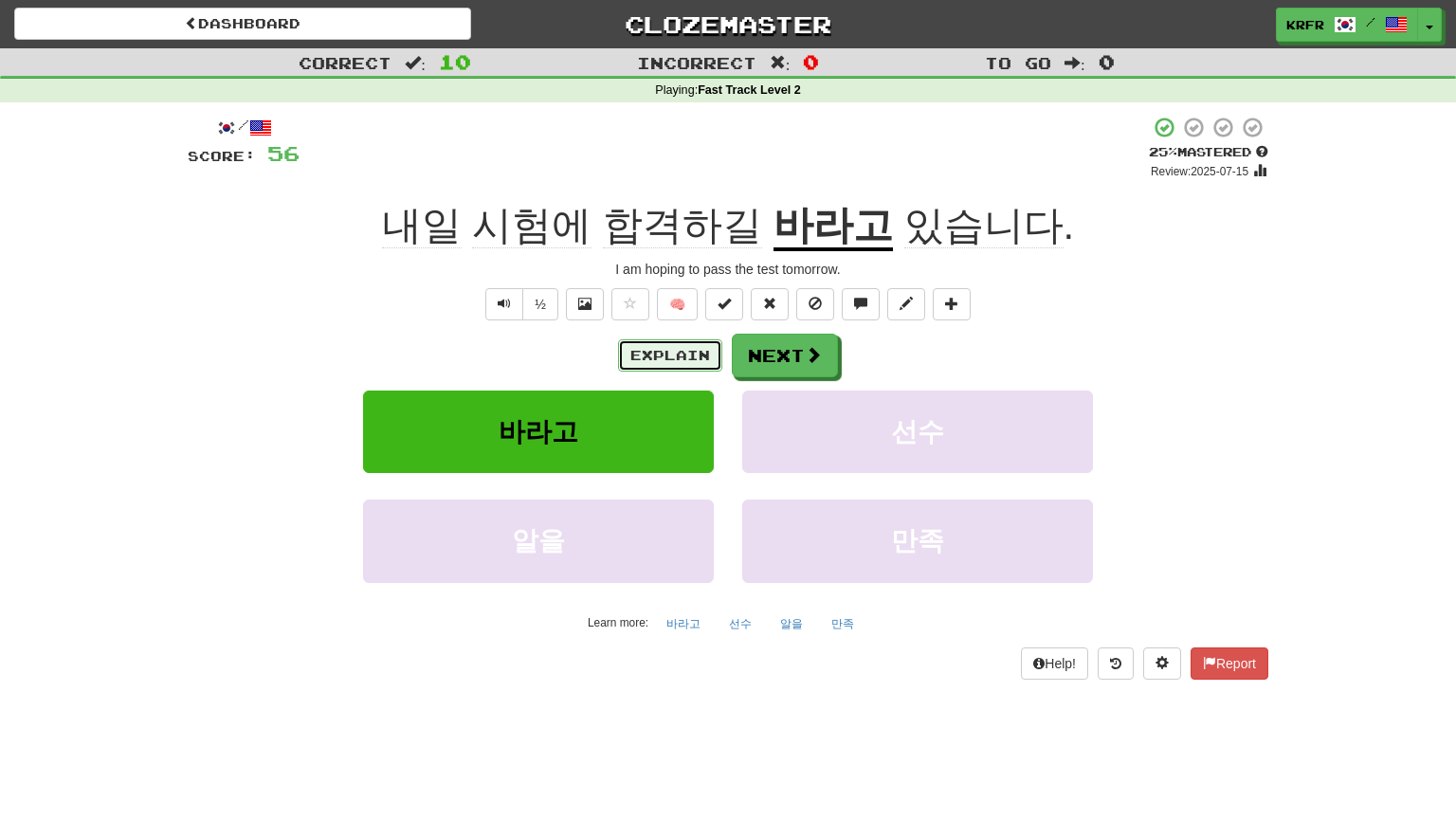 click on "Explain" at bounding box center [670, 355] 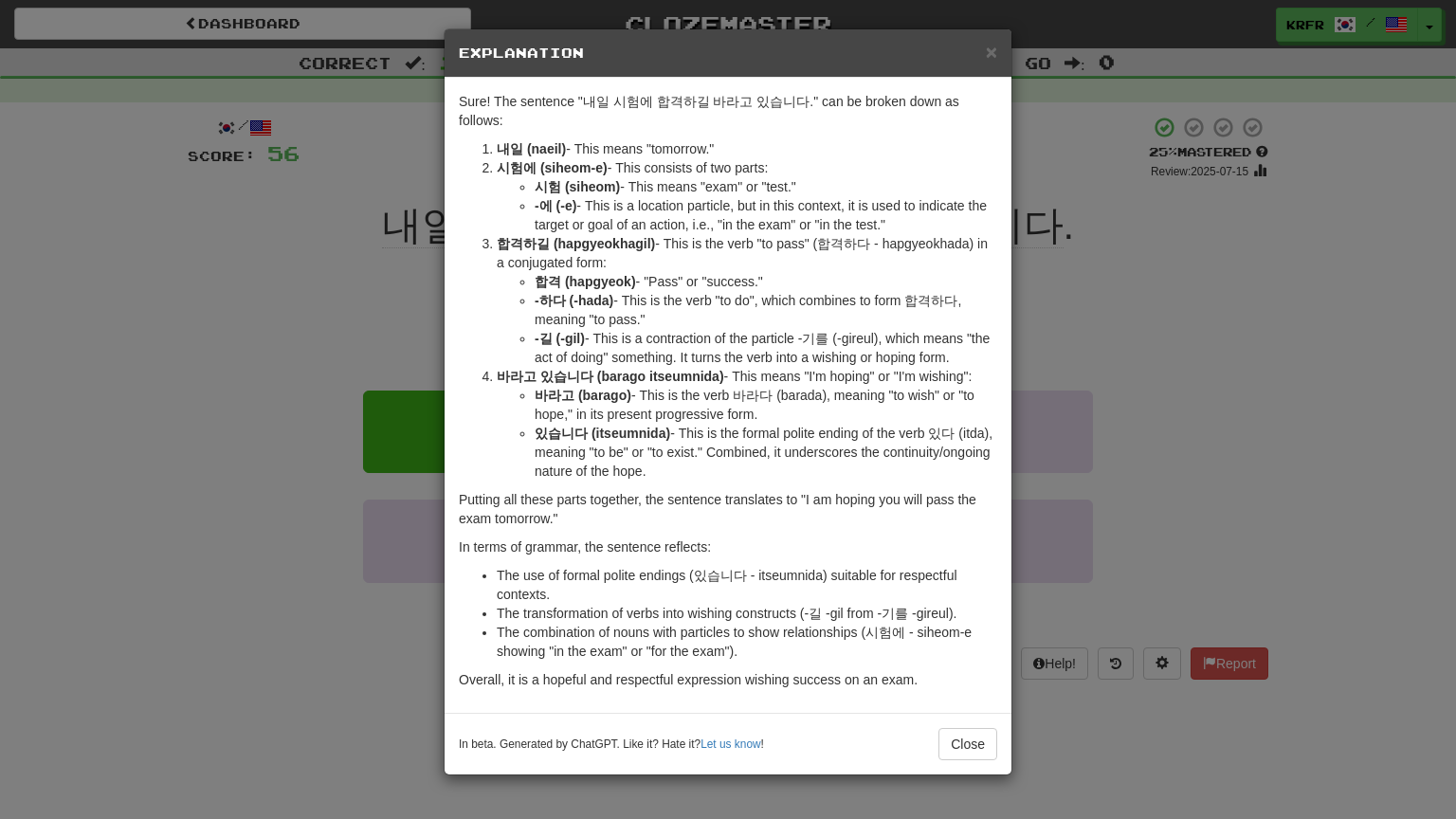 click on "× Explanation Sure! The sentence "내일 시험에 합격하길 바라고 있습니다." can be broken down as follows:
내일 (naeil)  - This means "tomorrow."
시험에 (siheom-e)  - This consists of two parts:
시험 (siheom)  - This means "exam" or "test."
-에 (-e)  - This is a location particle, but in this context, it is used to indicate the target or goal of an action, i.e., "in the exam" or "in the test."
합격하길 (hapgyeokhagil)  - This is the verb "to pass" (합격하다 - hapgyeokhada) in a conjugated form:
합격 (hapgyeok)  - "Pass" or "success."
-하다 (-hada)  - This is the verb "to do", which combines to form 합격하다, meaning "to pass."
-길 (-gil)  - This is a contraction of the particle -기를 (-gireul), which means "the act of doing" something. It turns the verb into a wishing or hoping form.
바라고 있습니다 (barago itseumnida)  - This means "I'm hoping" or "I'm wishing":
바라고 (barago)
있습니다 (itseumnida)" at bounding box center [728, 410] 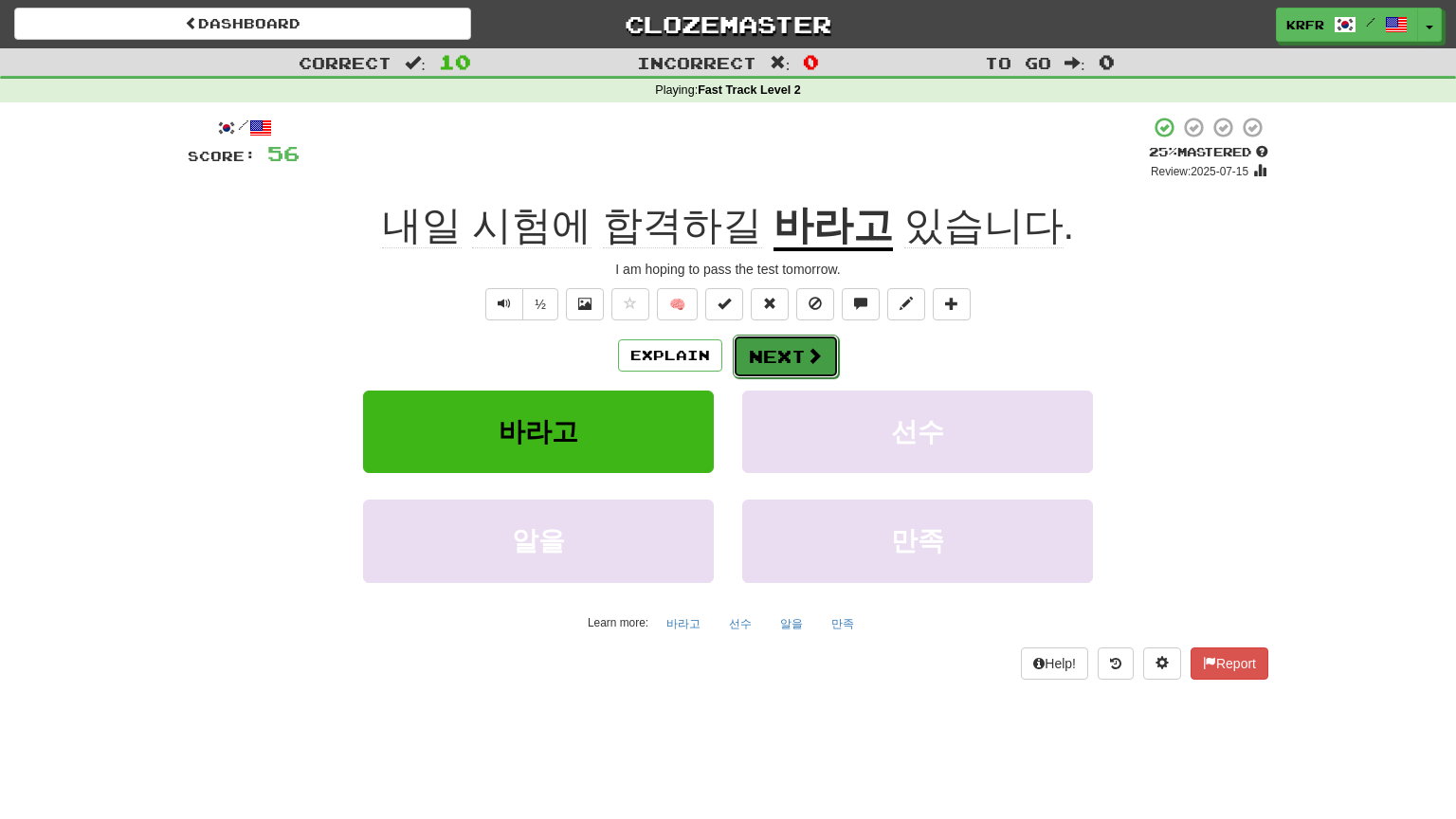 click on "Next" at bounding box center (786, 356) 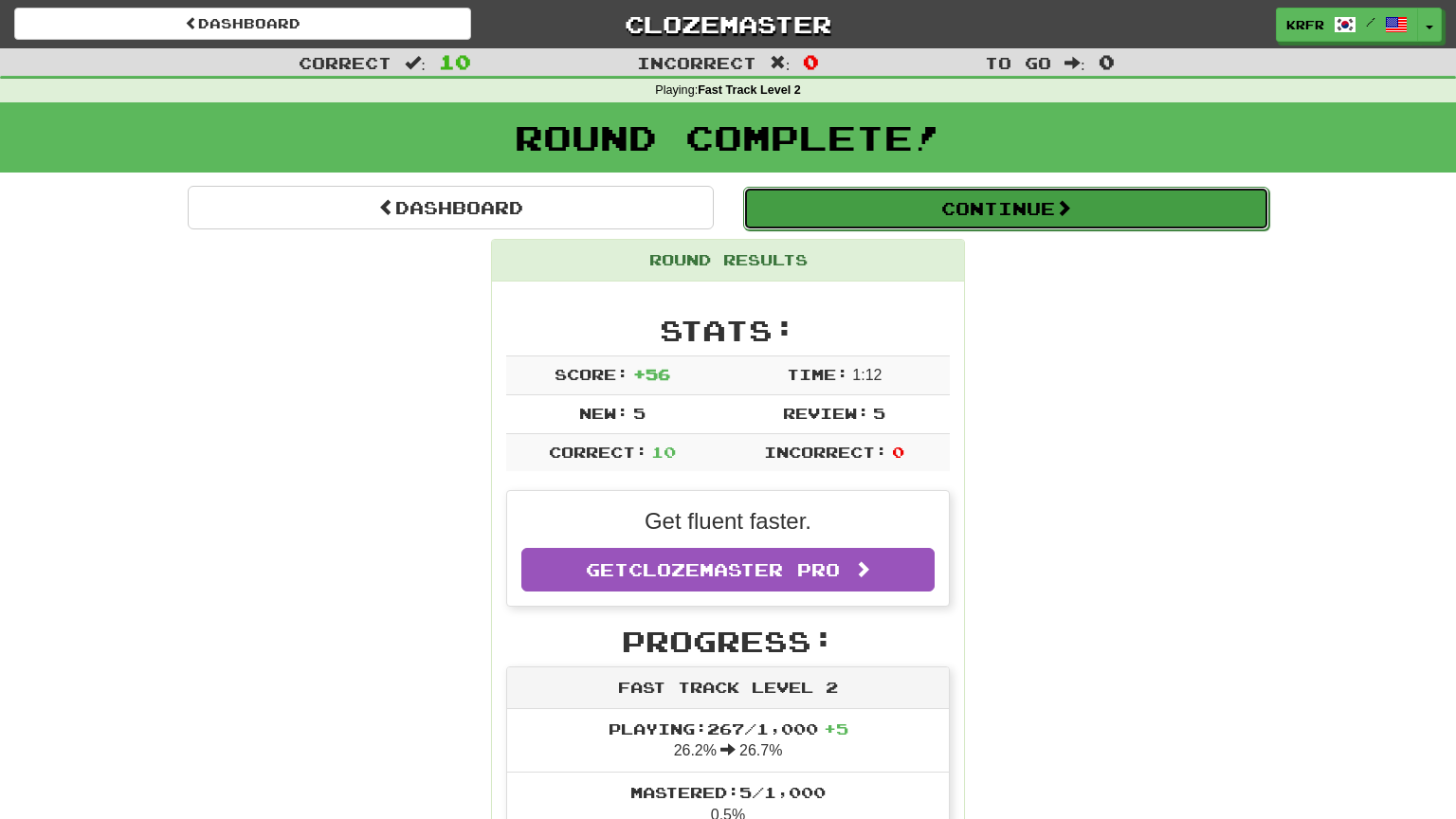 click on "Continue" at bounding box center (1006, 209) 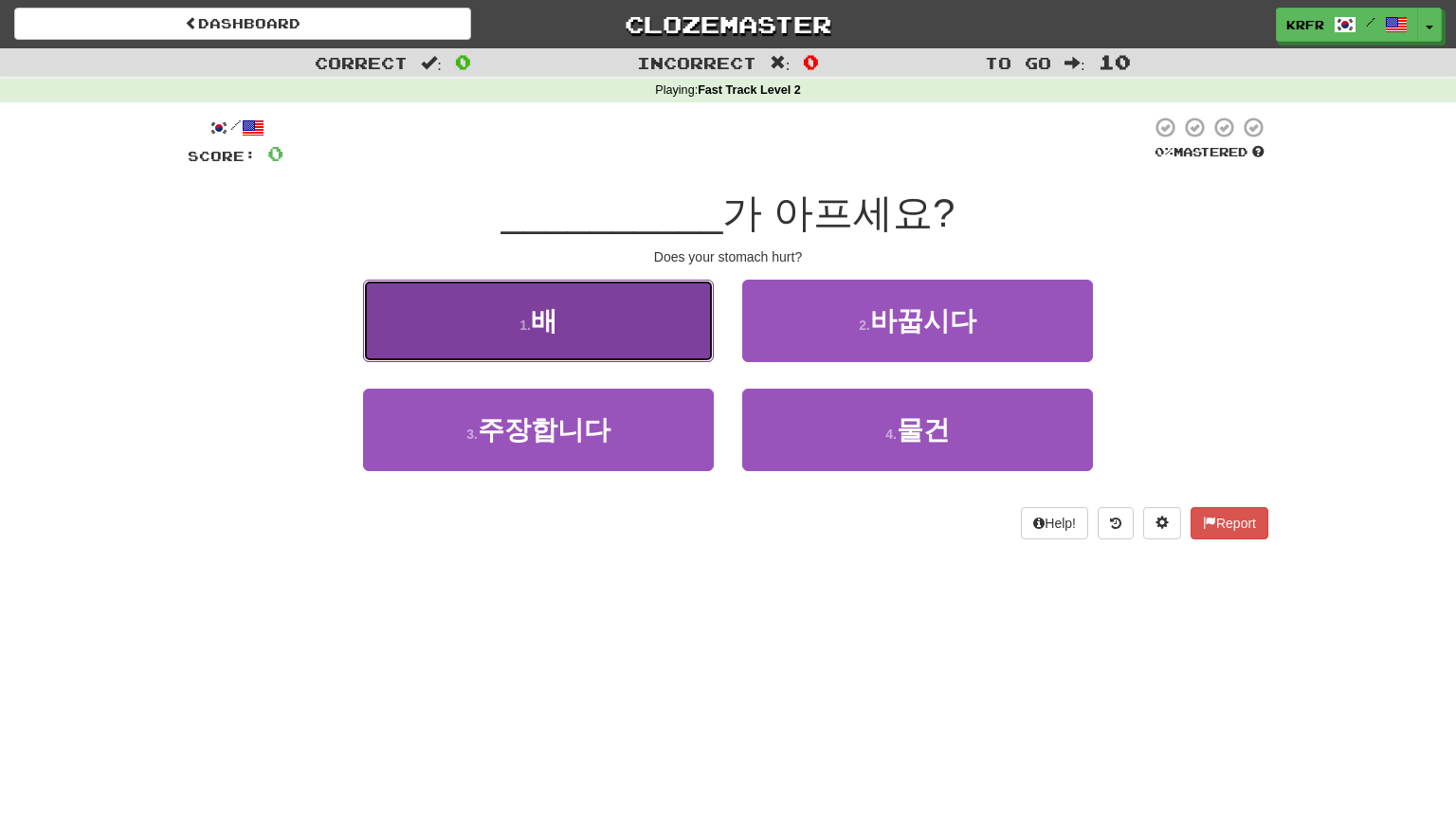 click on "1 .  배" at bounding box center [538, 320] 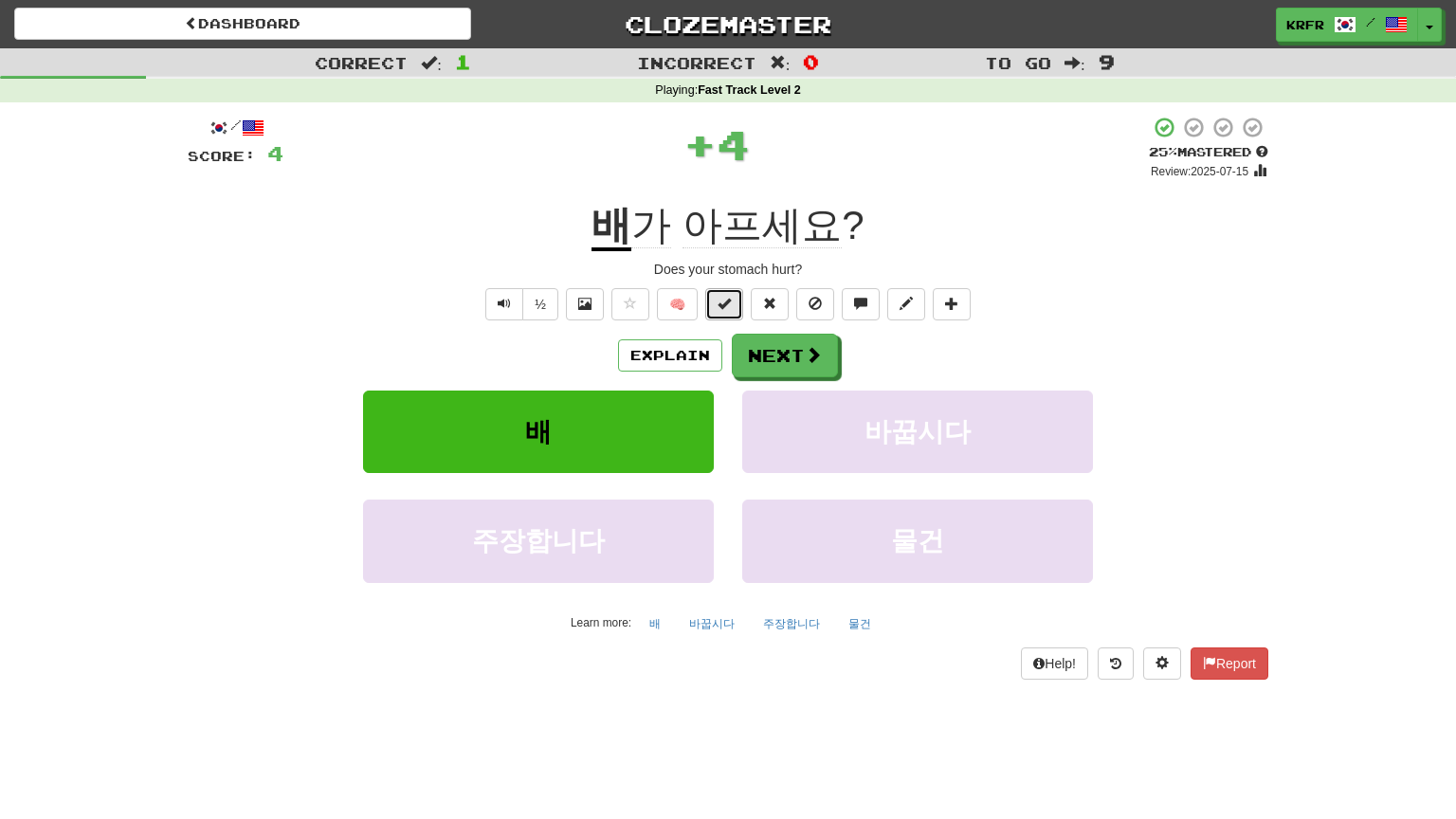 click at bounding box center (724, 303) 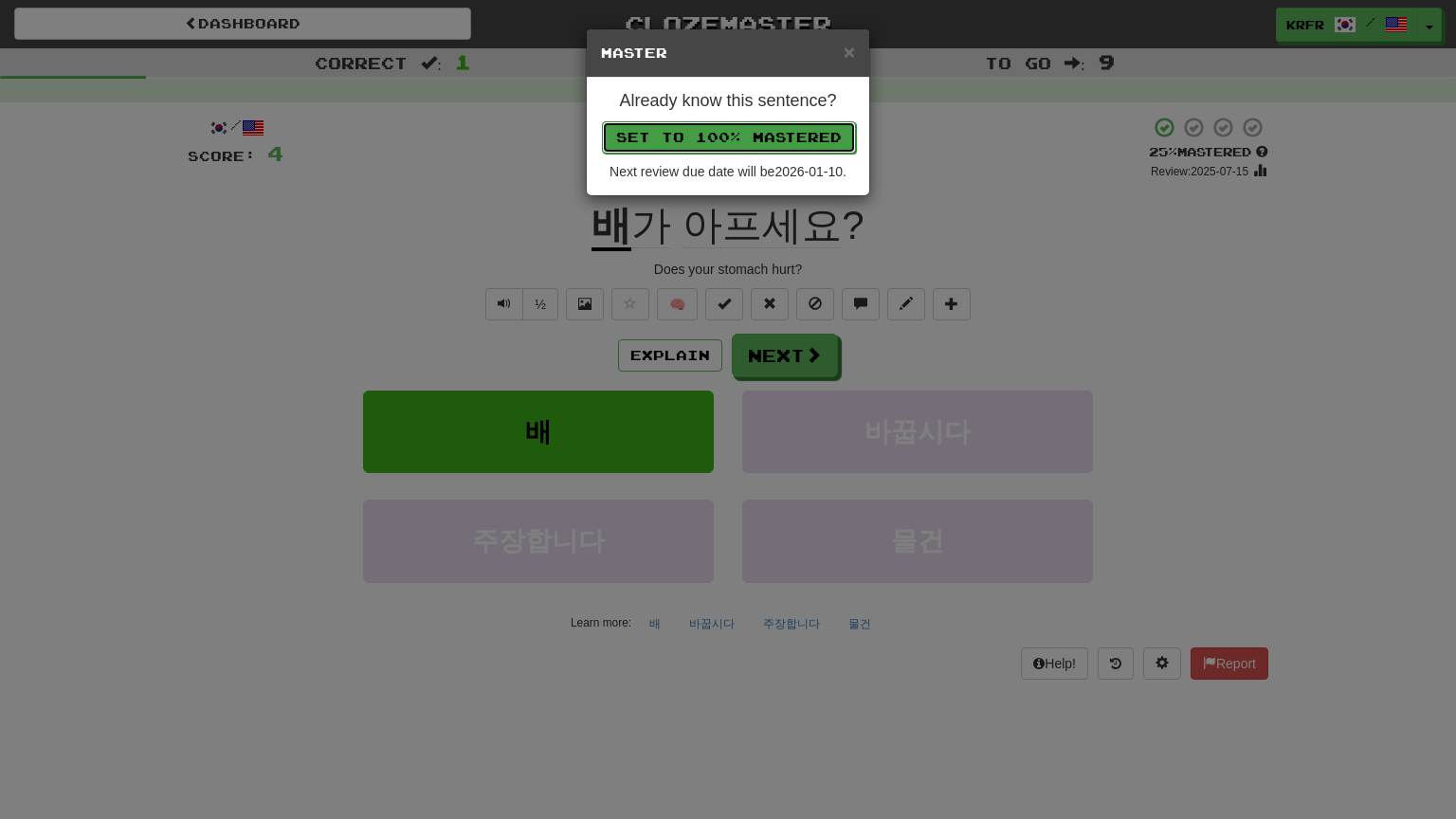 click on "Set to 100% Mastered" at bounding box center [729, 137] 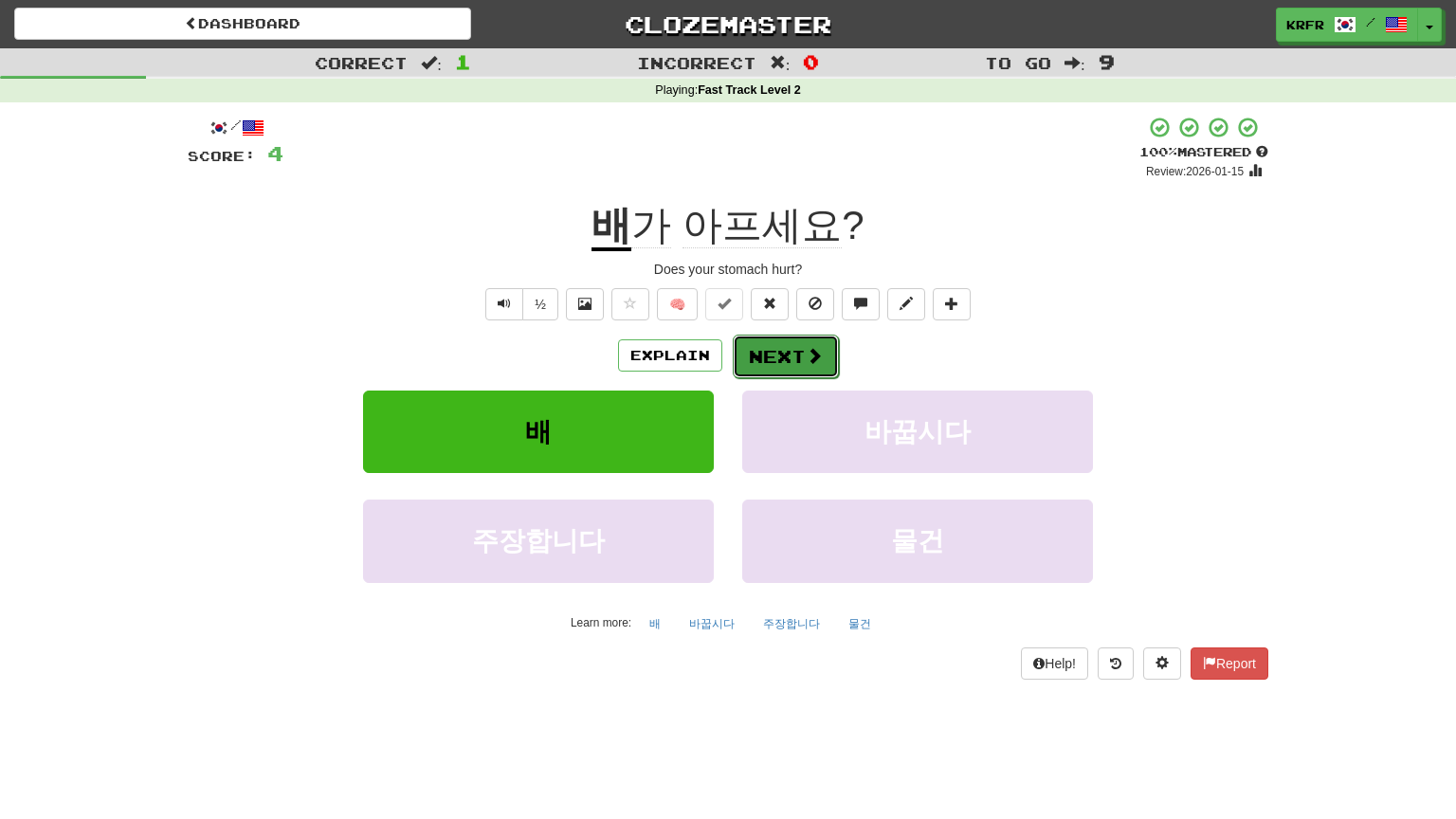 click on "Next" at bounding box center [786, 356] 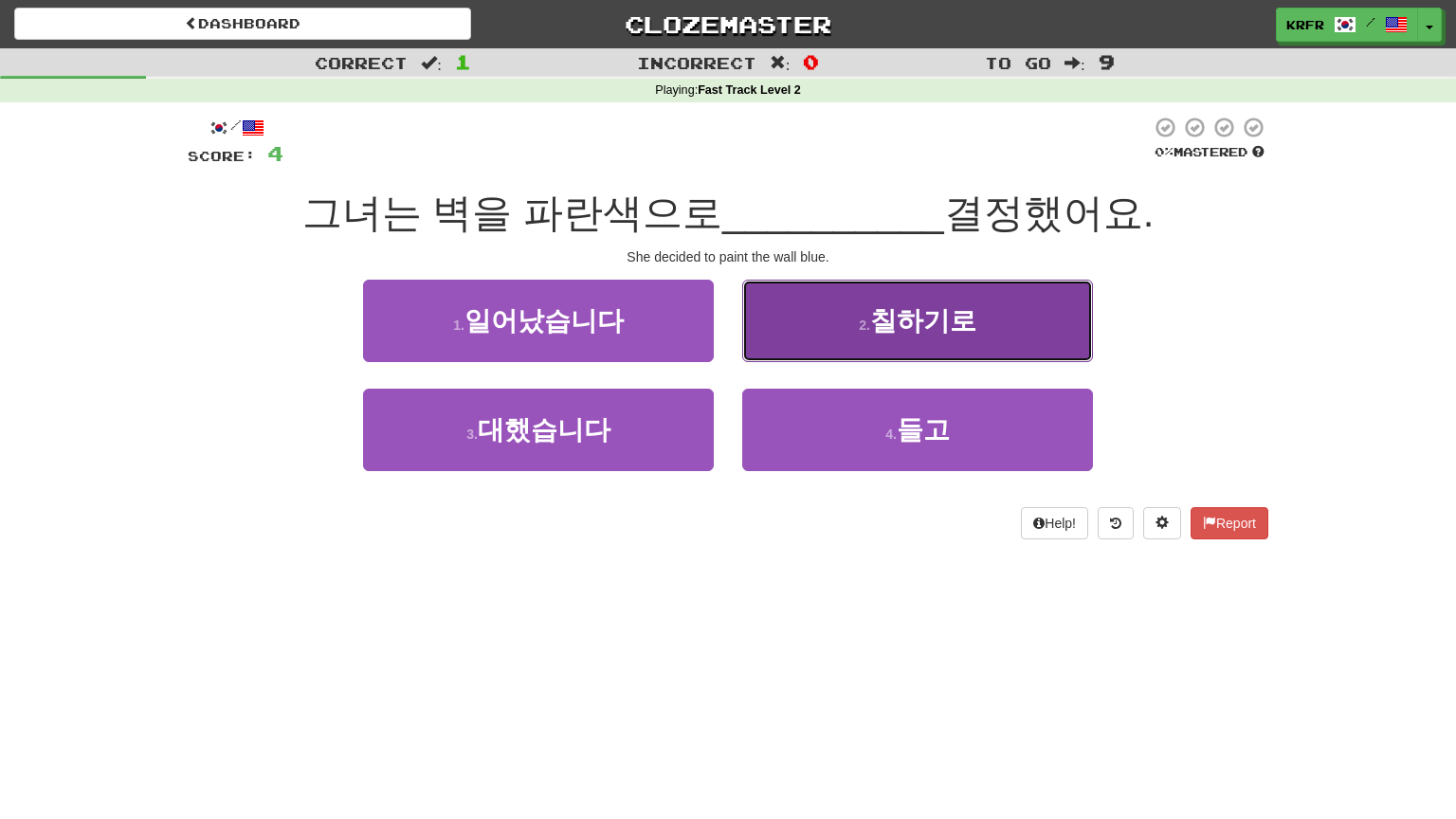 click on "2 .  칠하기로" at bounding box center [918, 320] 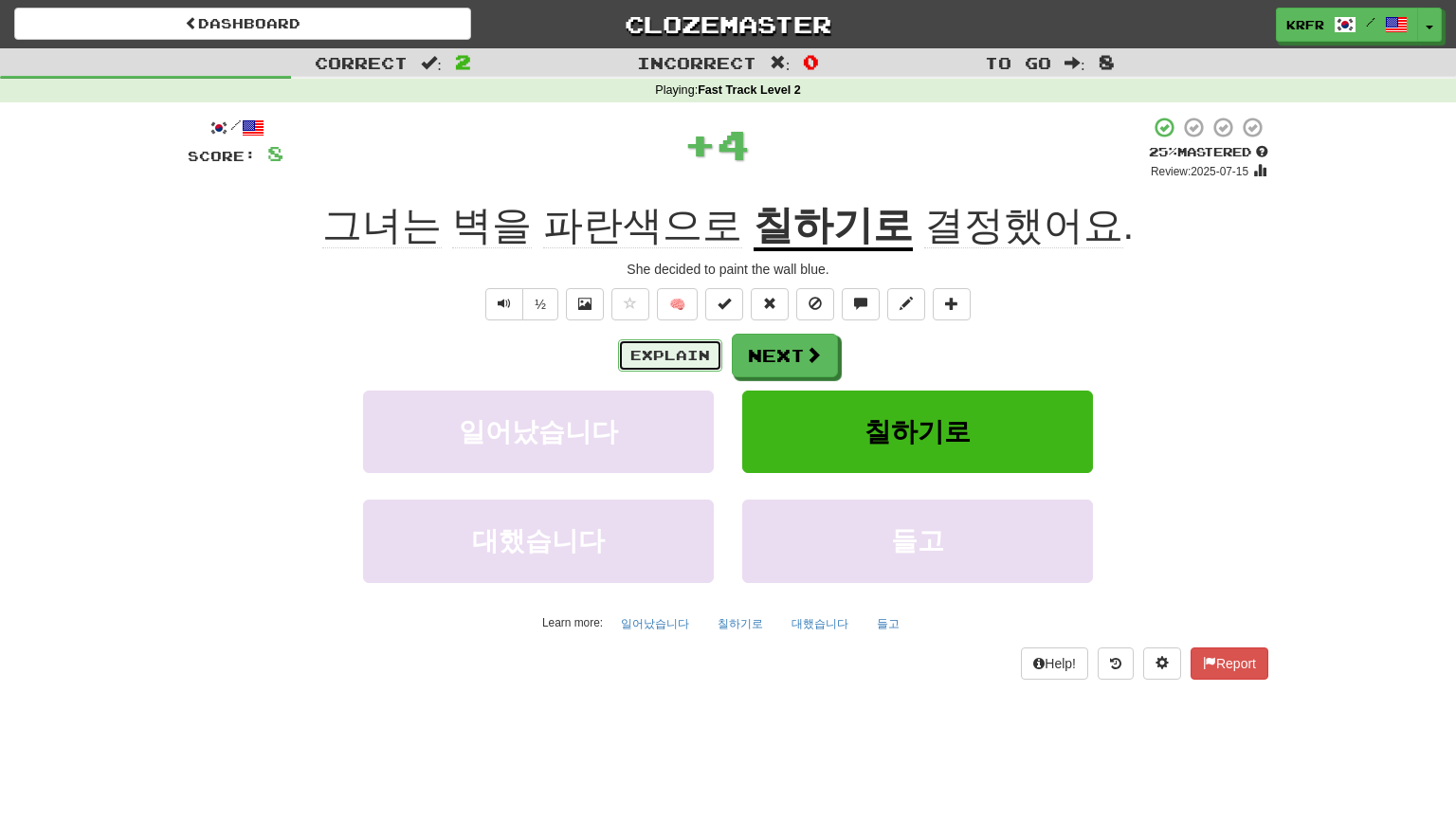 click on "Explain" at bounding box center (670, 355) 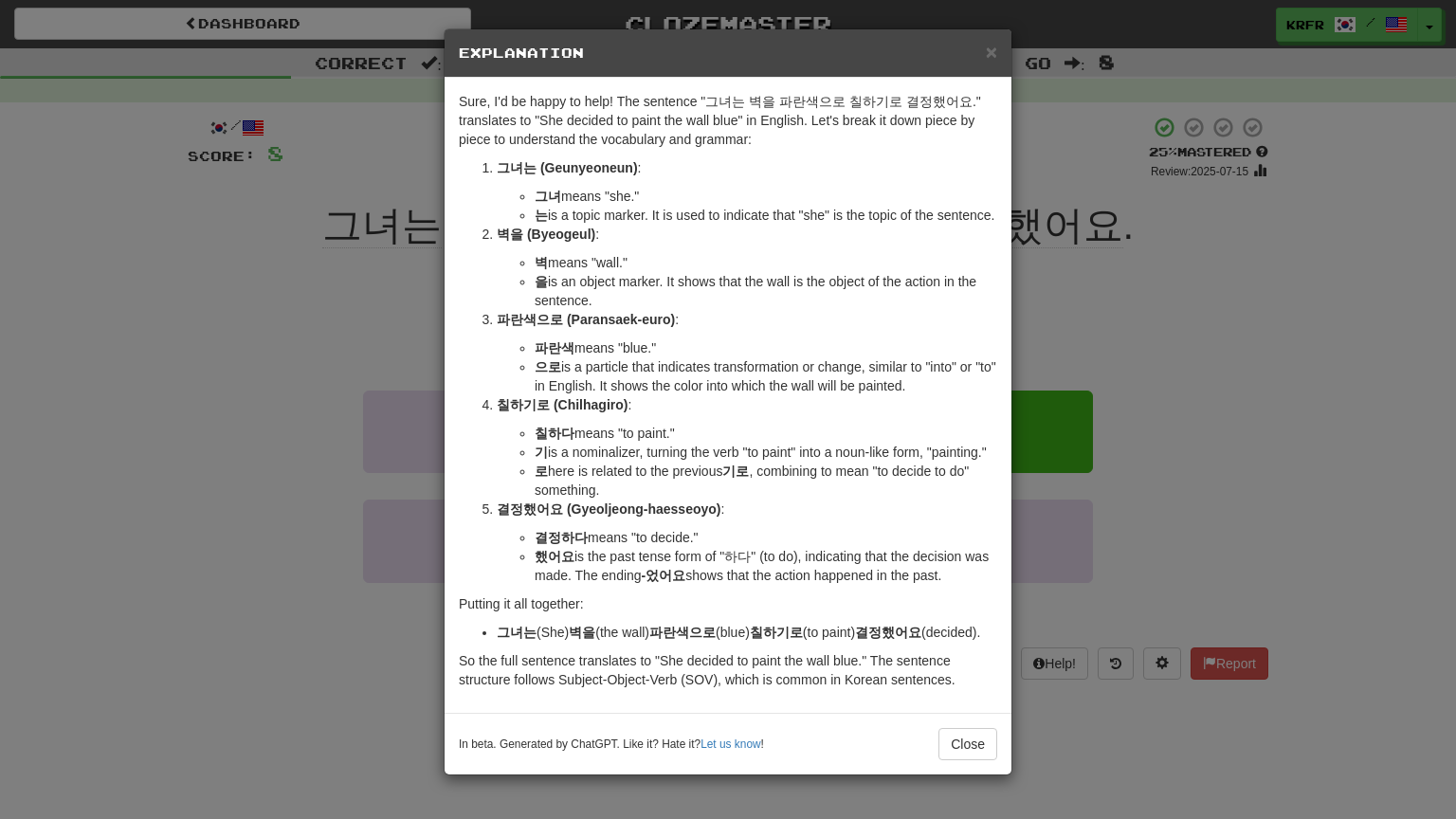 click on "그녀는 벽을 파란색으로 칠하기로 결정했어요.
그녀는 (Geunyeoneun) :
그녀  means "she."
는  is a topic marker. It is used to indicate that "she" is the topic of the sentence.
벽을 (Byeogeul) :
벽  means "wall."
을  is an object marker. It shows that the wall is the object of the action in the sentence.
파란색으로 (Paransaek-euro) :
파란색  means "blue."
으로  is a particle that indicates transformation or change, similar to "into" or "to" in English. It shows the color into which the wall will be painted.
칠하기로 (Chilhagiro) :
칠하다  means "to paint."
기  is a nominalizer, turning the verb "to paint" into a noun-like form, "painting."
로  here is related to the previous  기로
:
결정하다" at bounding box center (728, 410) 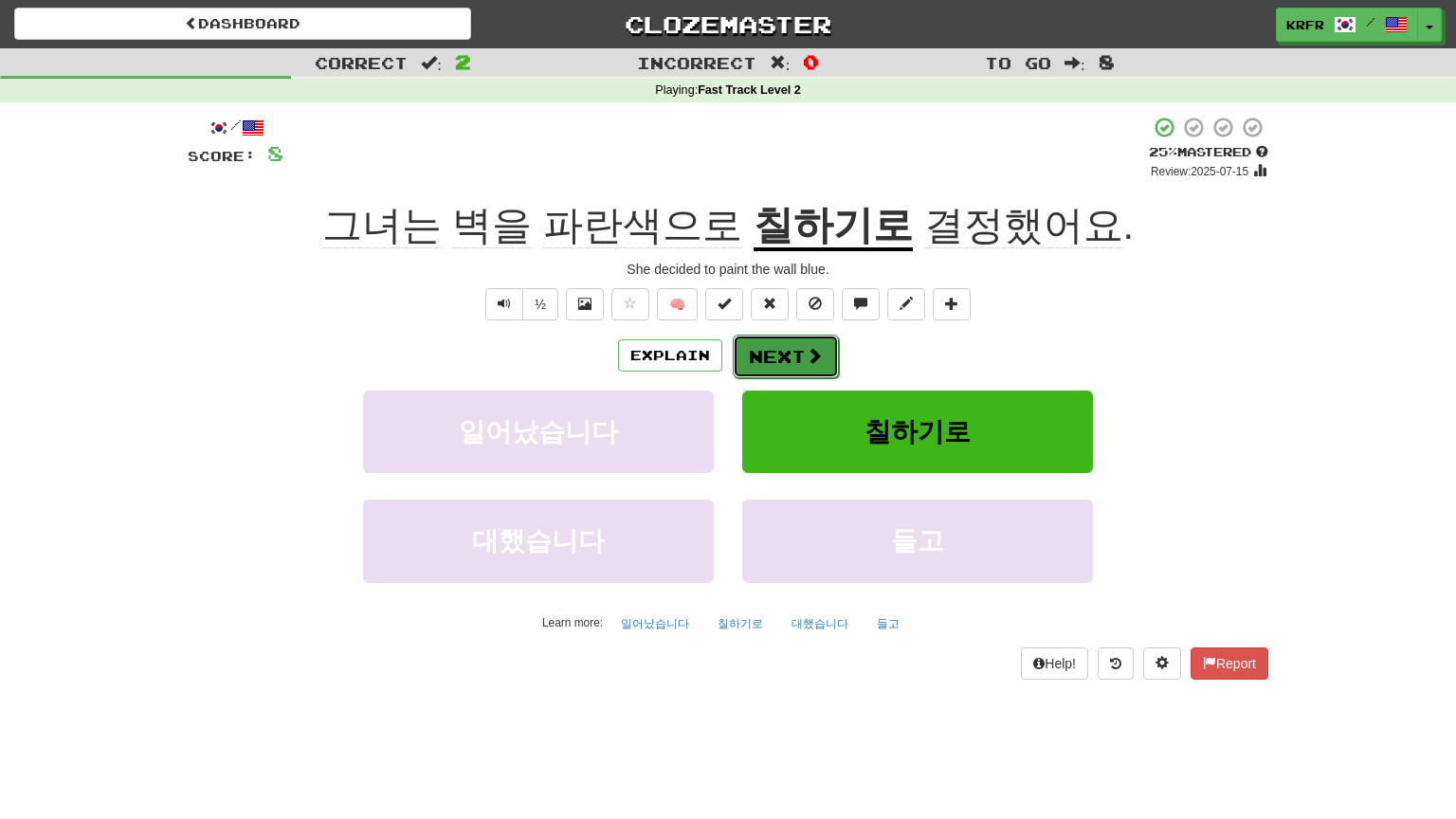 click on "Next" at bounding box center (786, 356) 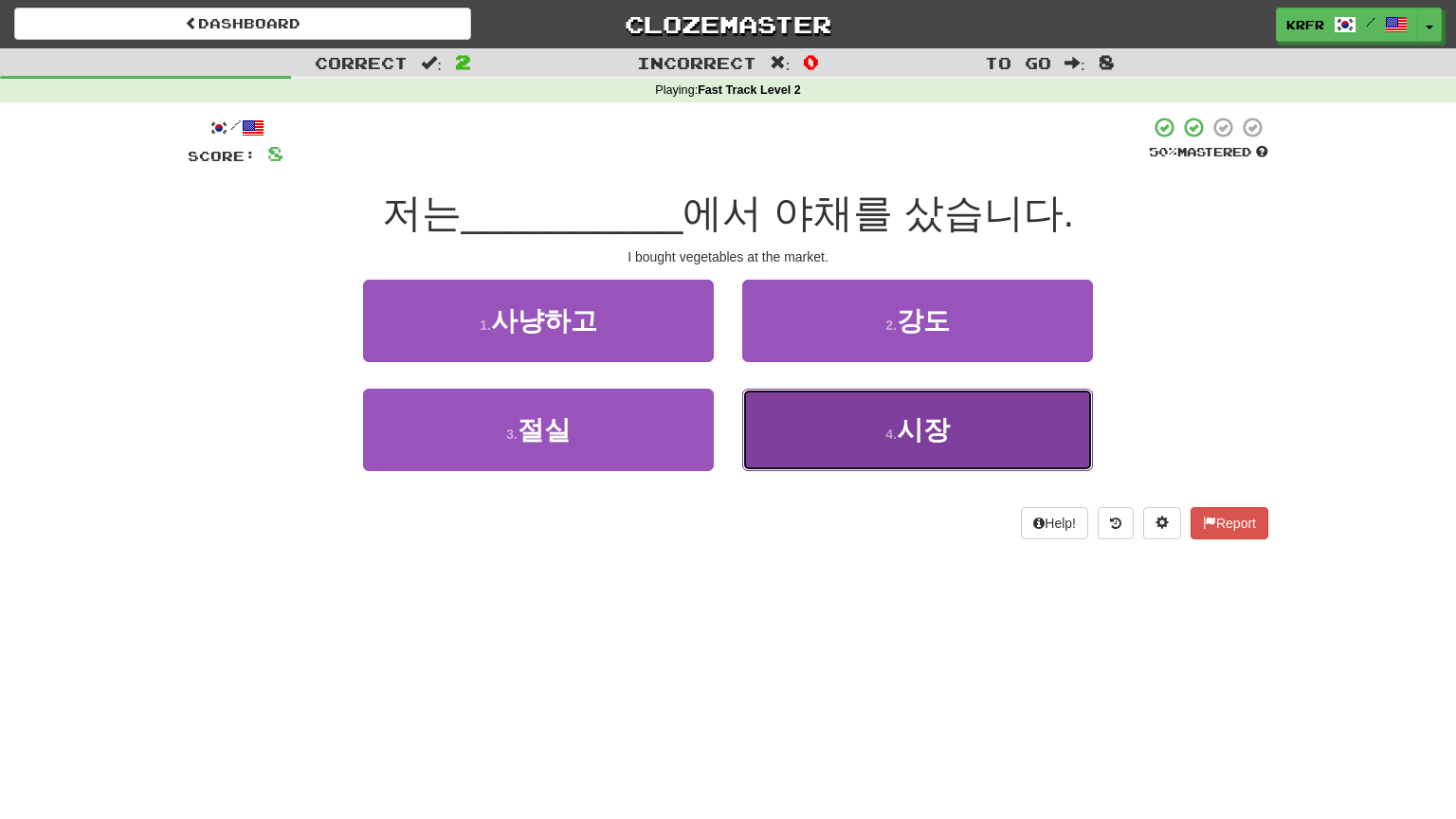 click on "4 .  시장" at bounding box center (918, 429) 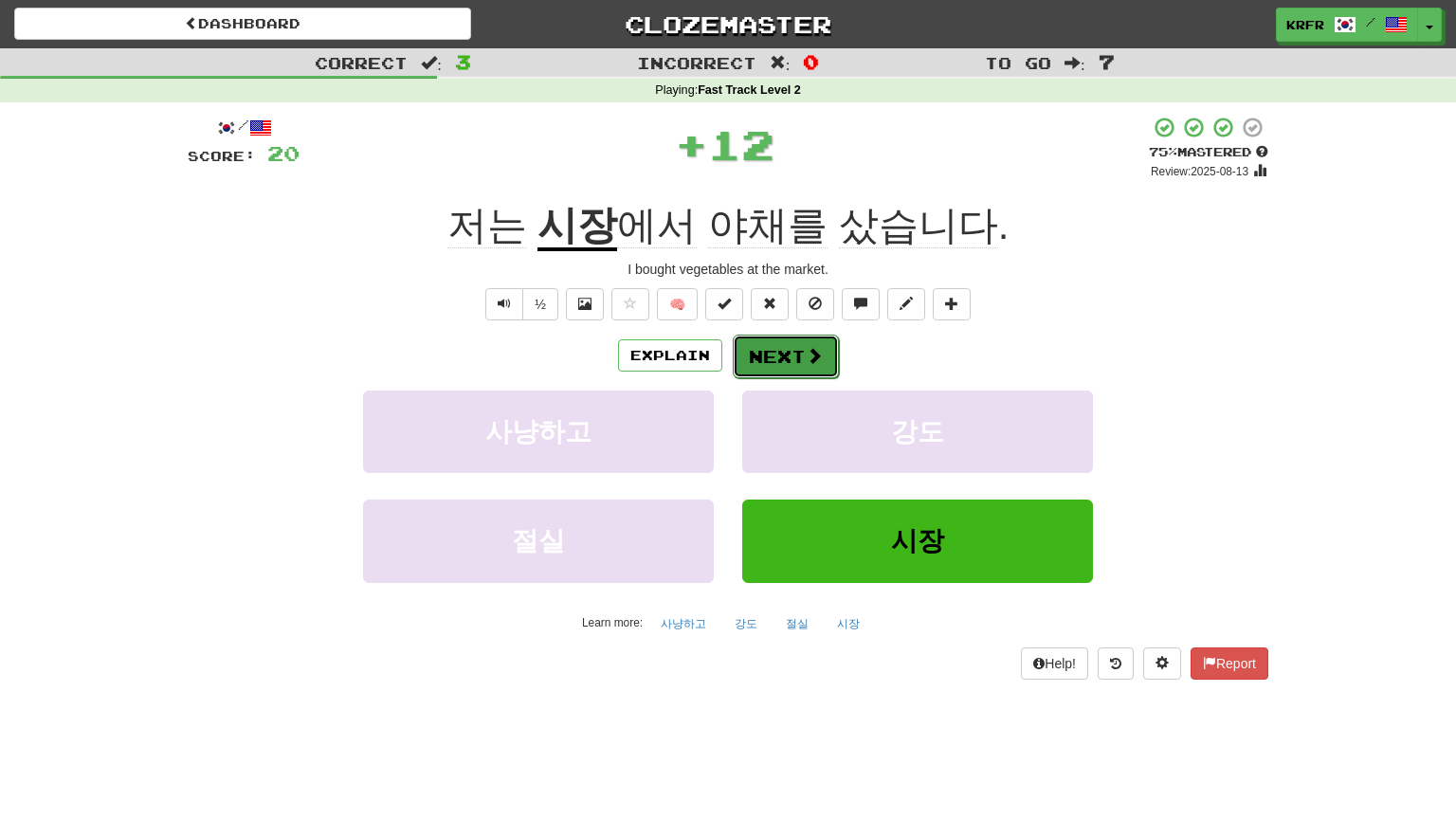 click on "Next" at bounding box center [786, 356] 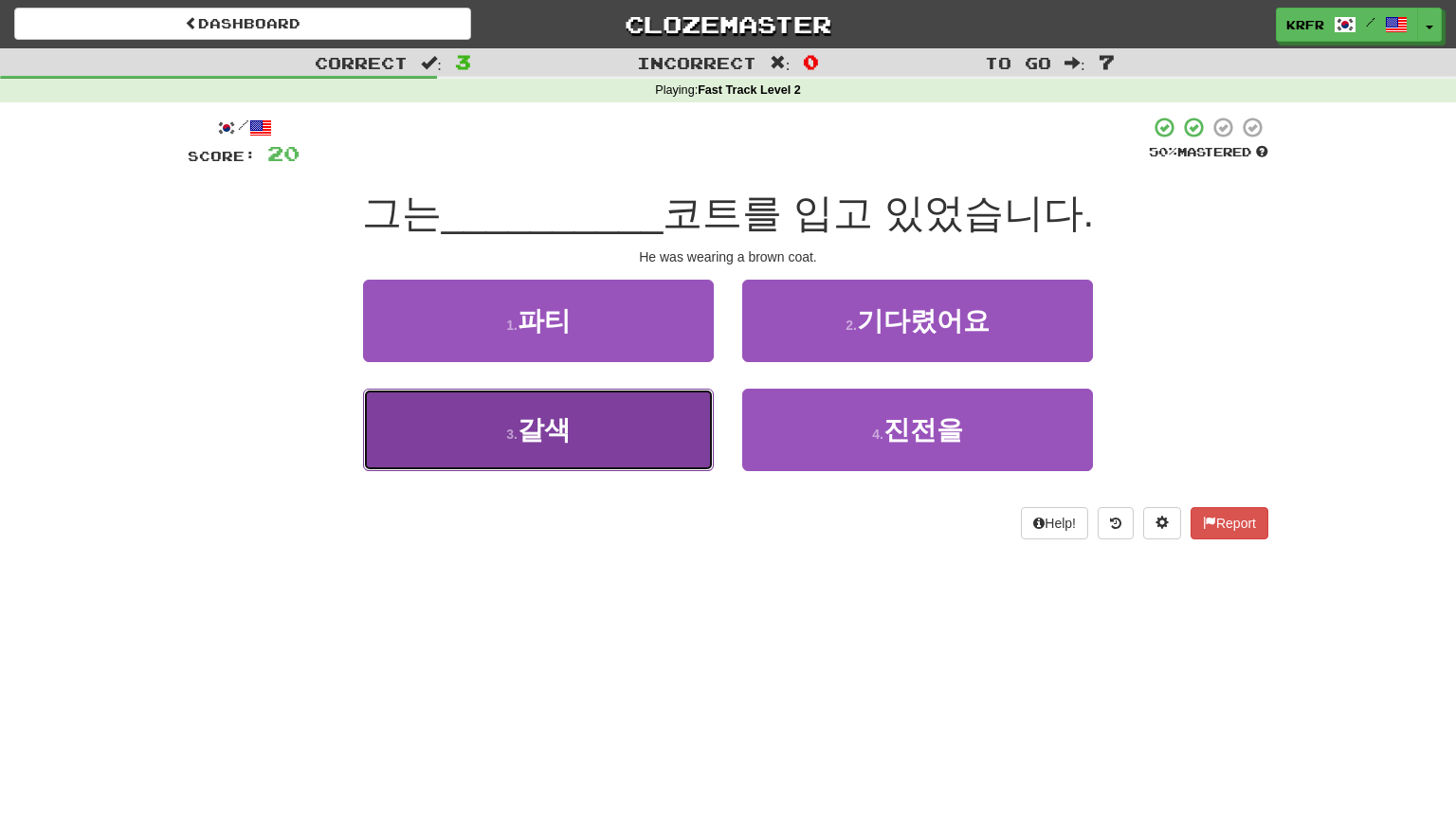 click on "3 .  갈색" at bounding box center (538, 429) 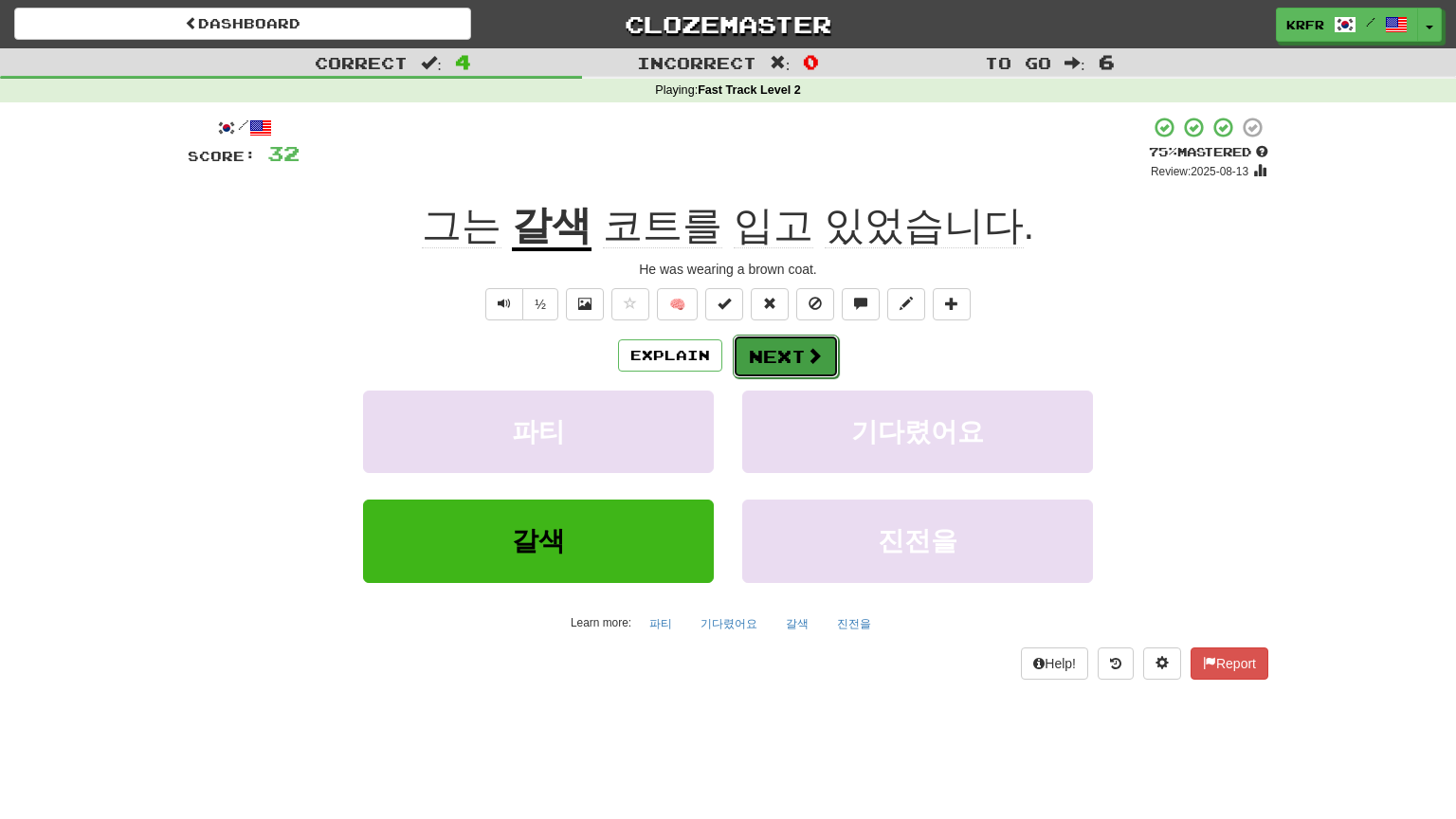 click at bounding box center [814, 355] 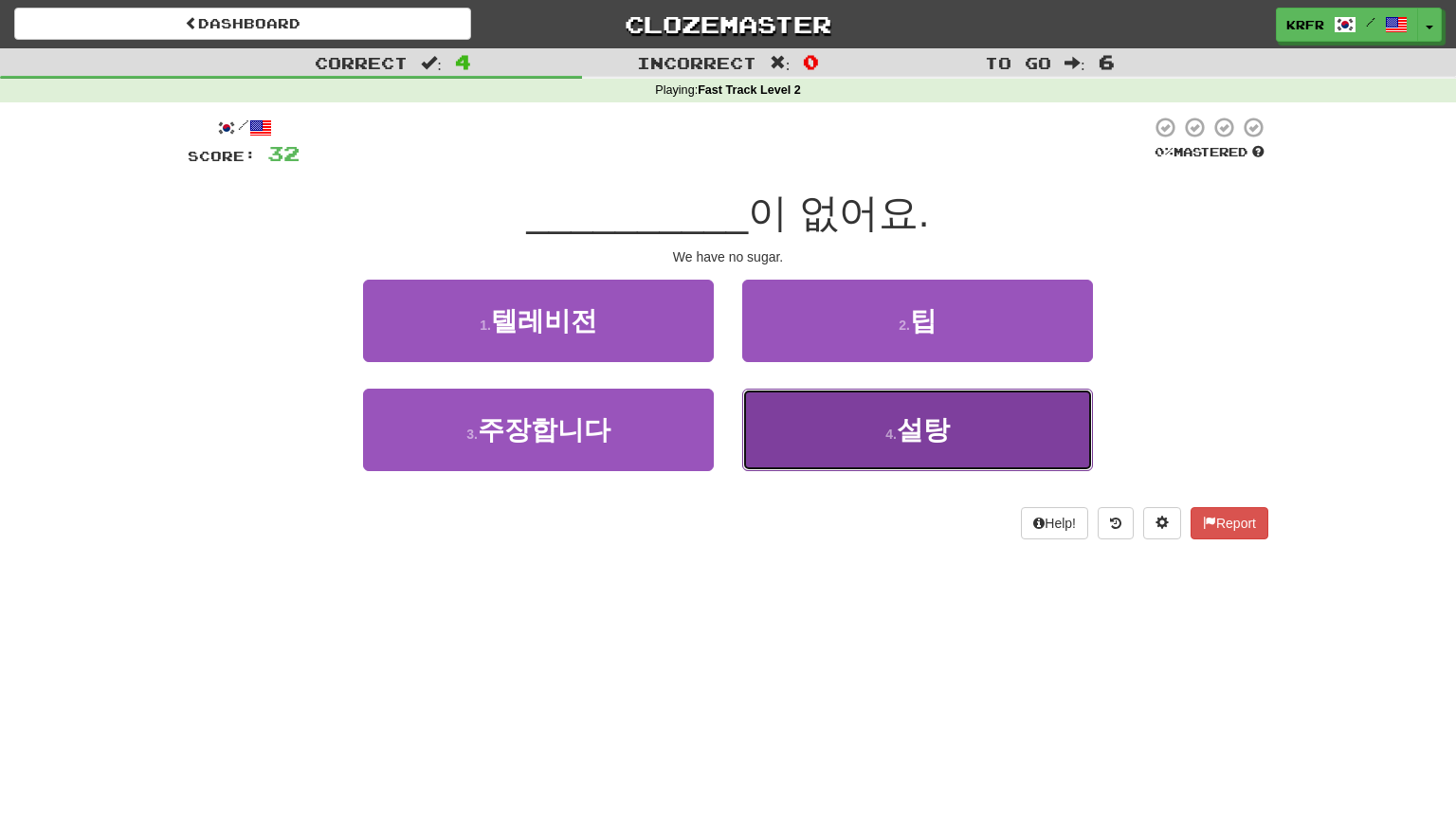 click on "4 .  설탕" at bounding box center [918, 429] 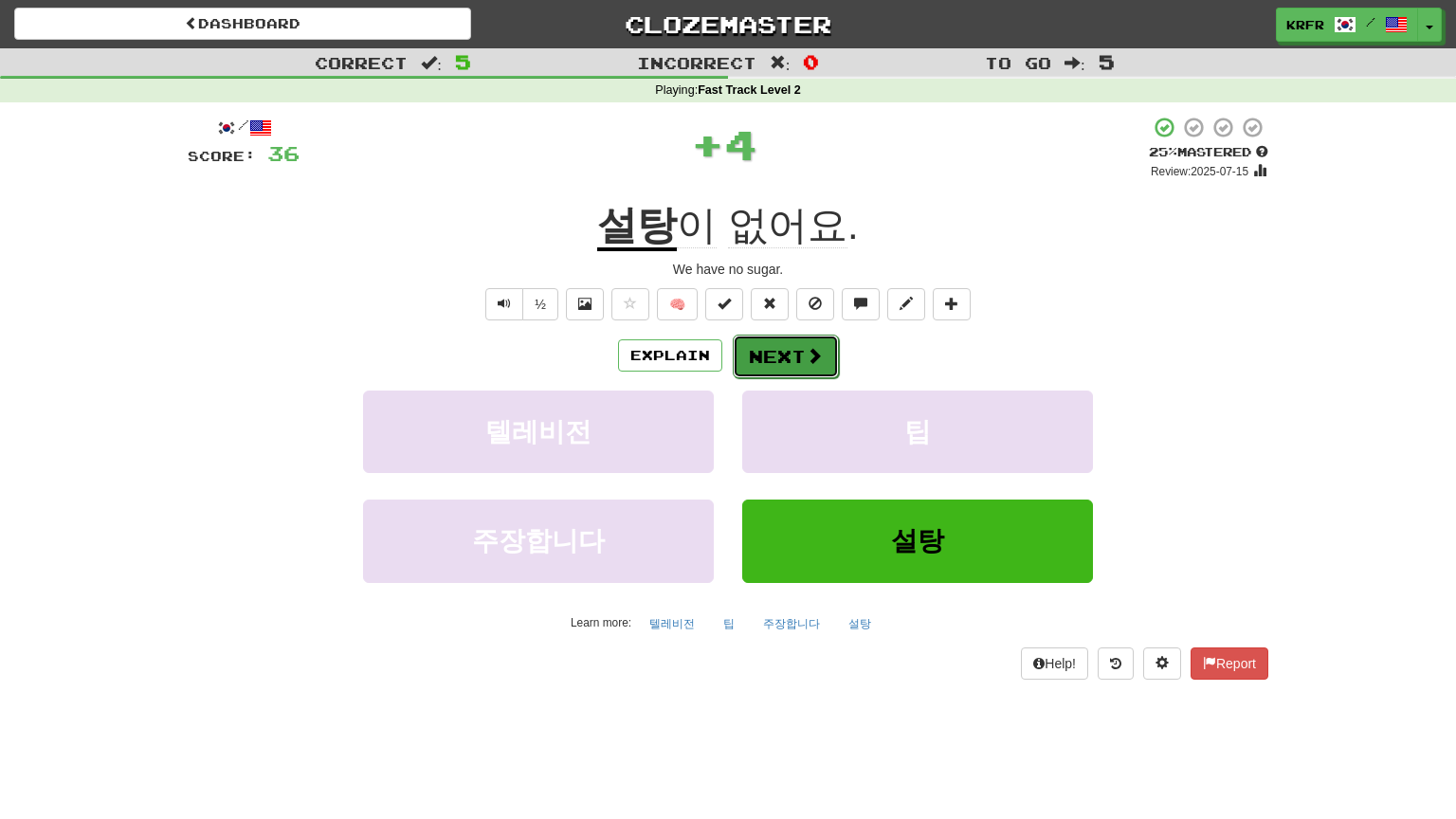 click on "Next" at bounding box center [786, 356] 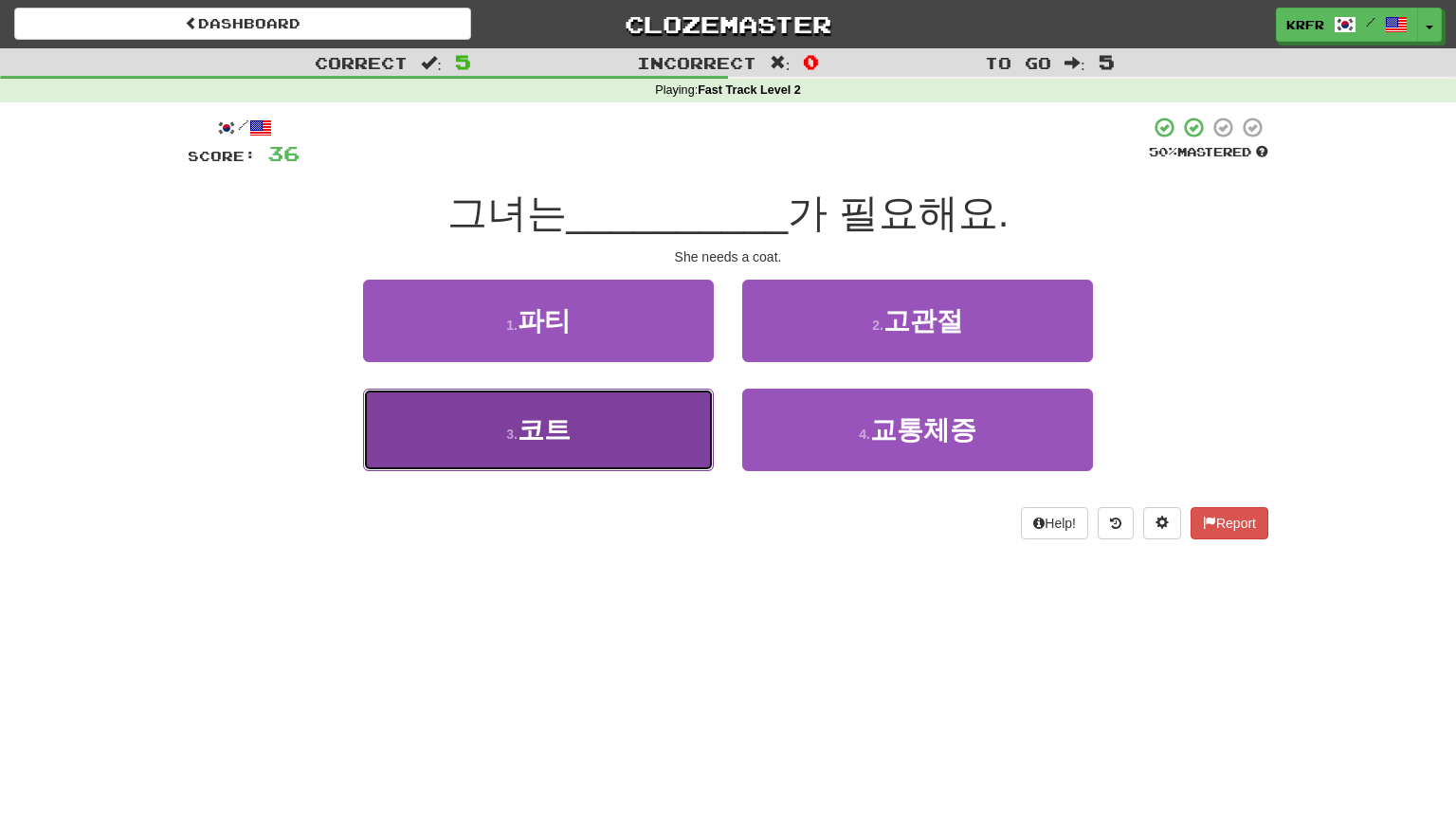 click on "3 .  코트" at bounding box center (538, 429) 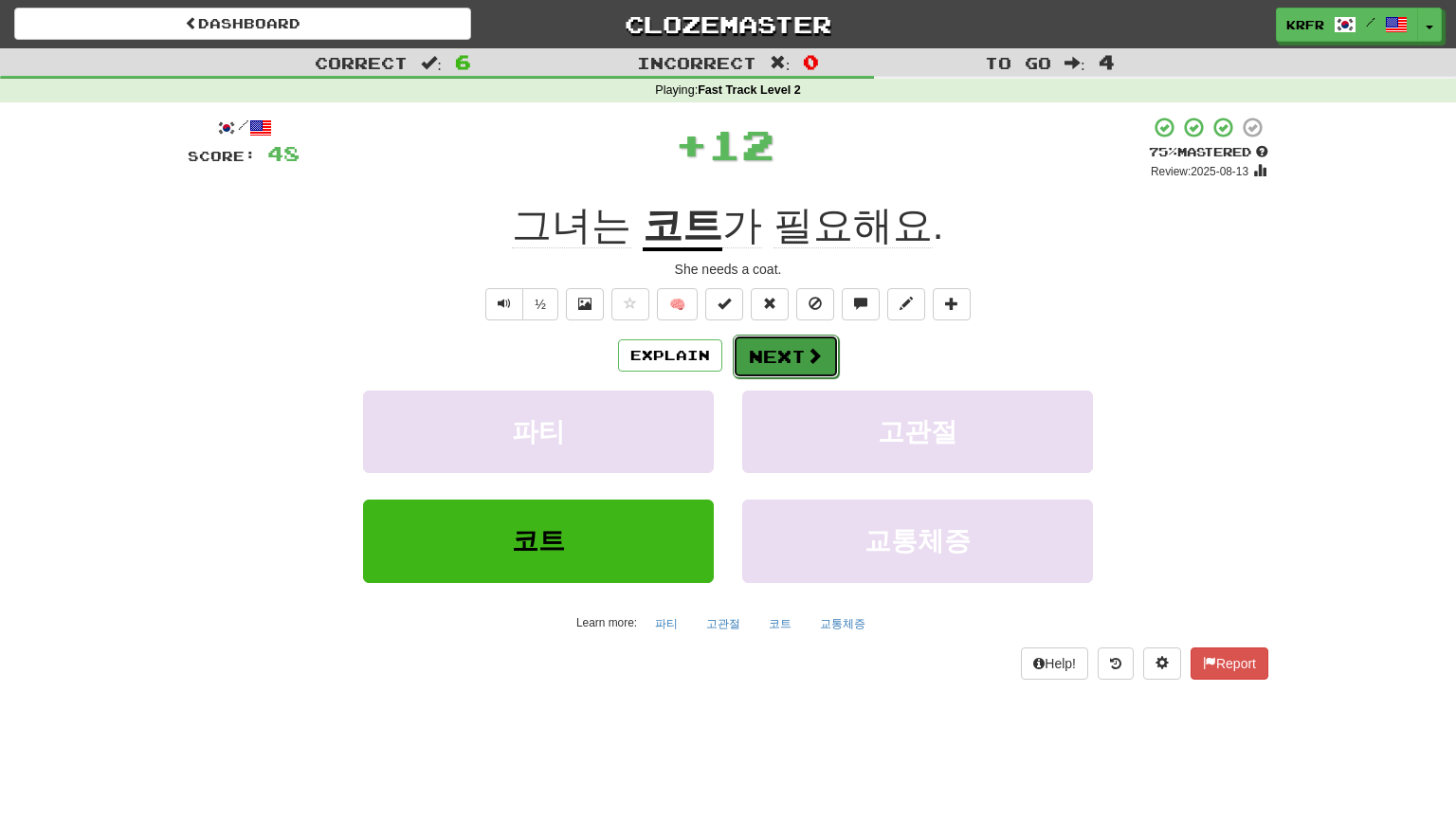 click at bounding box center [814, 355] 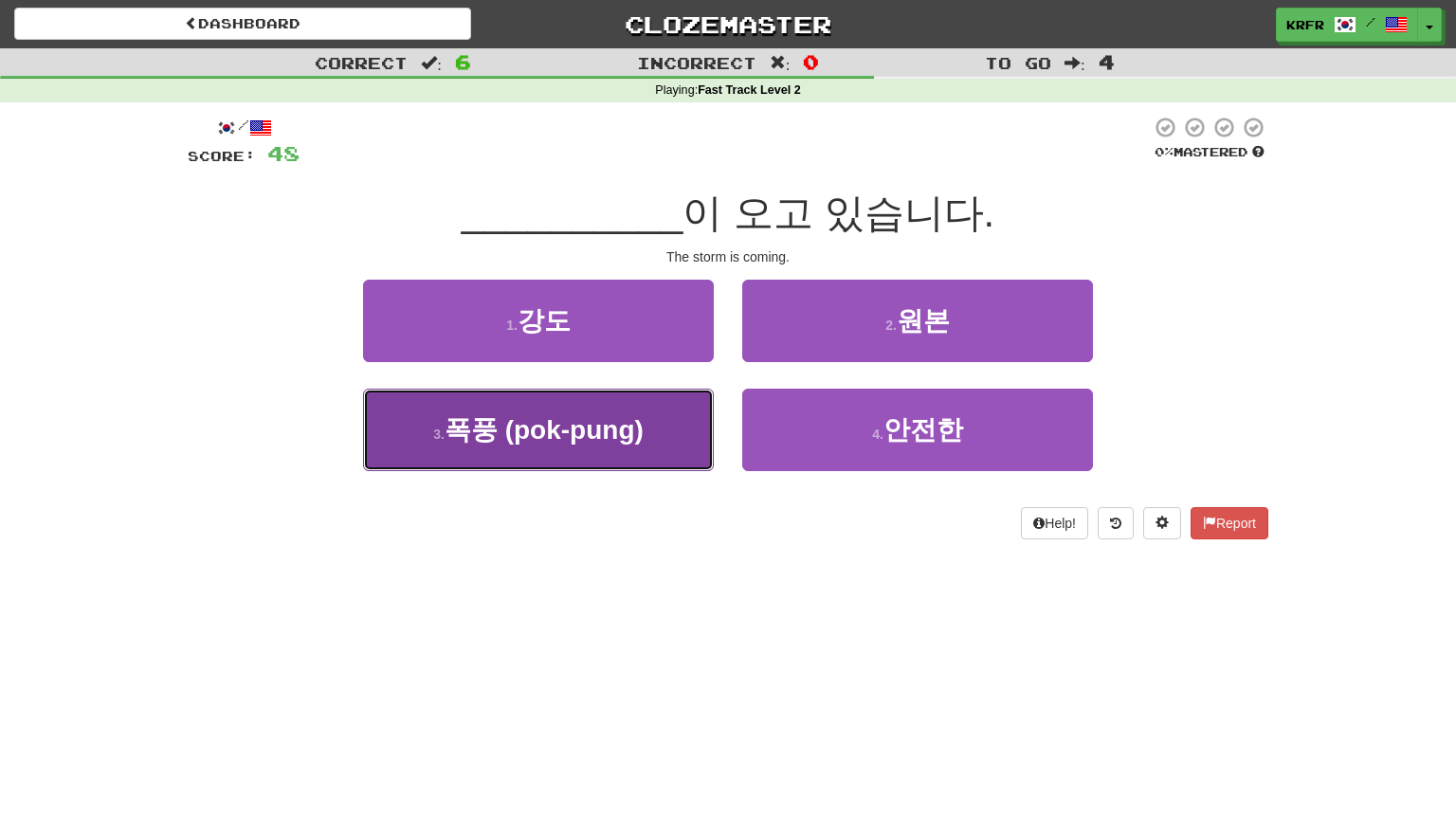 click on "3 .  폭풍" at bounding box center [538, 429] 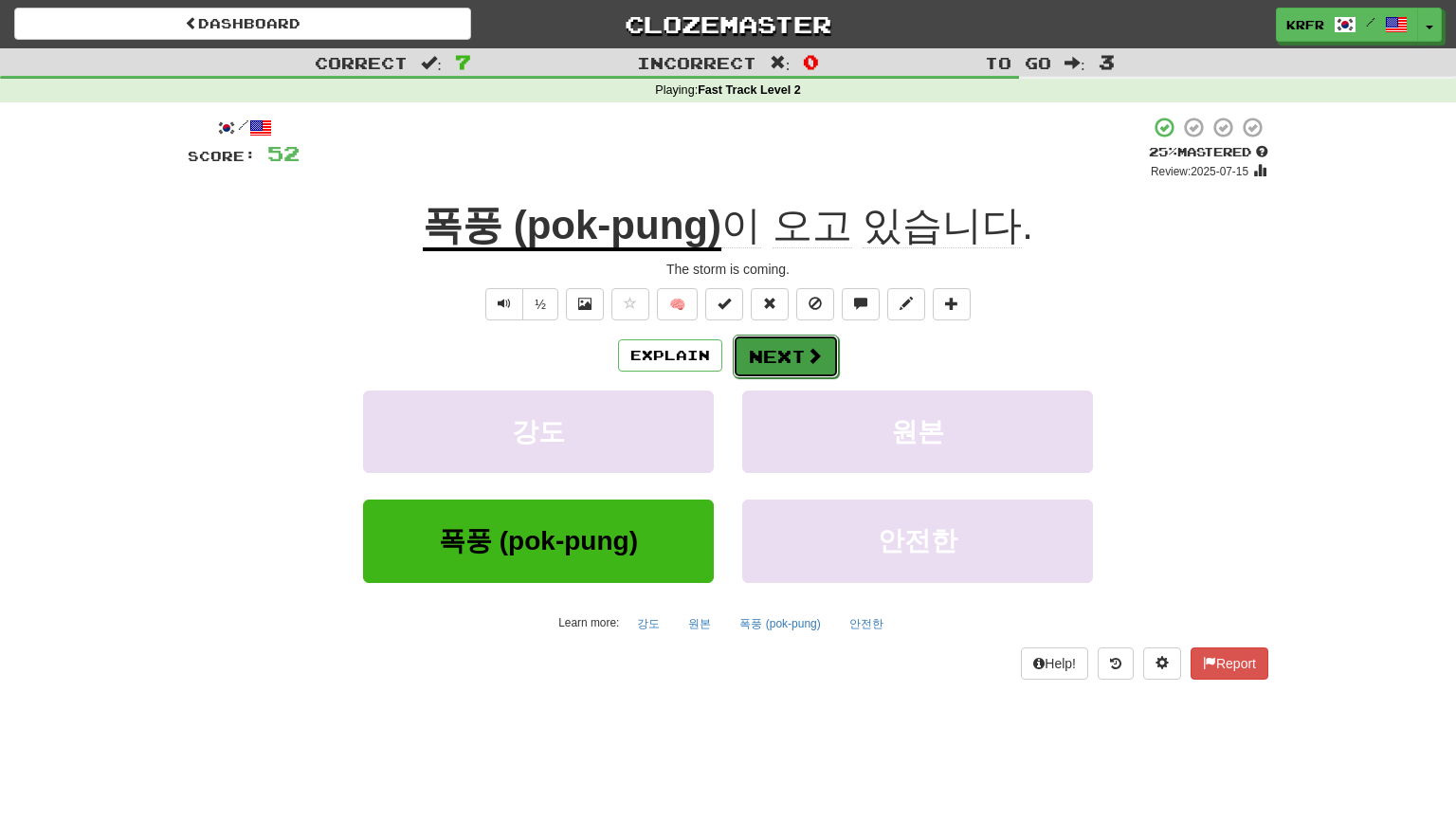 click on "Next" at bounding box center (786, 356) 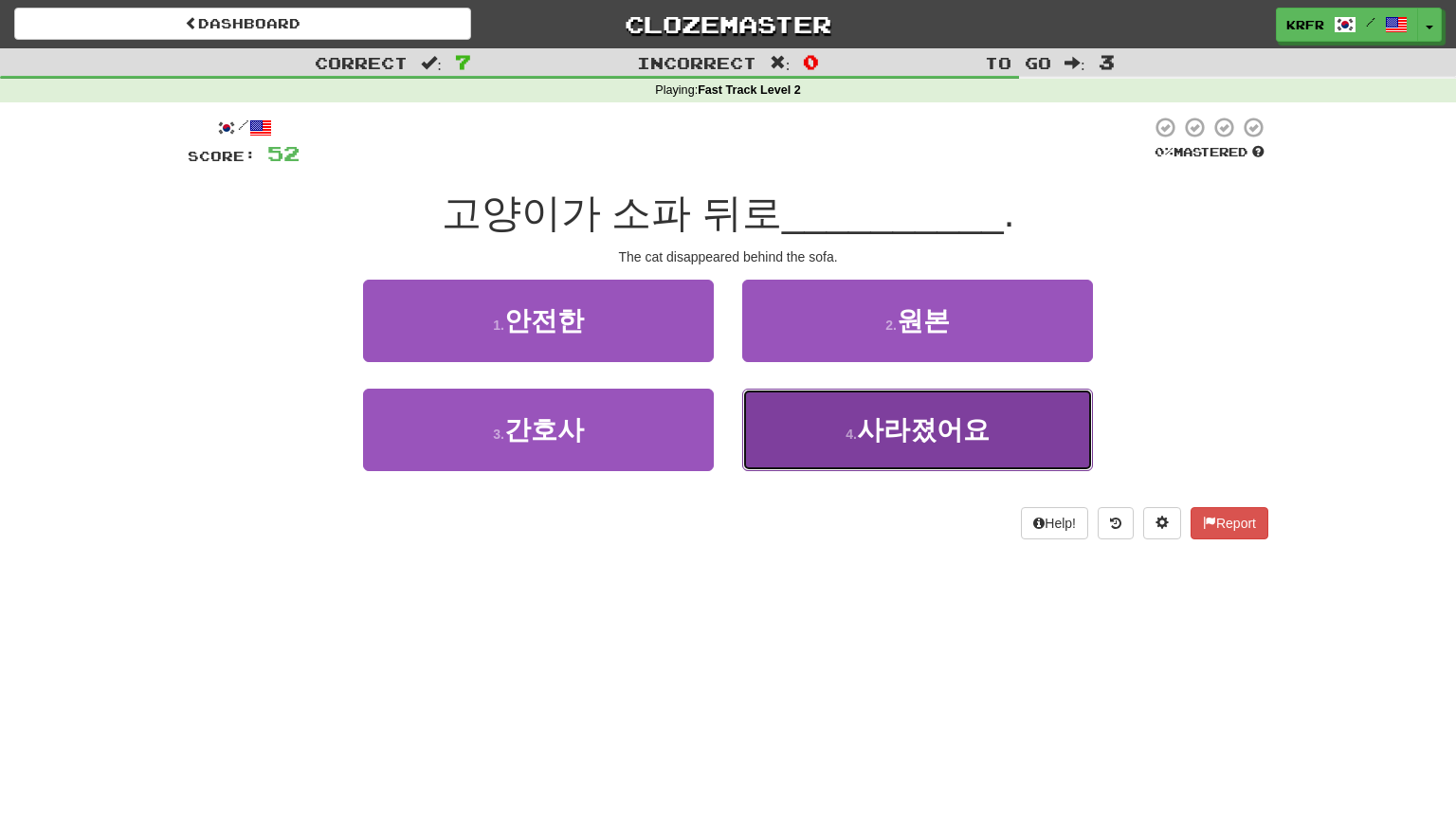 click on "4 .  사라졌어요" at bounding box center (918, 429) 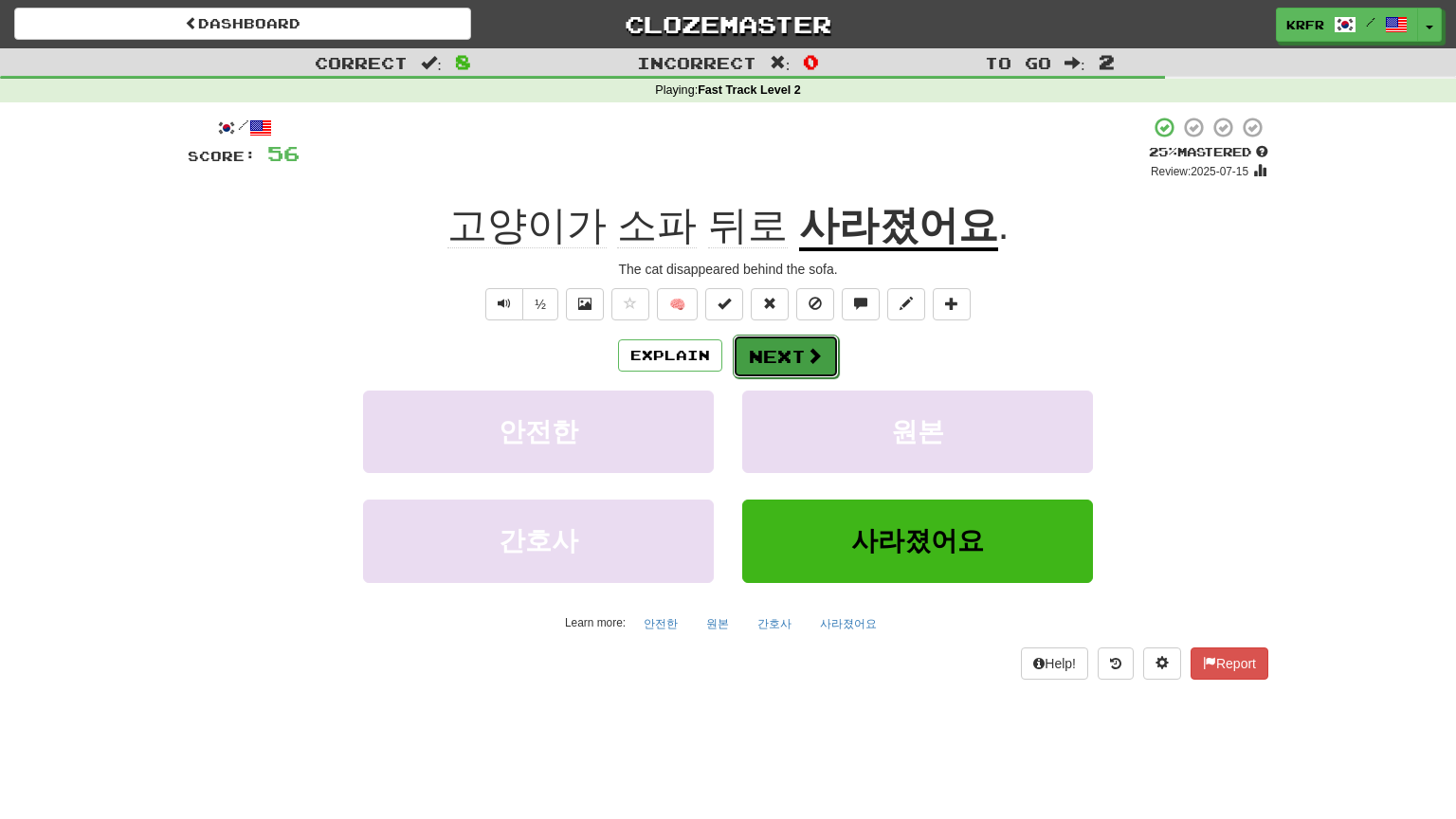click on "Next" at bounding box center [786, 356] 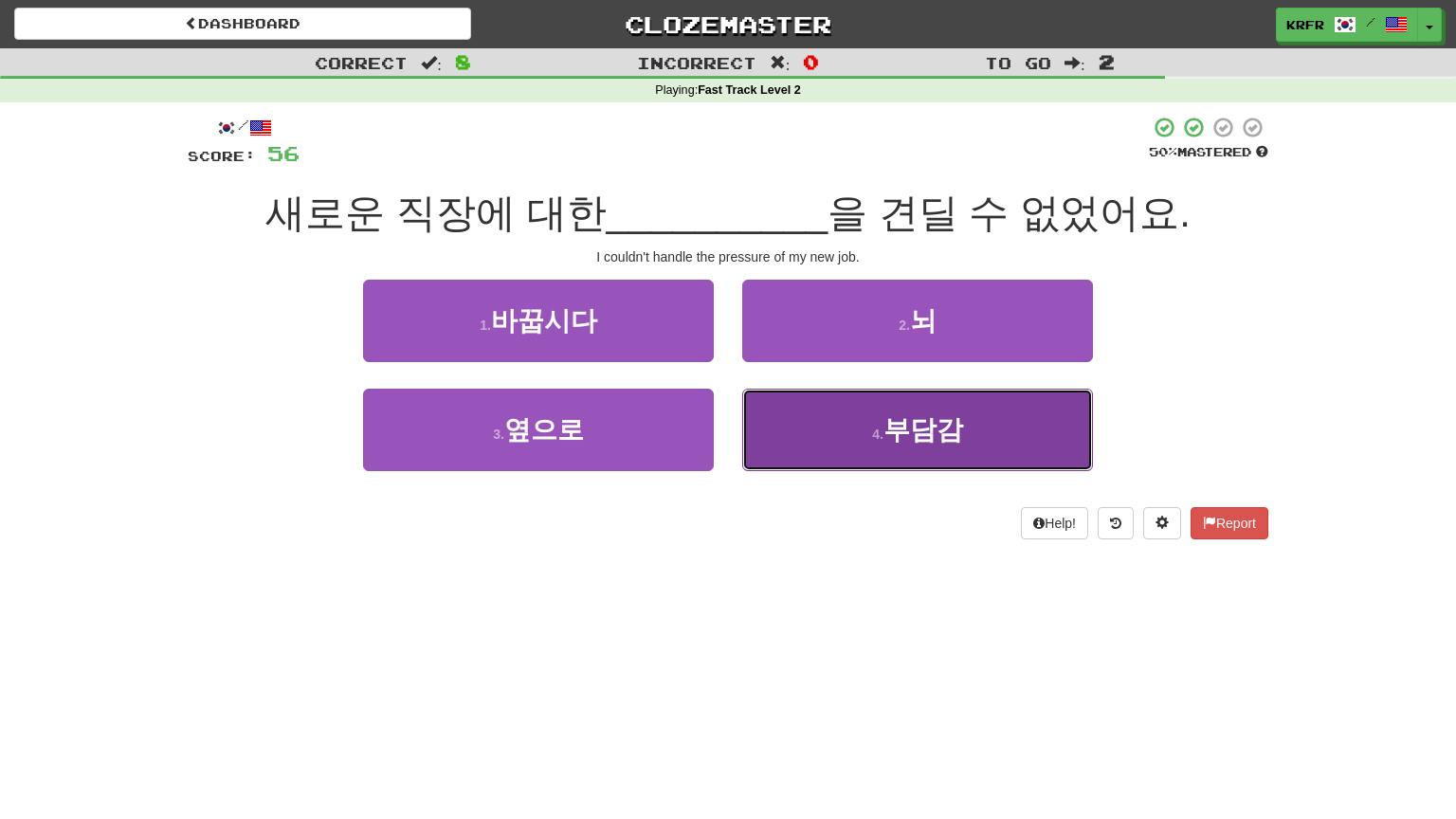 click on "부담감" at bounding box center (923, 429) 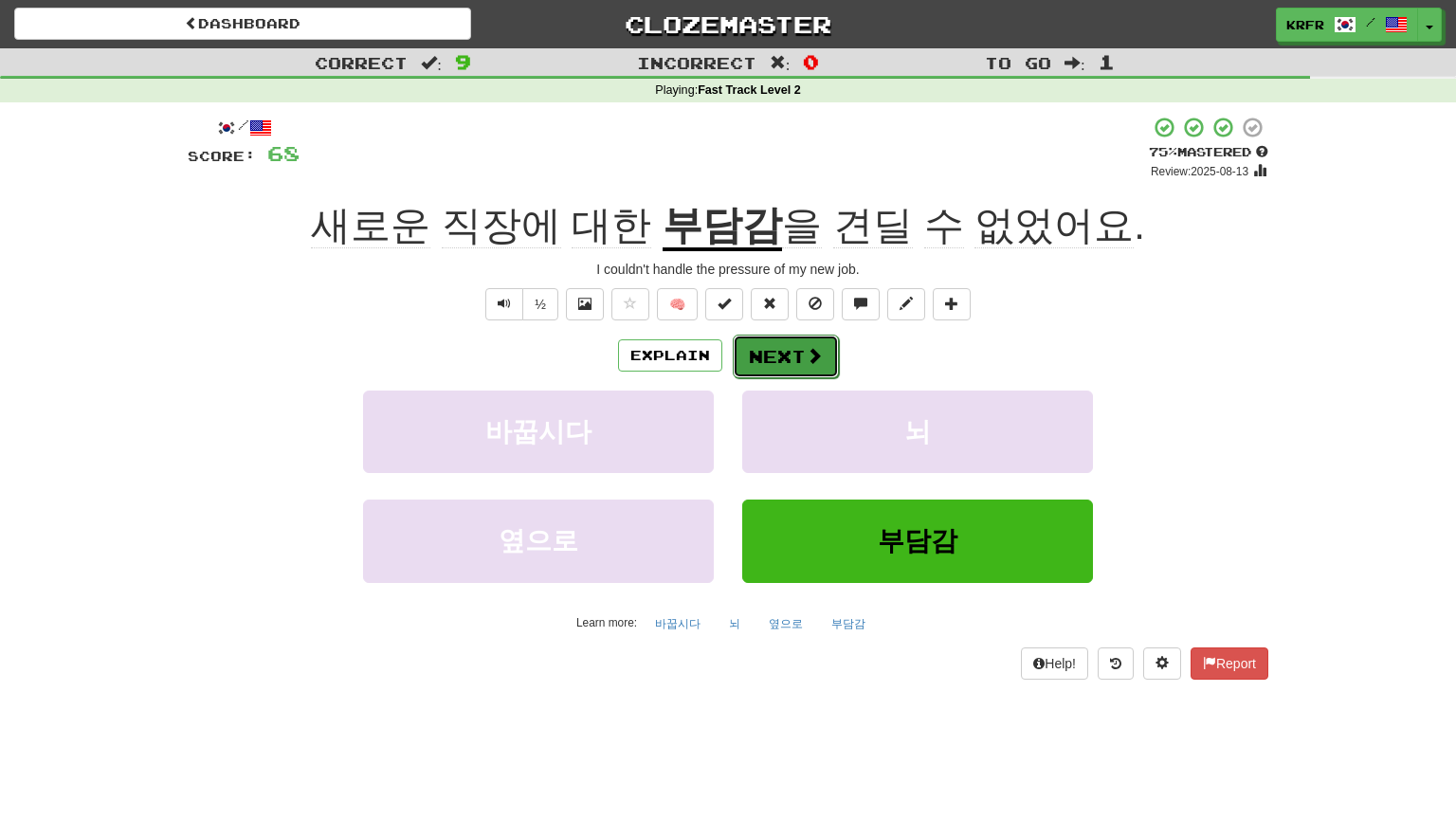 click on "Next" at bounding box center [786, 356] 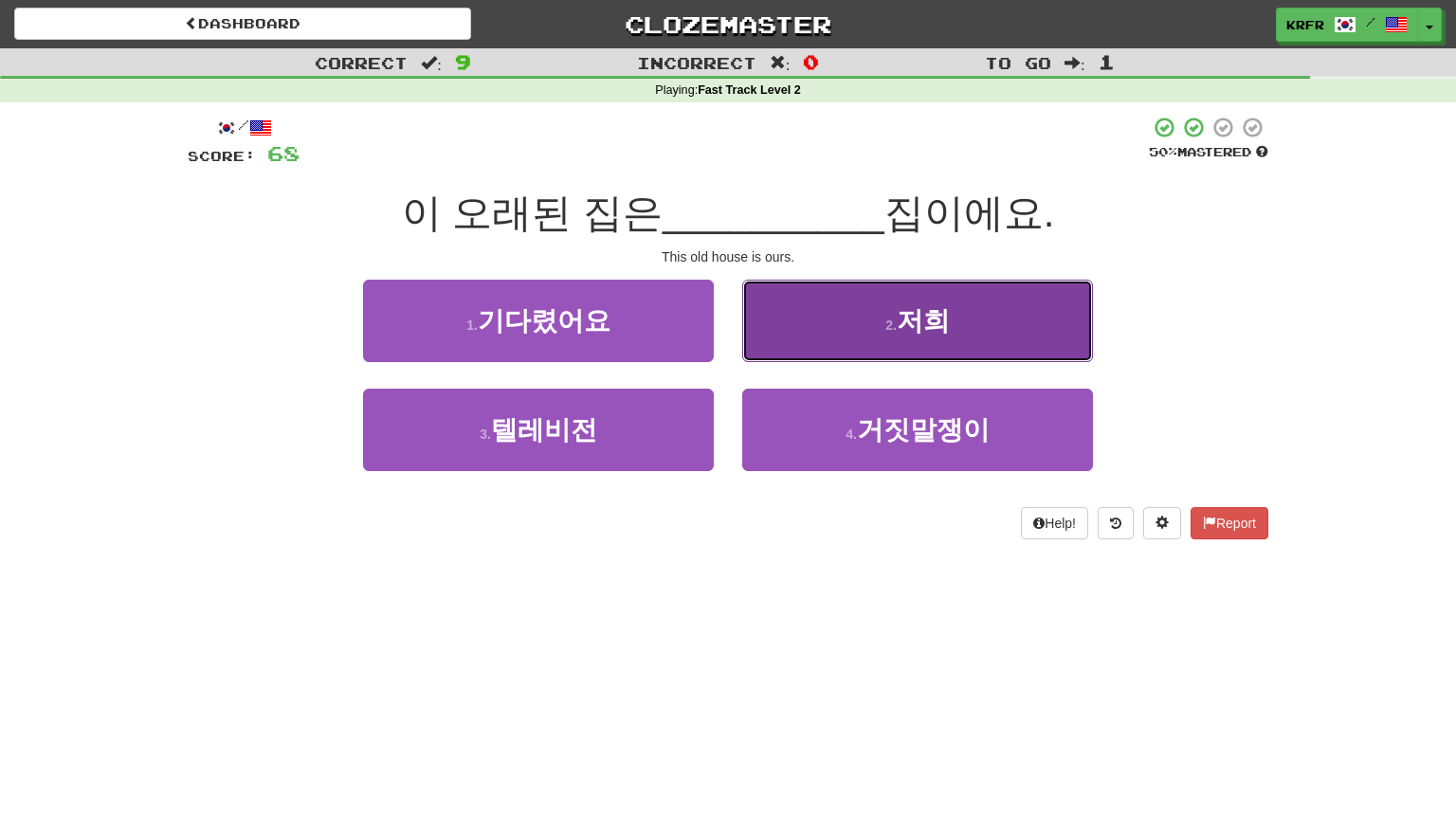 click on "2 ." at bounding box center [891, 325] 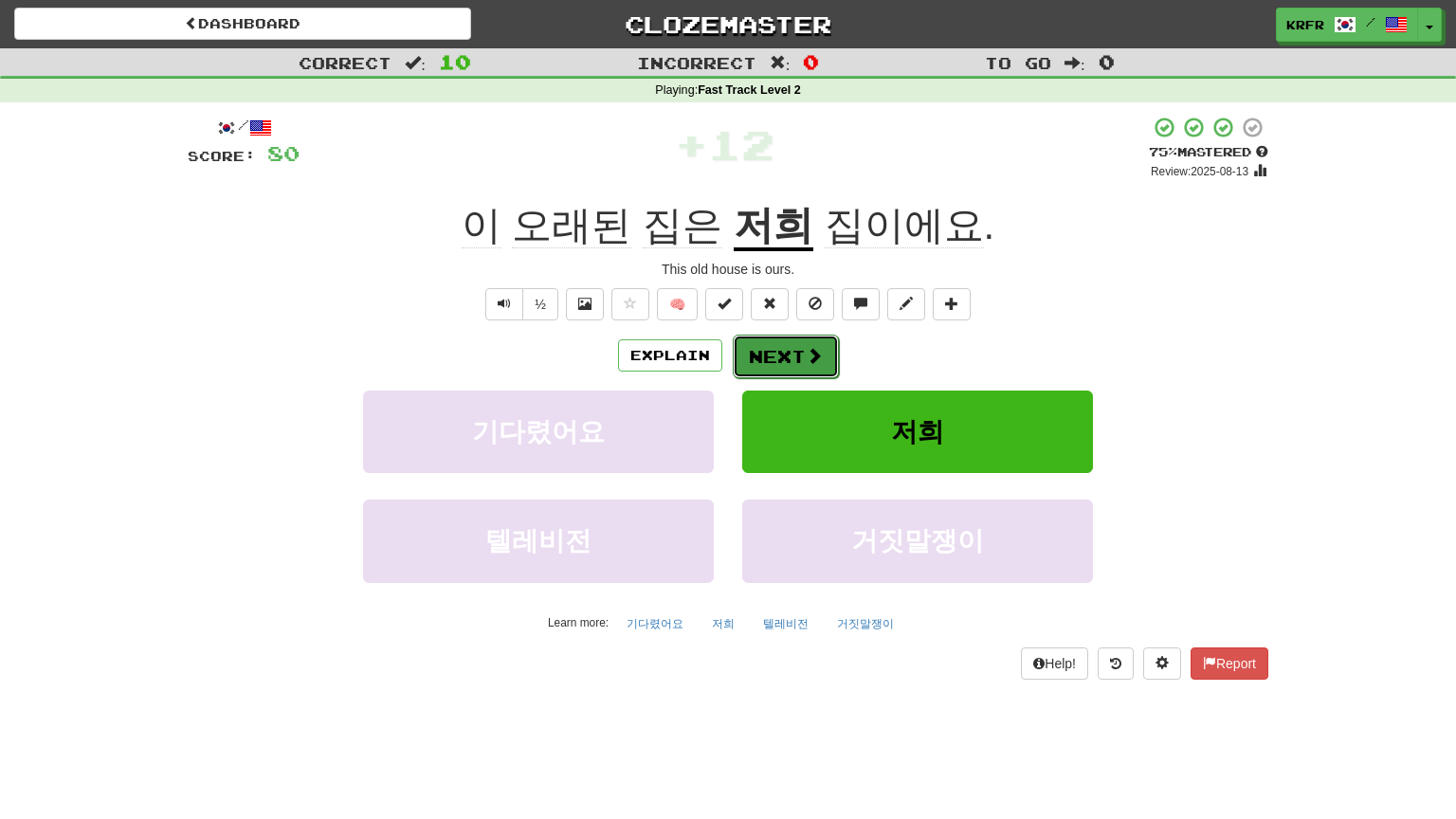 click at bounding box center [814, 355] 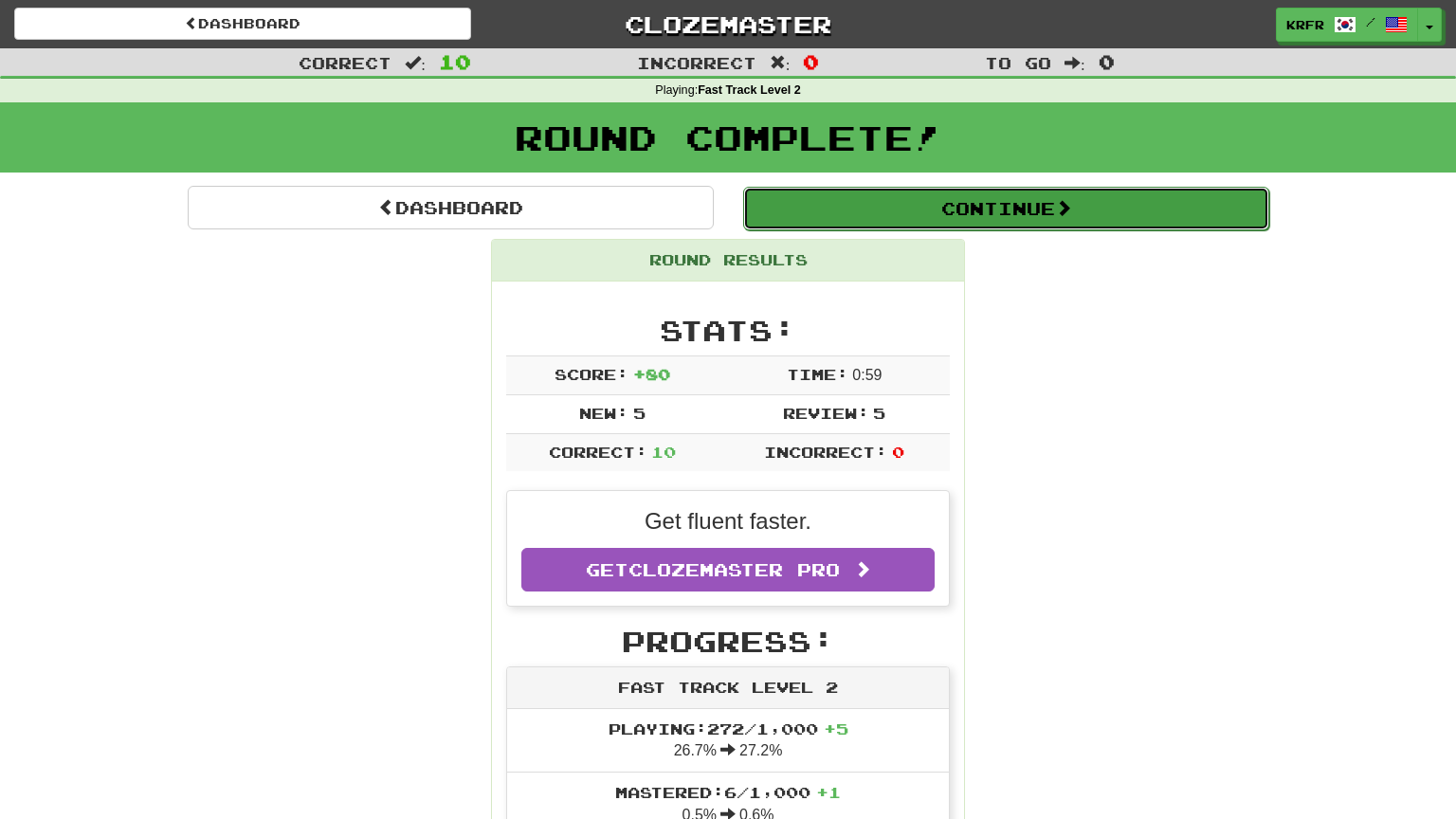 click on "Continue" at bounding box center [1006, 209] 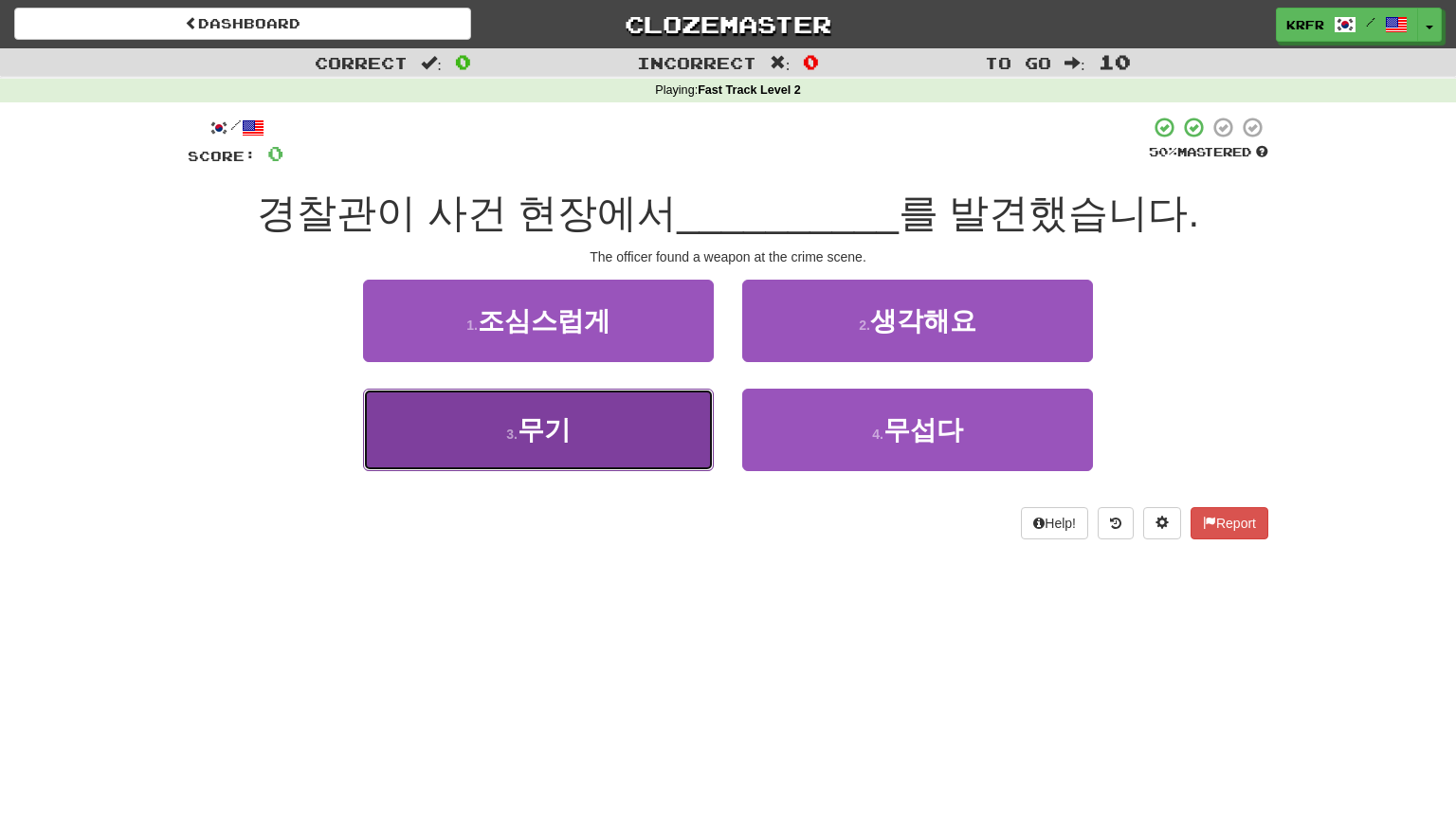 click on "3 .  무기" at bounding box center [538, 429] 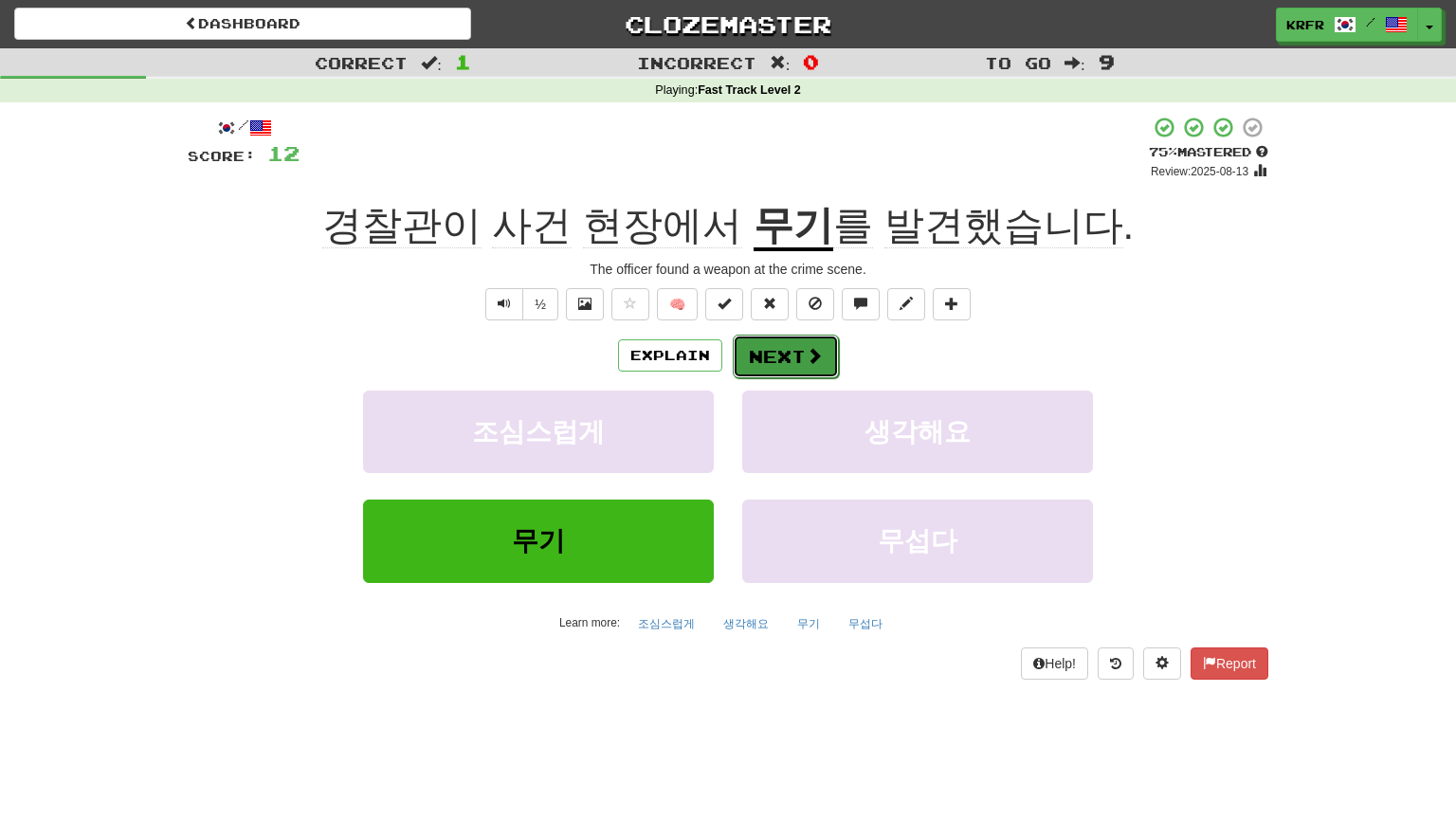 click on "Next" at bounding box center [786, 356] 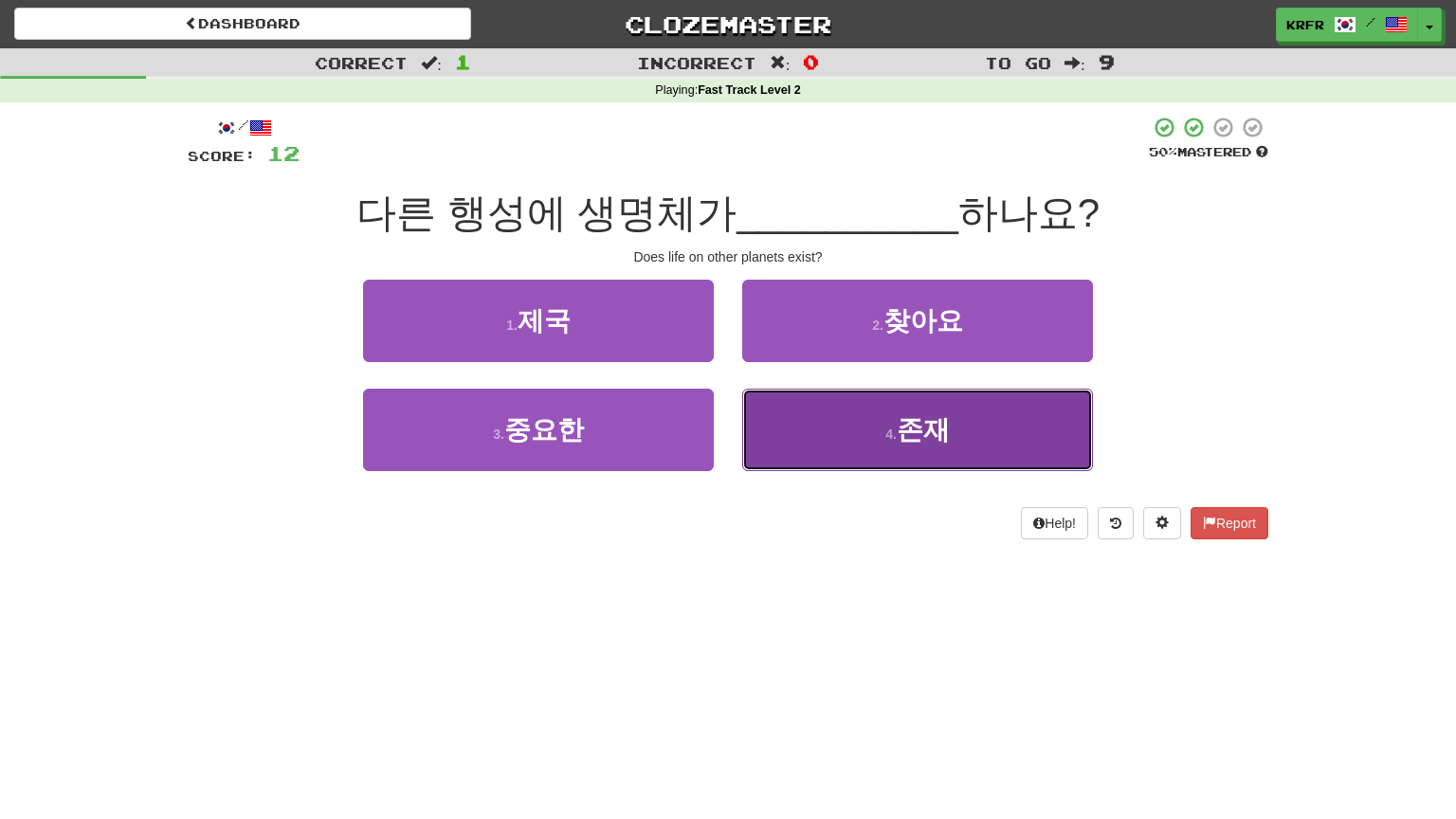click on "4 .  존재" at bounding box center [918, 429] 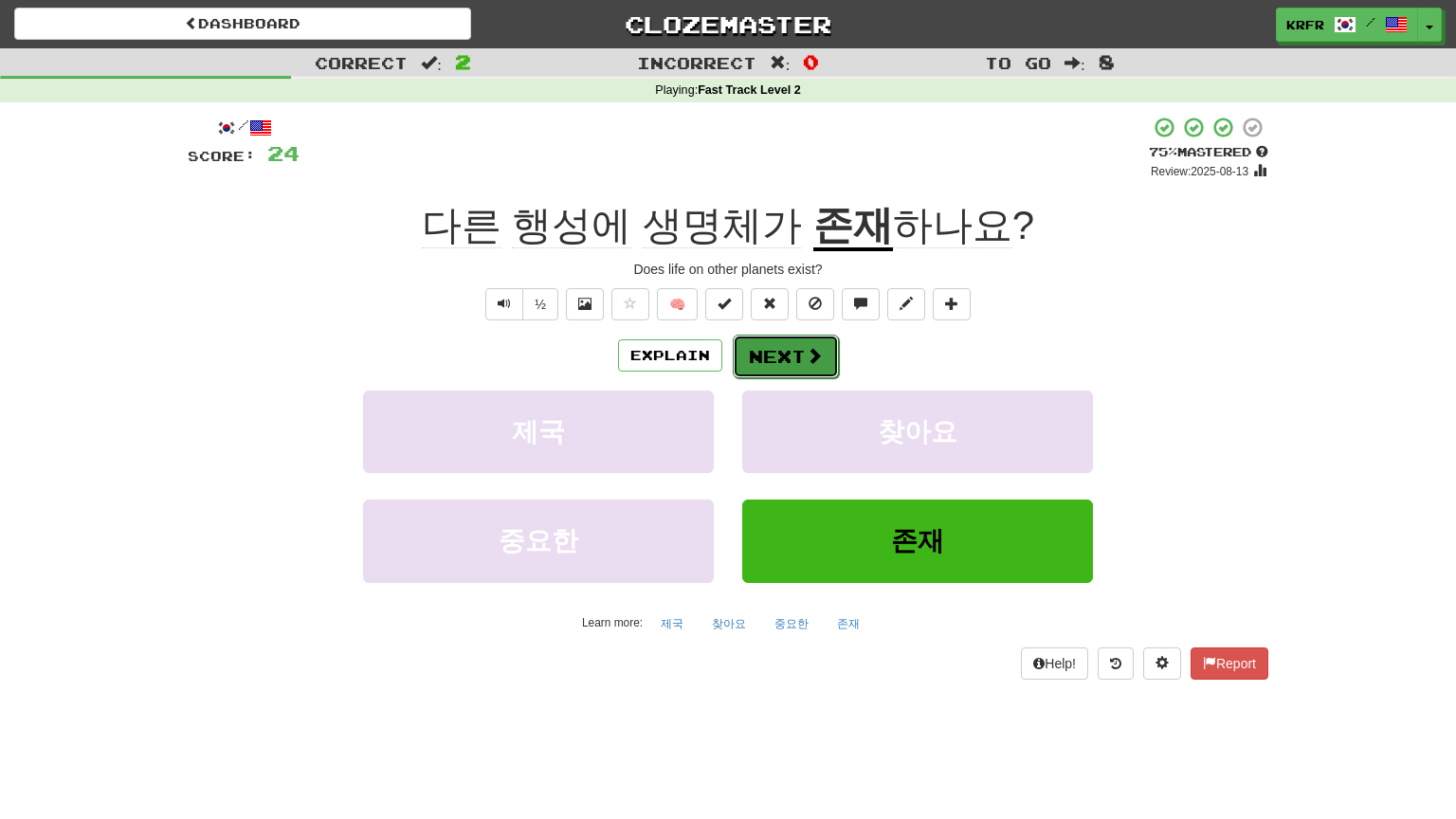 click on "Next" at bounding box center [786, 356] 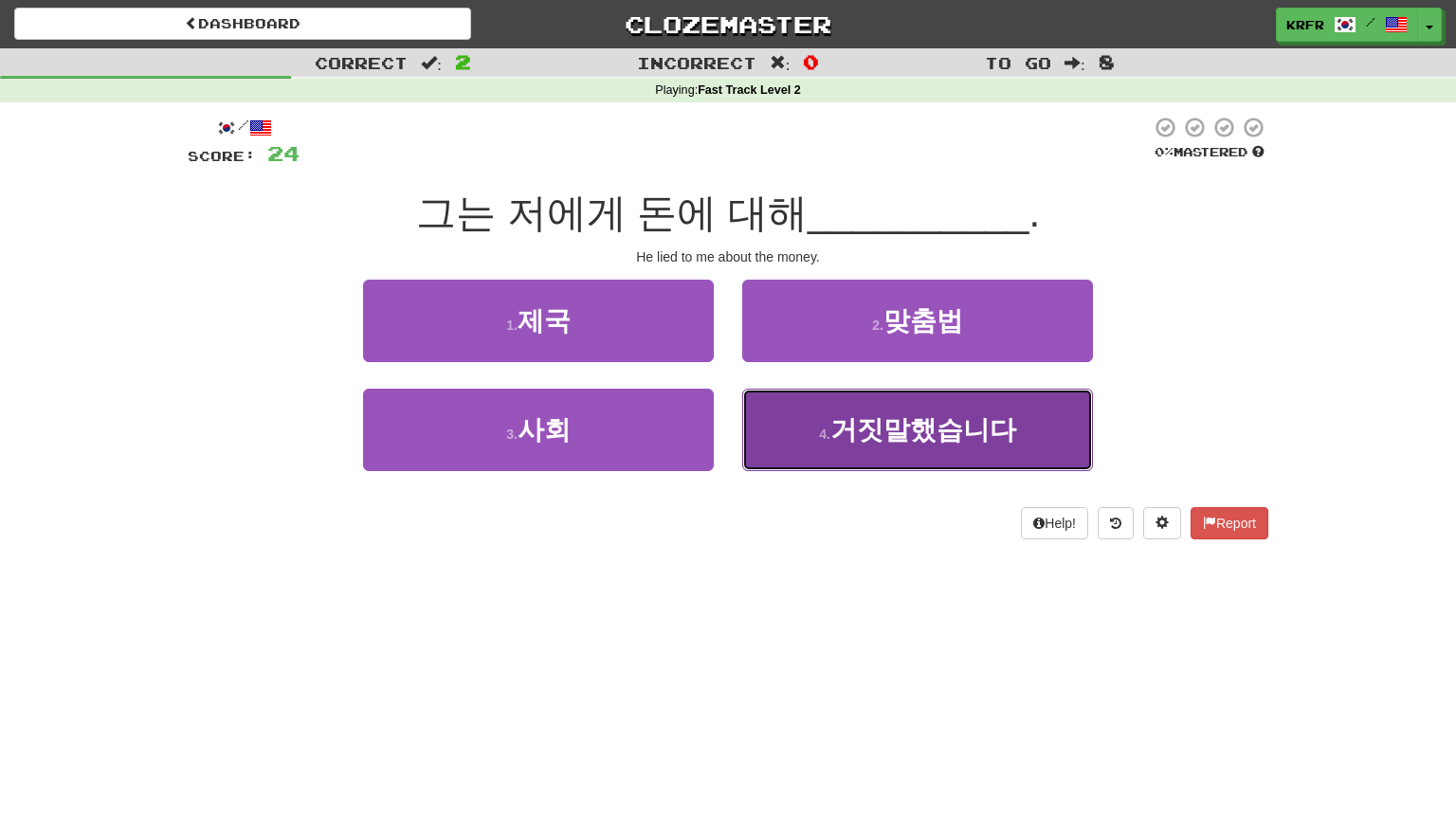 click on "거짓말했습니다" at bounding box center [918, 429] 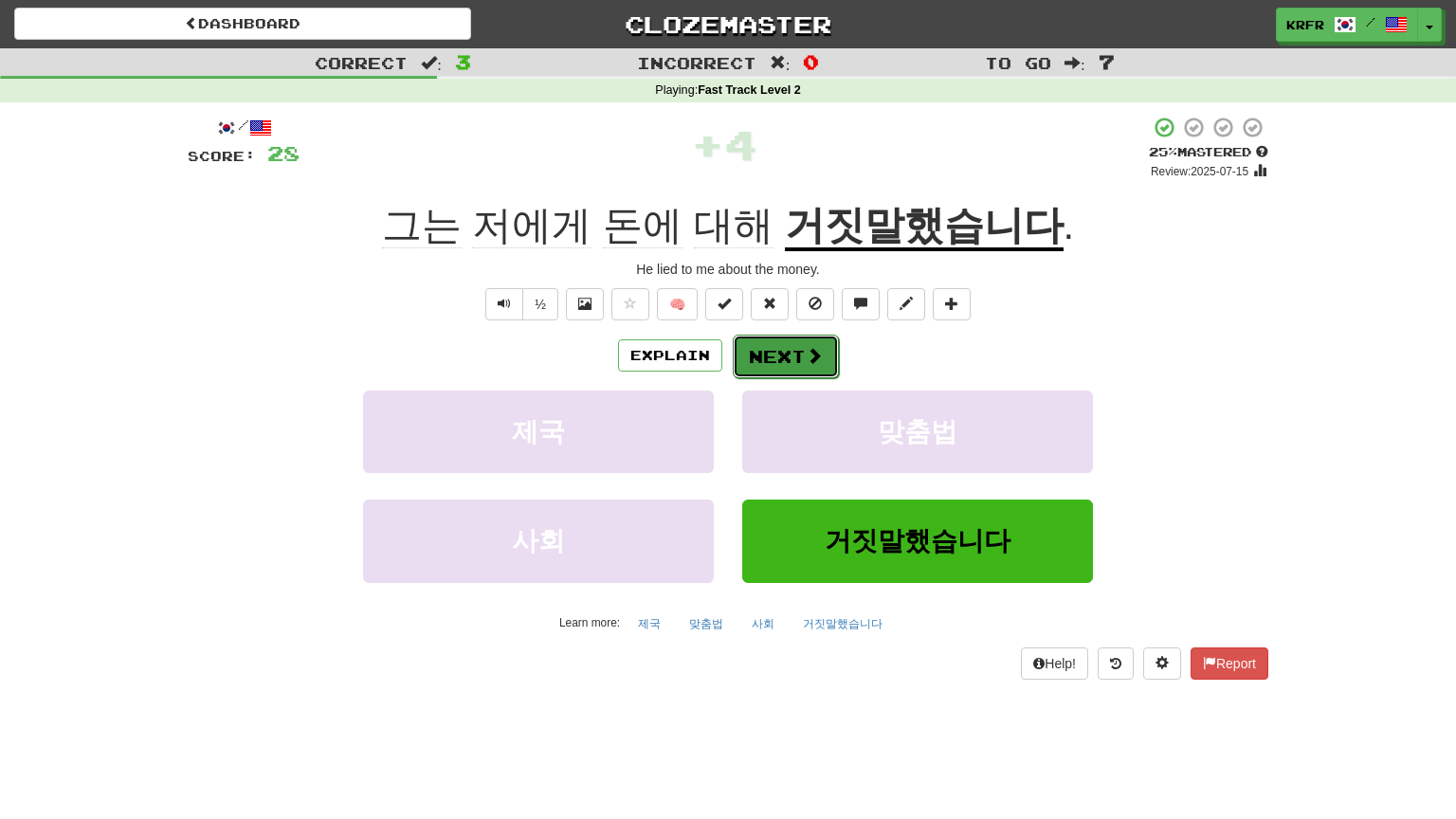 click on "Next" at bounding box center [786, 356] 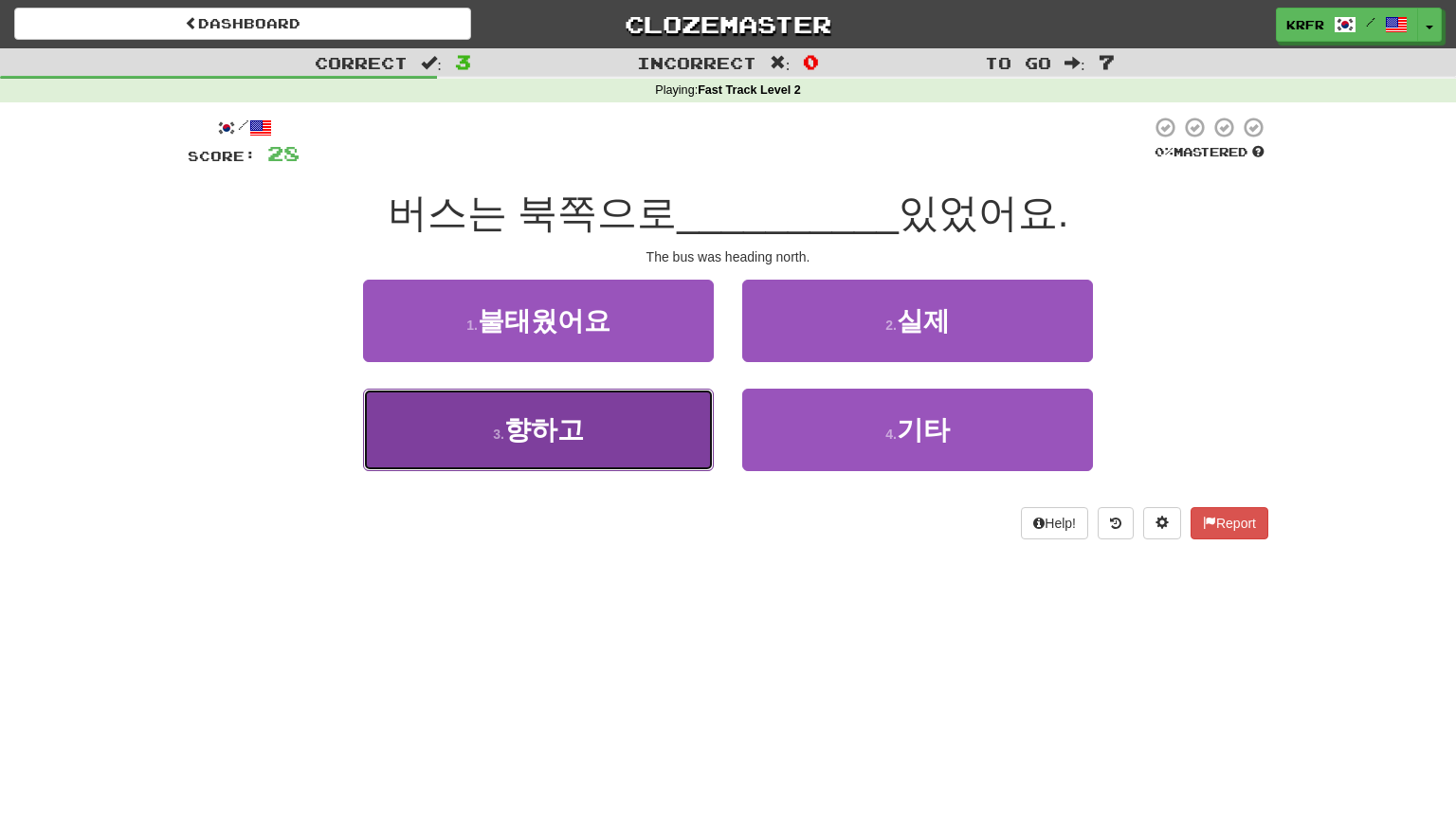 click on "3 .  향하고" at bounding box center [538, 429] 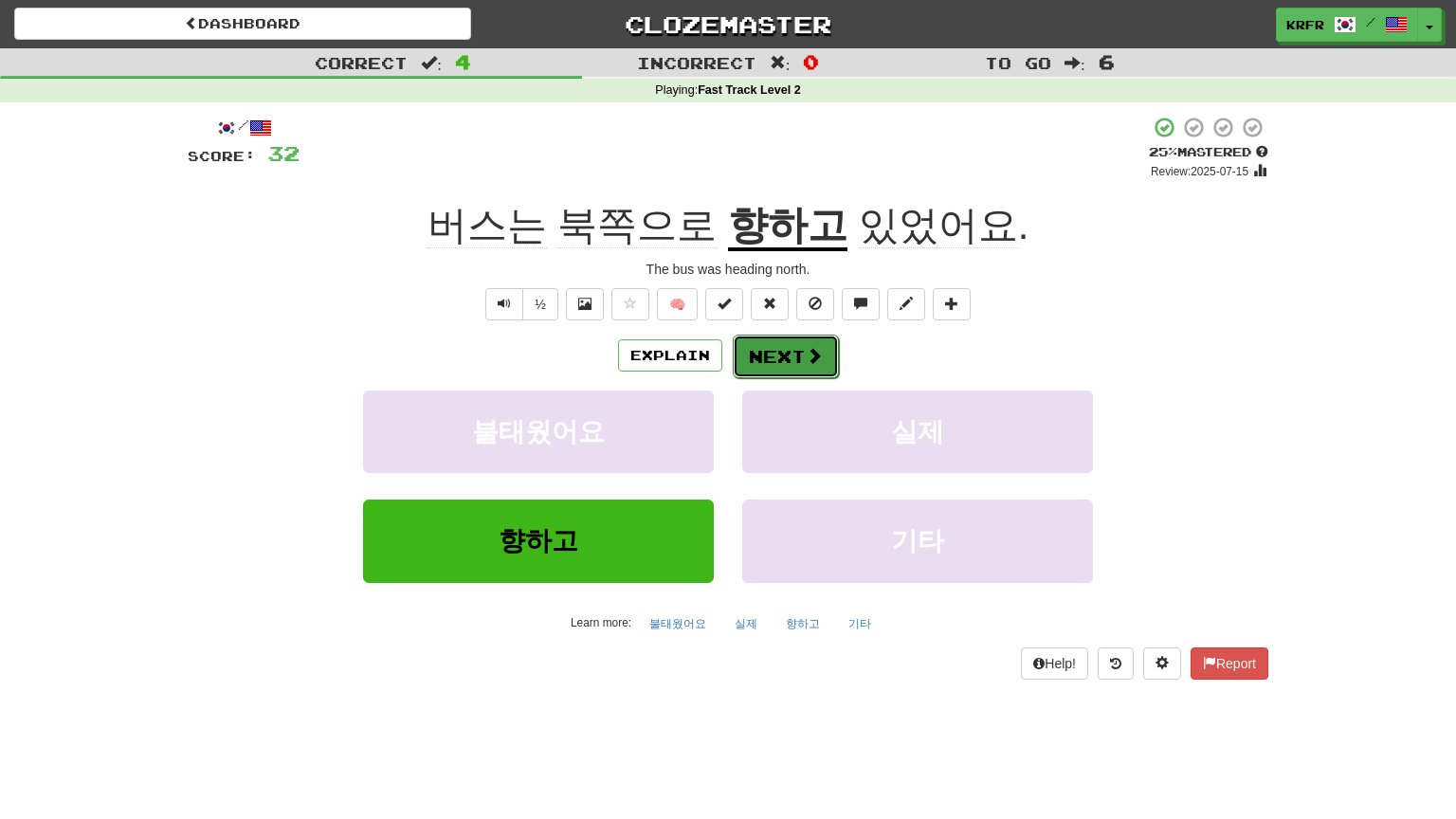 click on "Next" at bounding box center [786, 356] 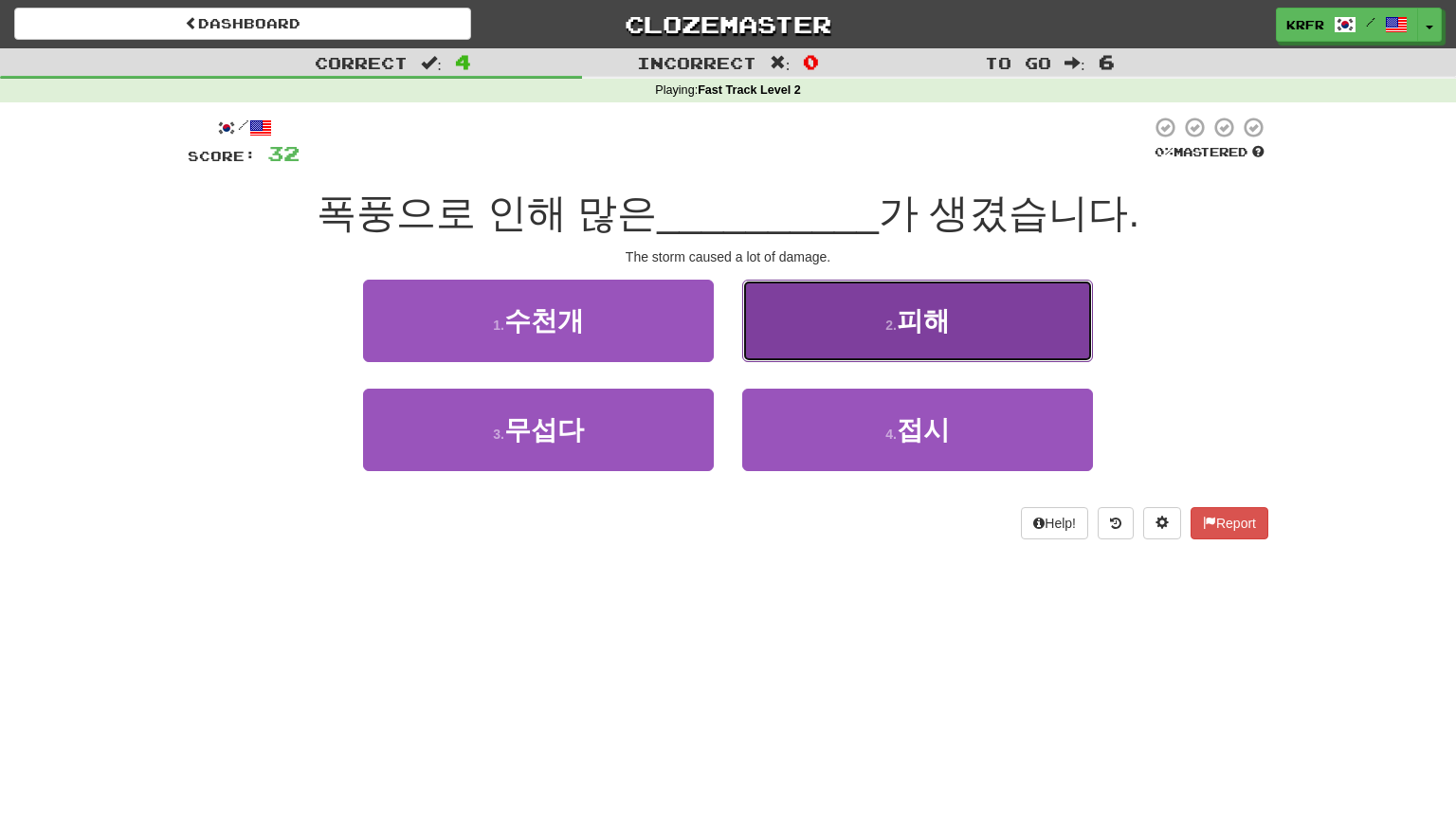 click on "2 .  피해" at bounding box center [918, 320] 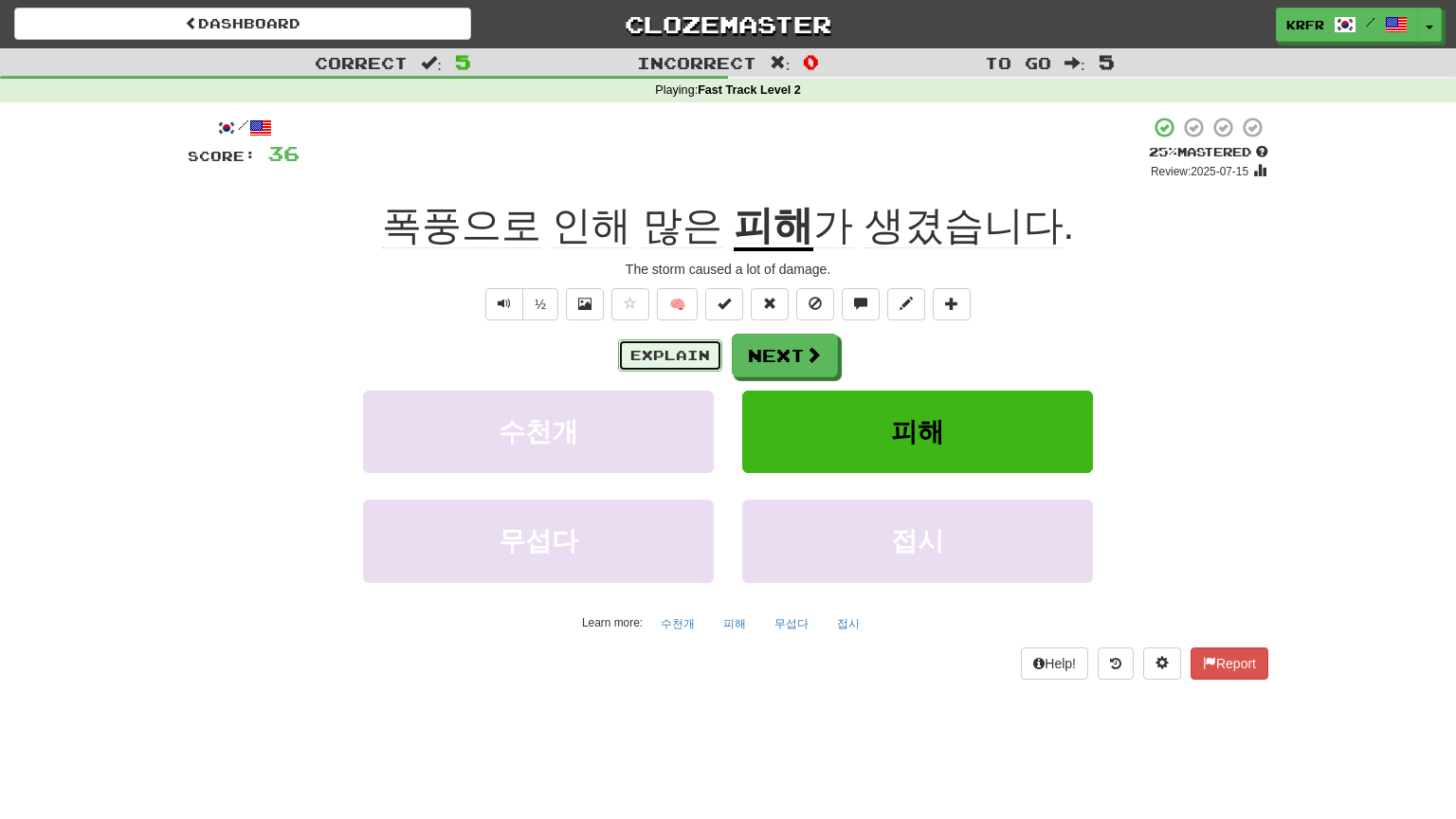 click on "Explain" at bounding box center (670, 355) 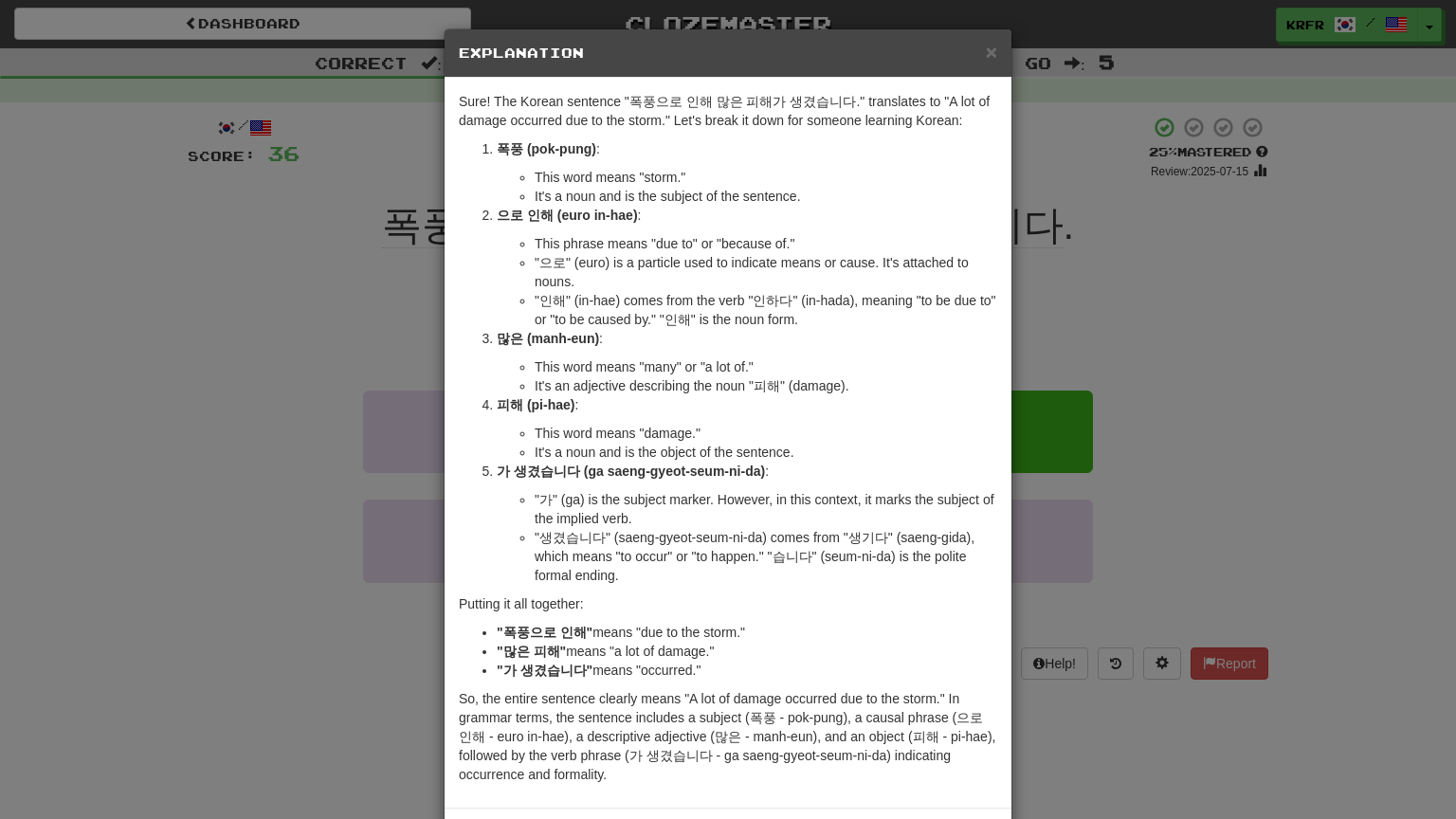 click on "× Explanation" at bounding box center [728, 53] 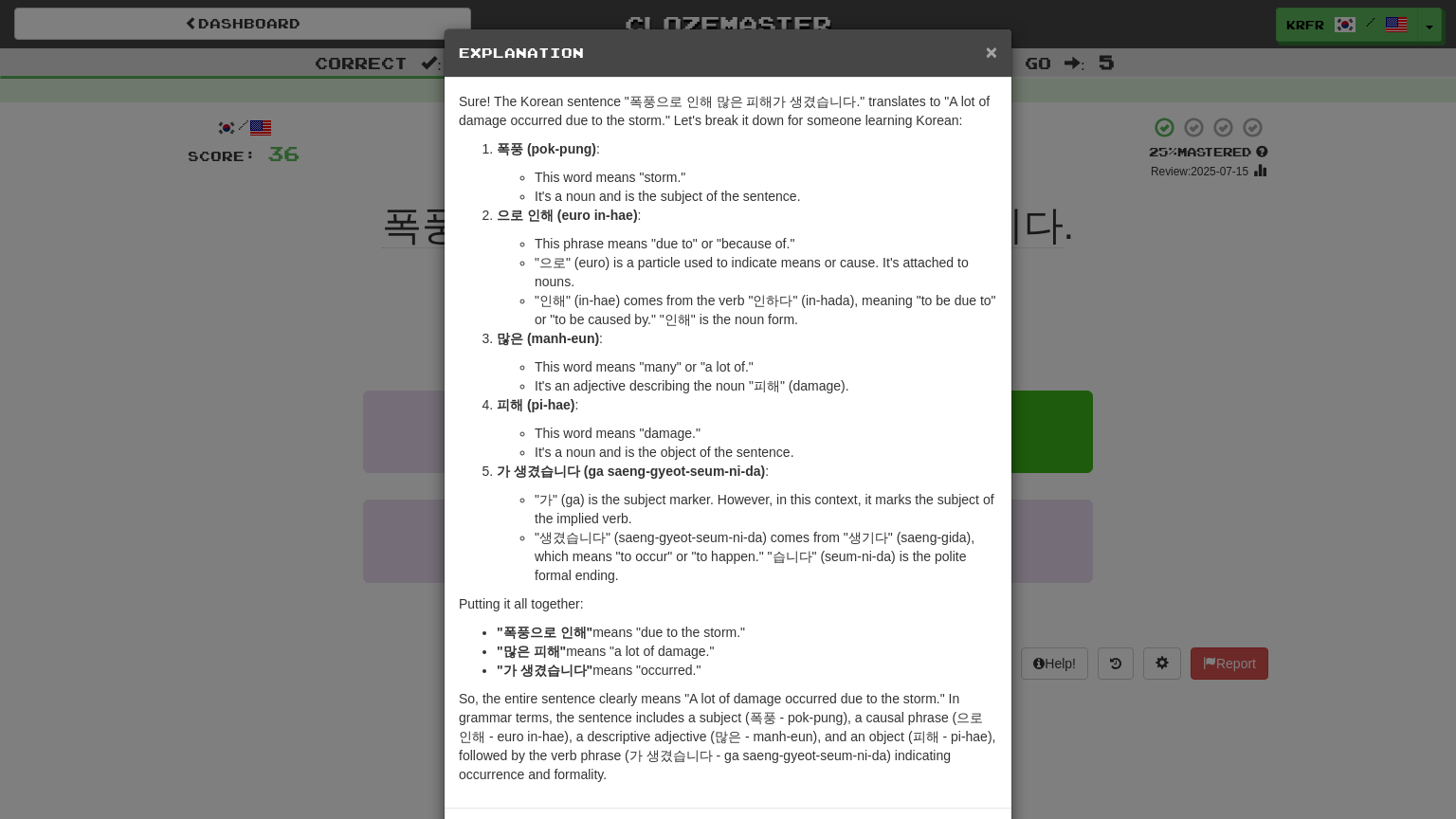 click on "×" at bounding box center (992, 51) 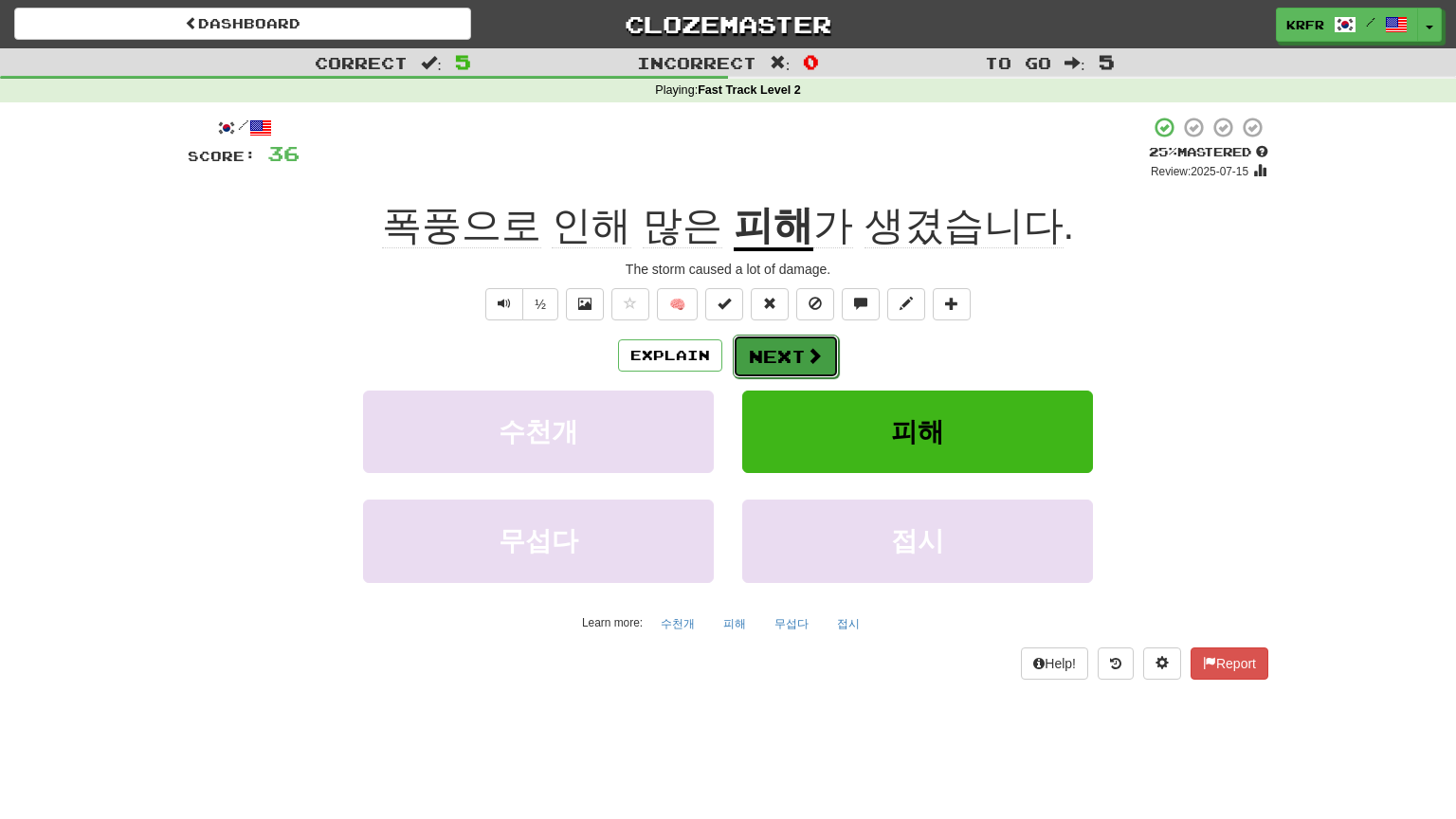 click on "Next" at bounding box center (786, 356) 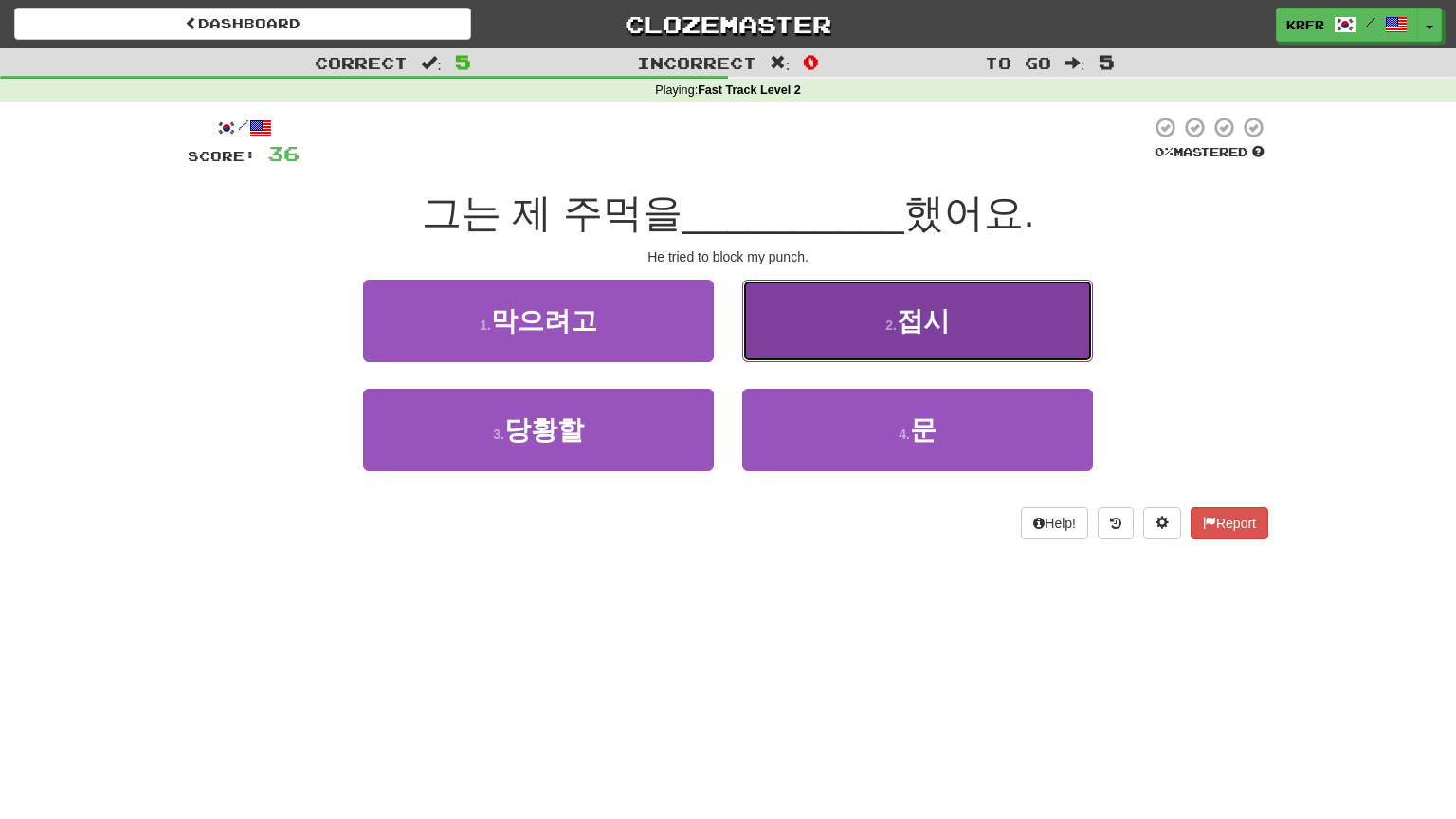 click on "접시" at bounding box center [923, 320] 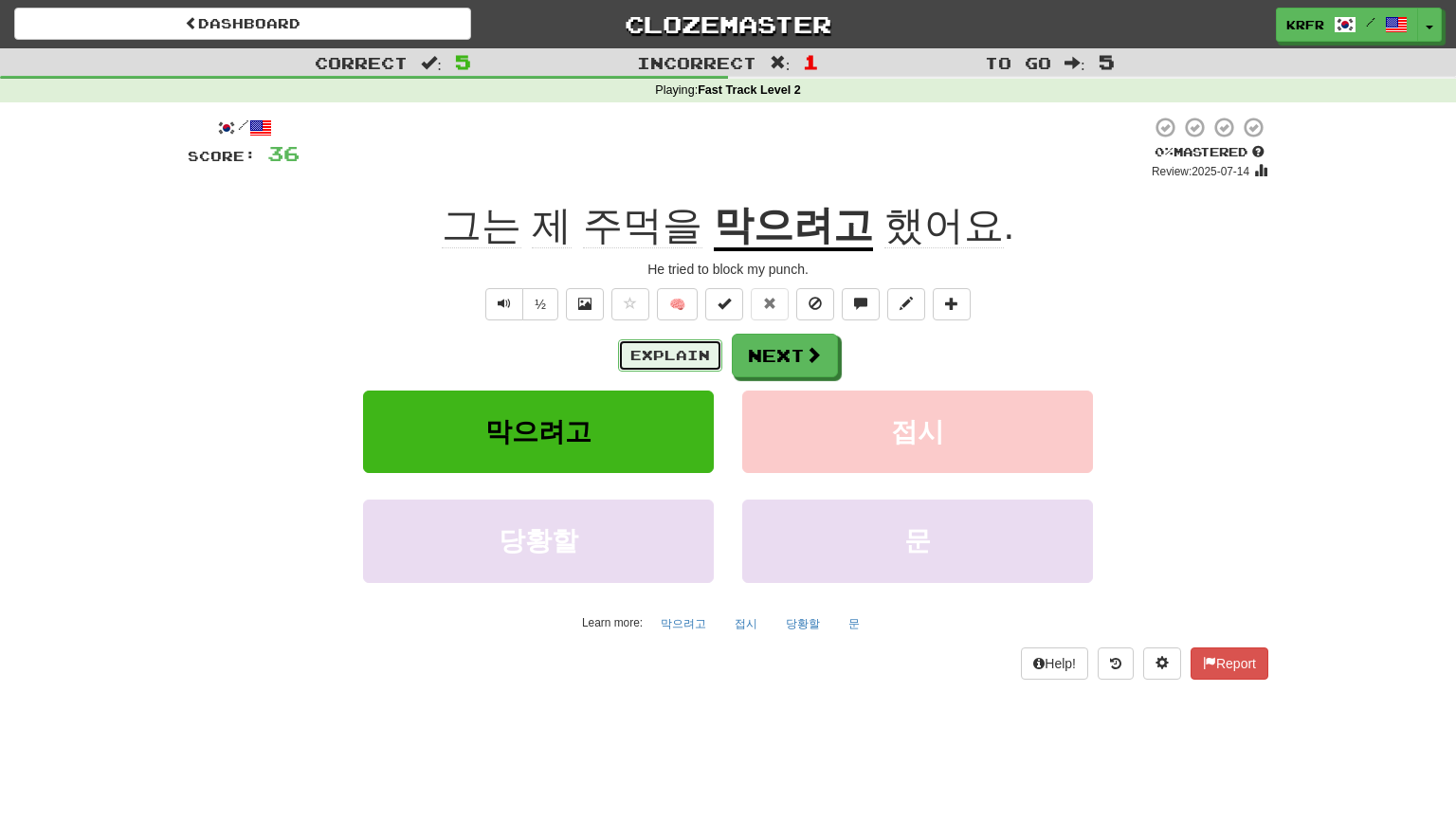 click on "Explain" at bounding box center (670, 355) 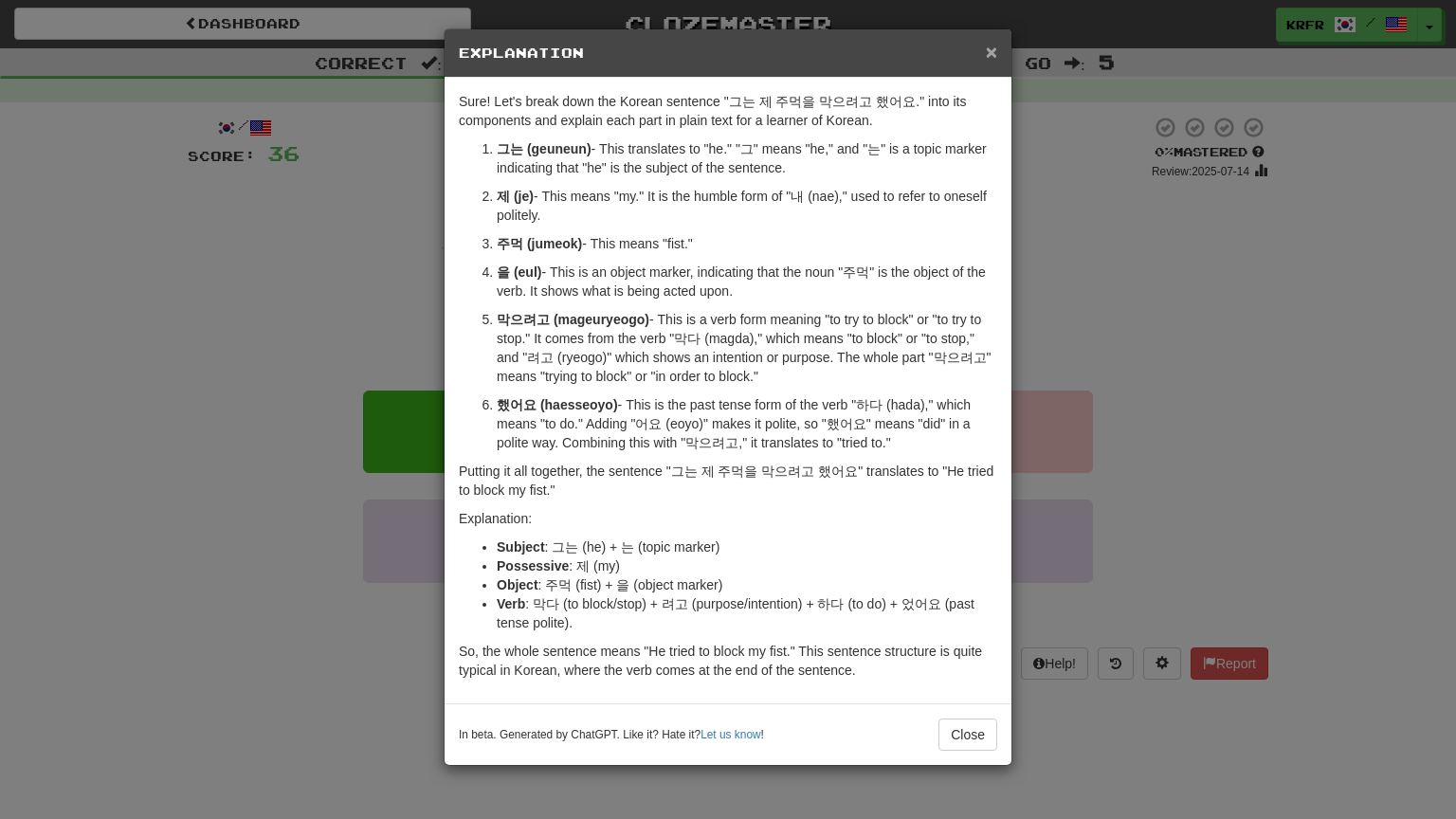 click on "×" at bounding box center (992, 51) 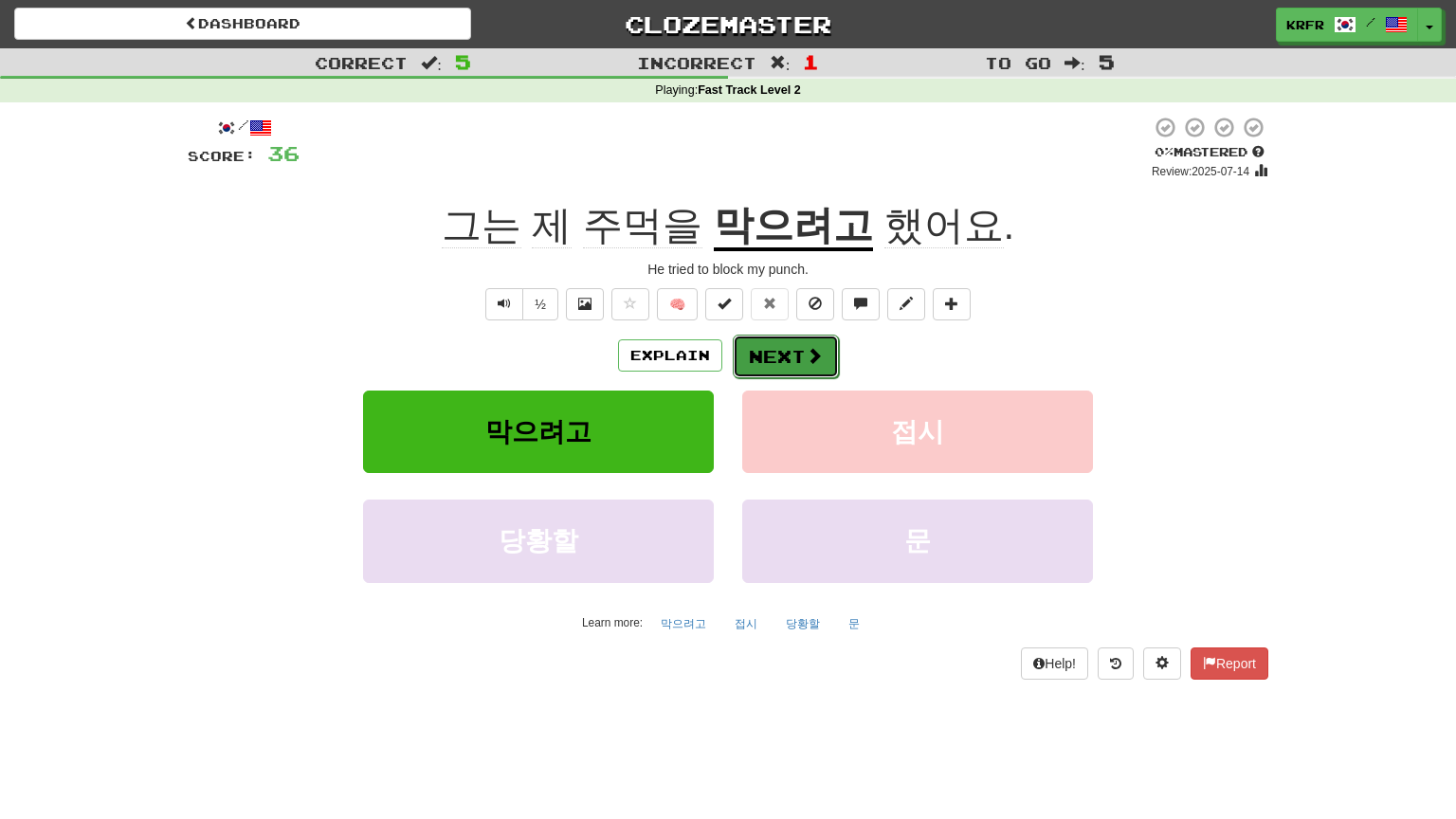 click on "Next" at bounding box center (786, 356) 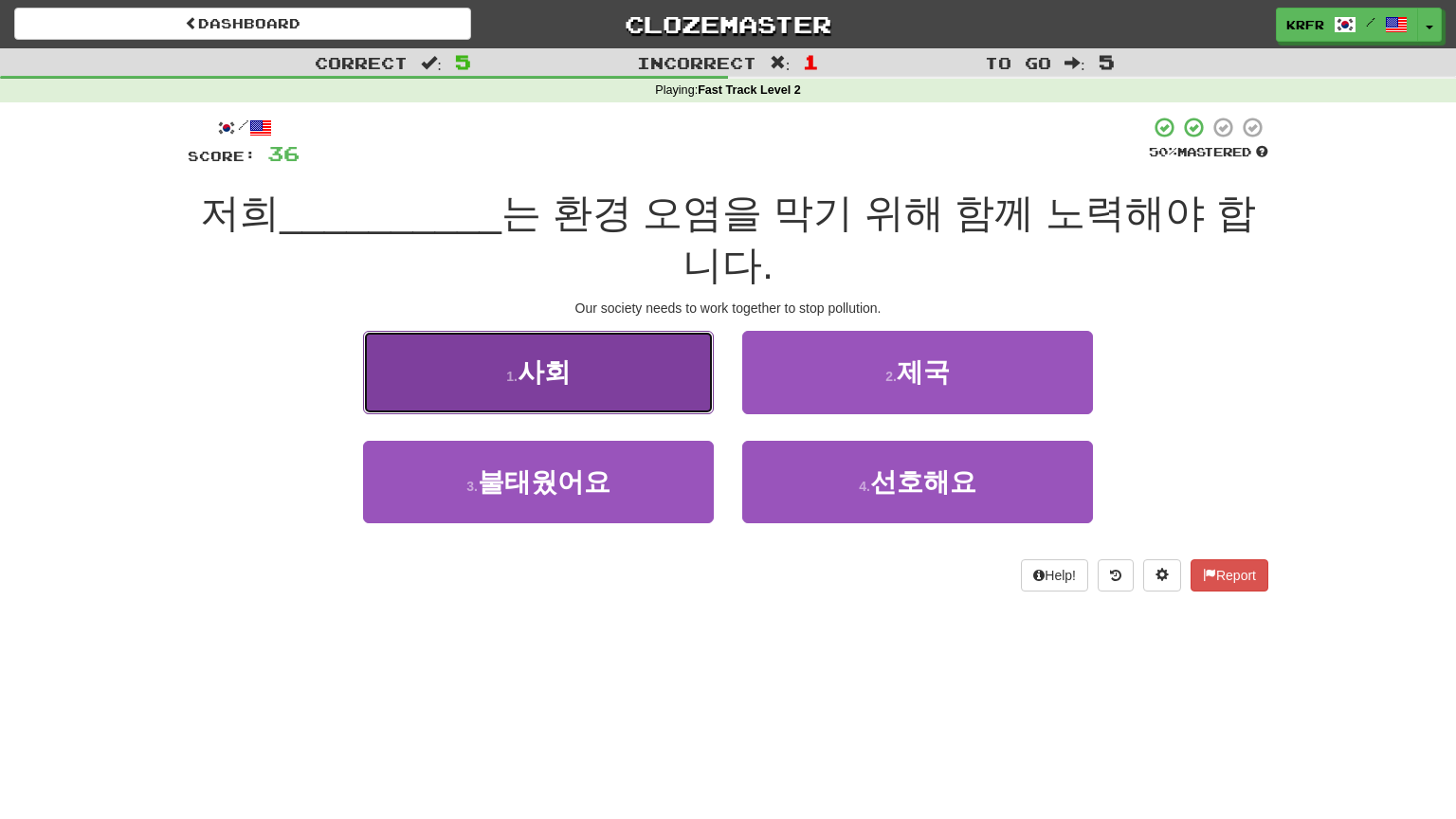 click on "1 .  사회" at bounding box center [538, 372] 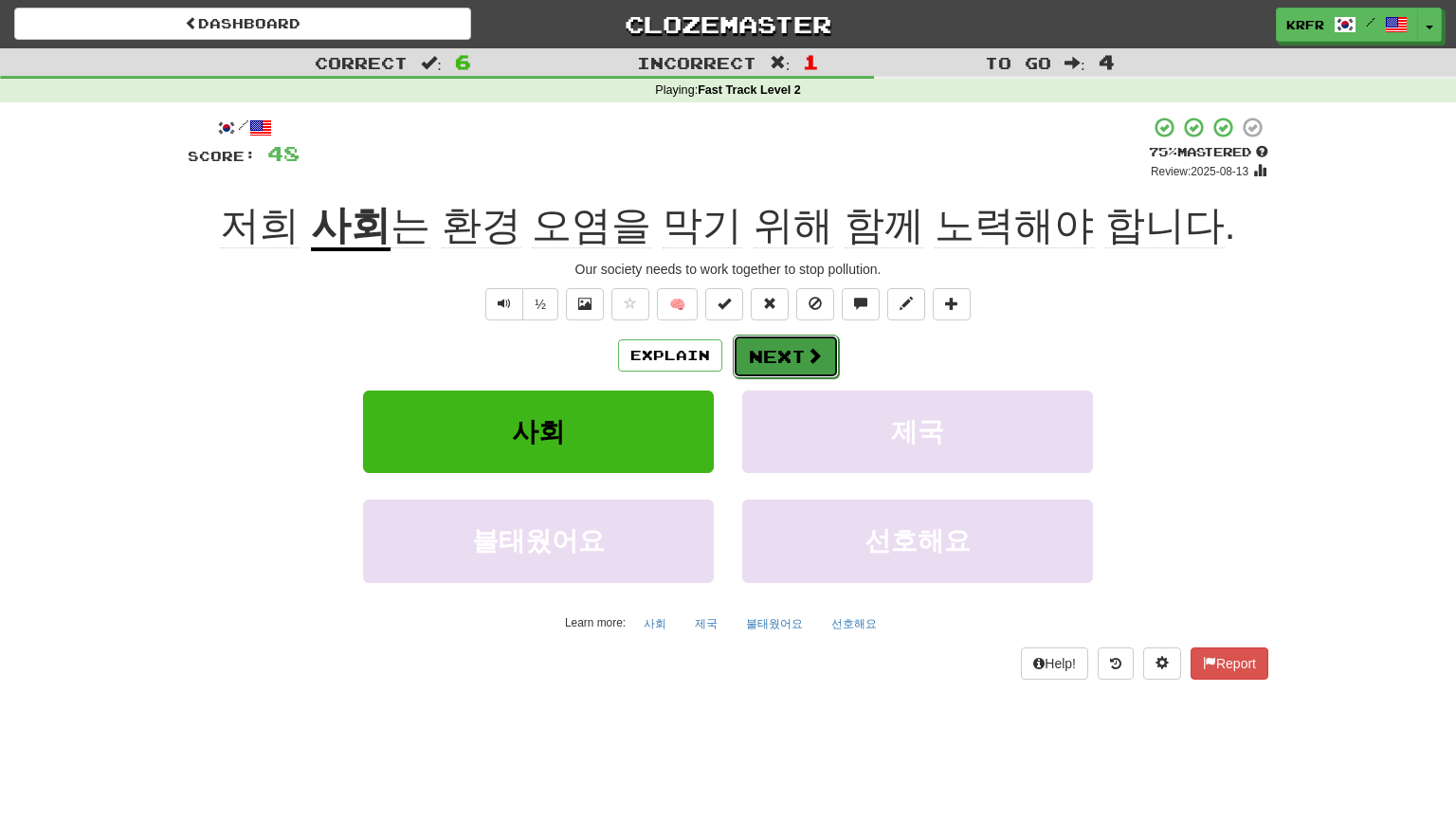 click at bounding box center [814, 355] 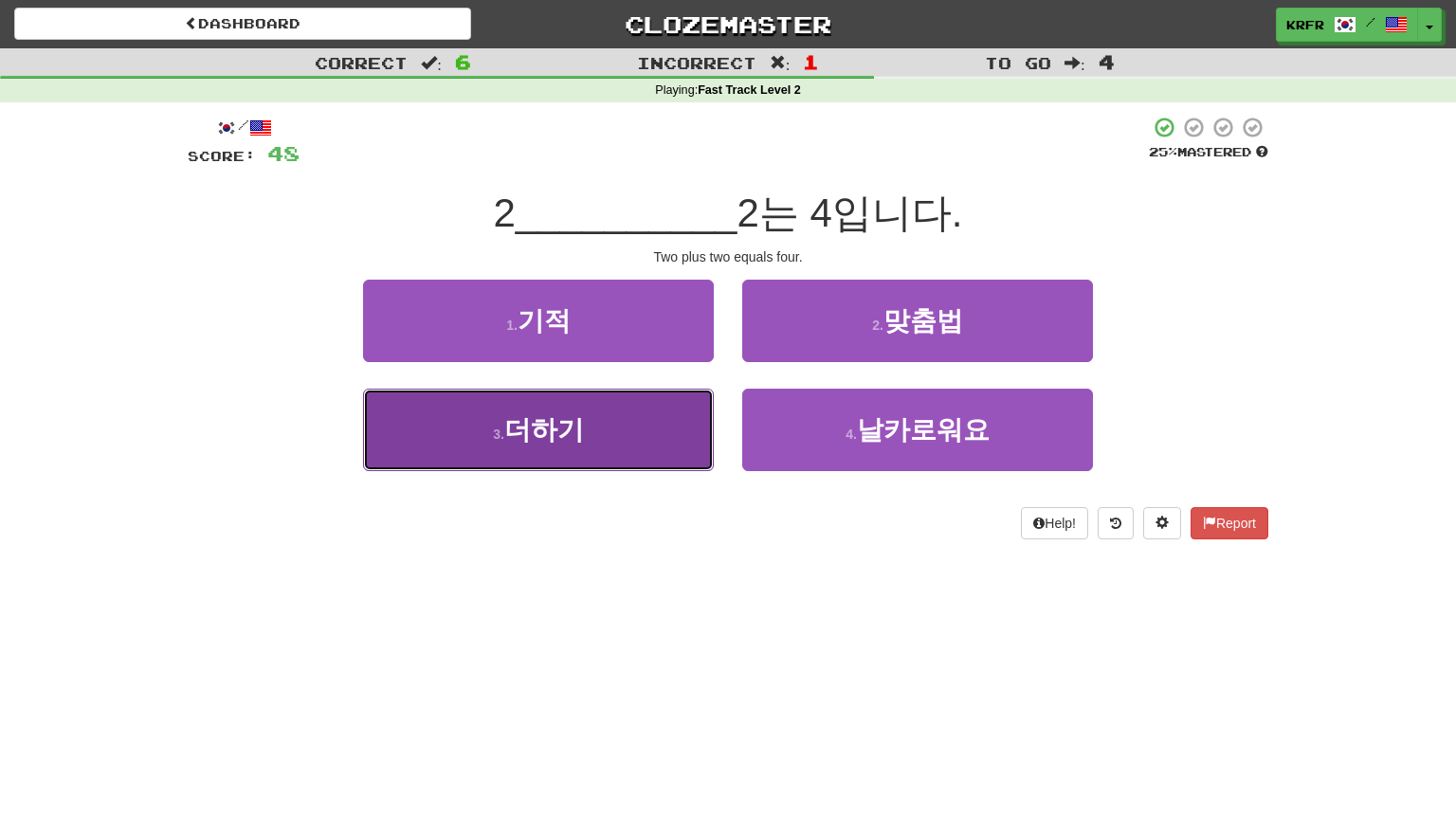 click on "3 .  더하기" at bounding box center [538, 429] 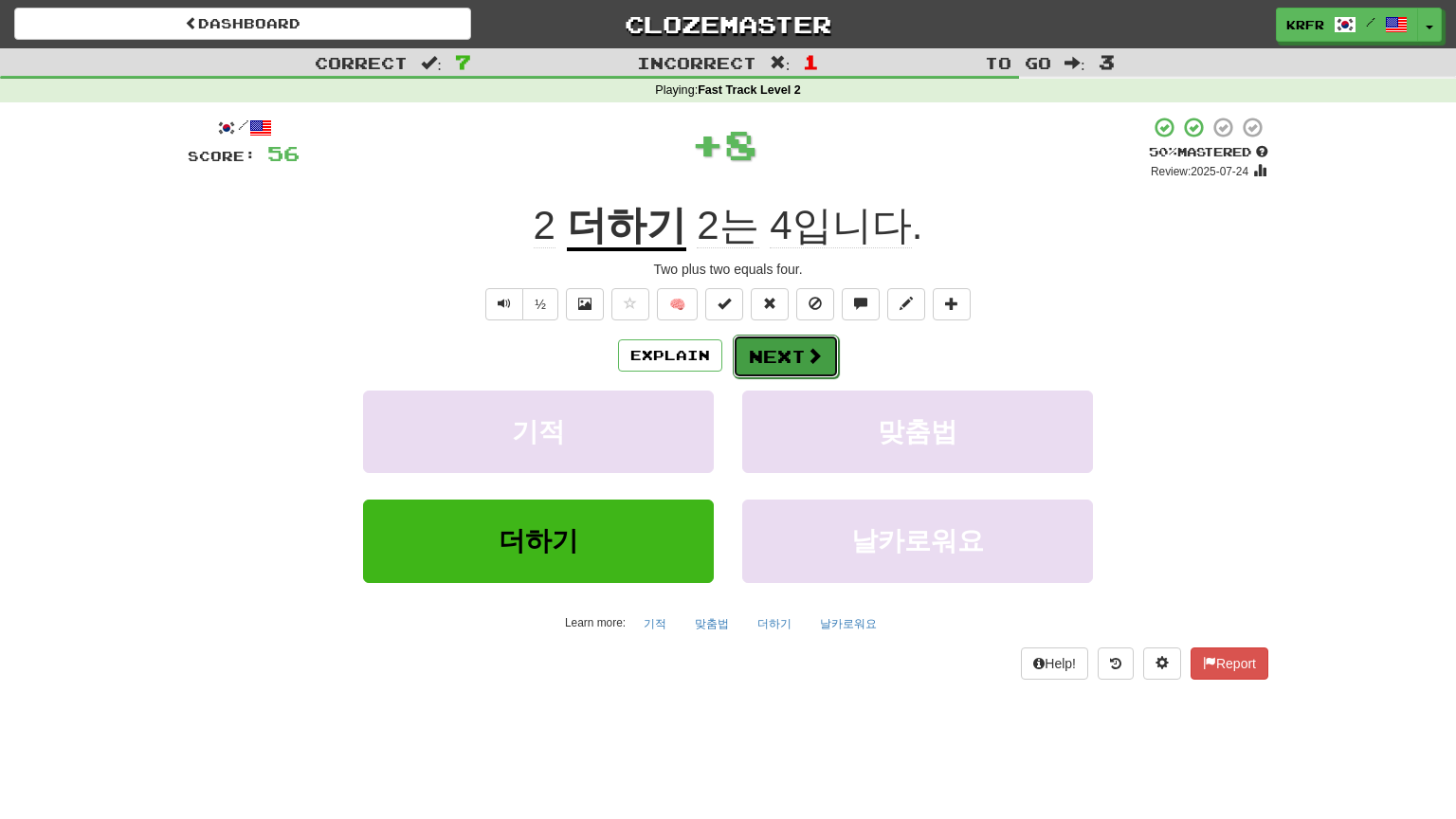 click on "Next" at bounding box center [786, 356] 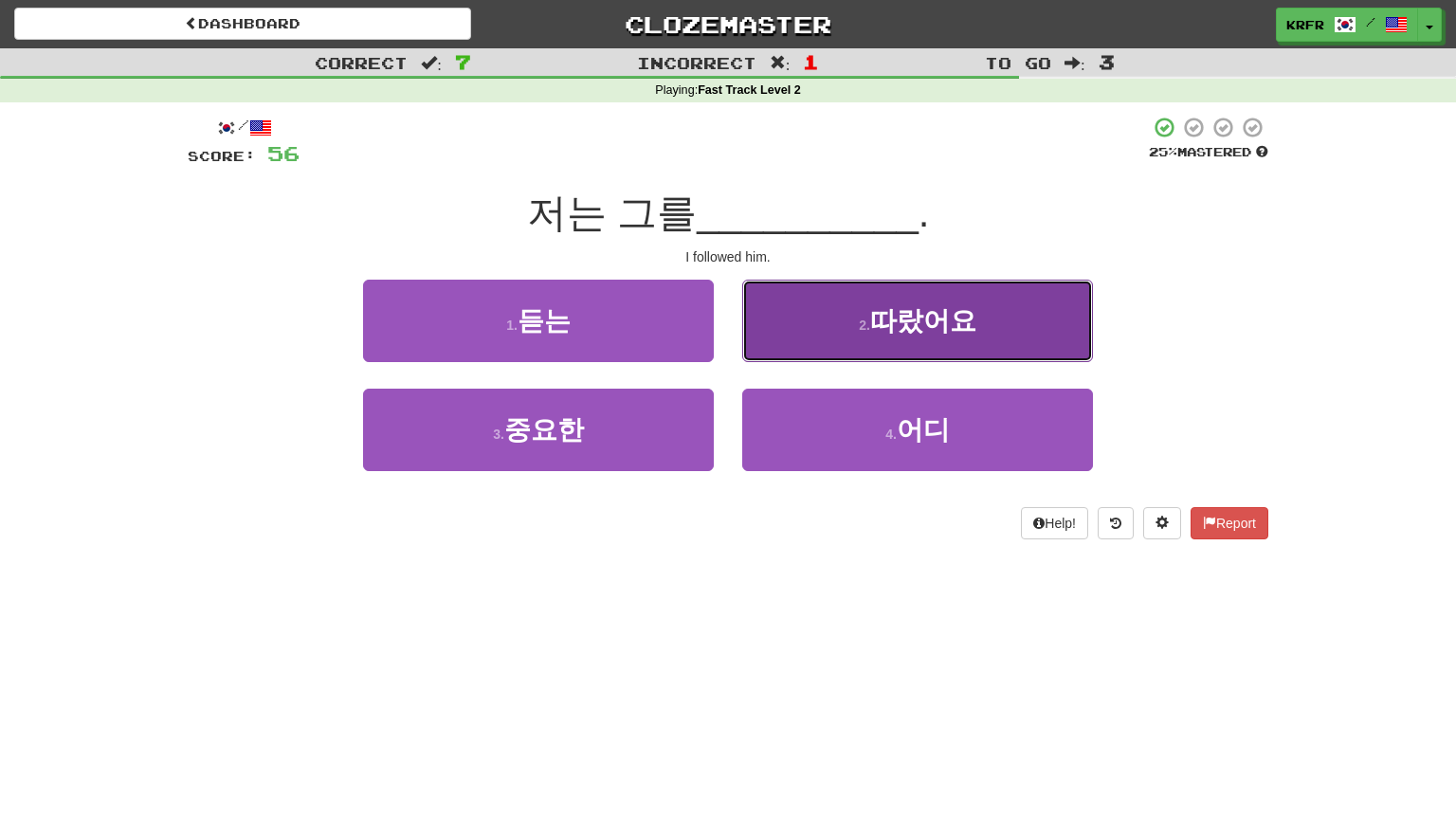 click on "따랐어요" at bounding box center (923, 320) 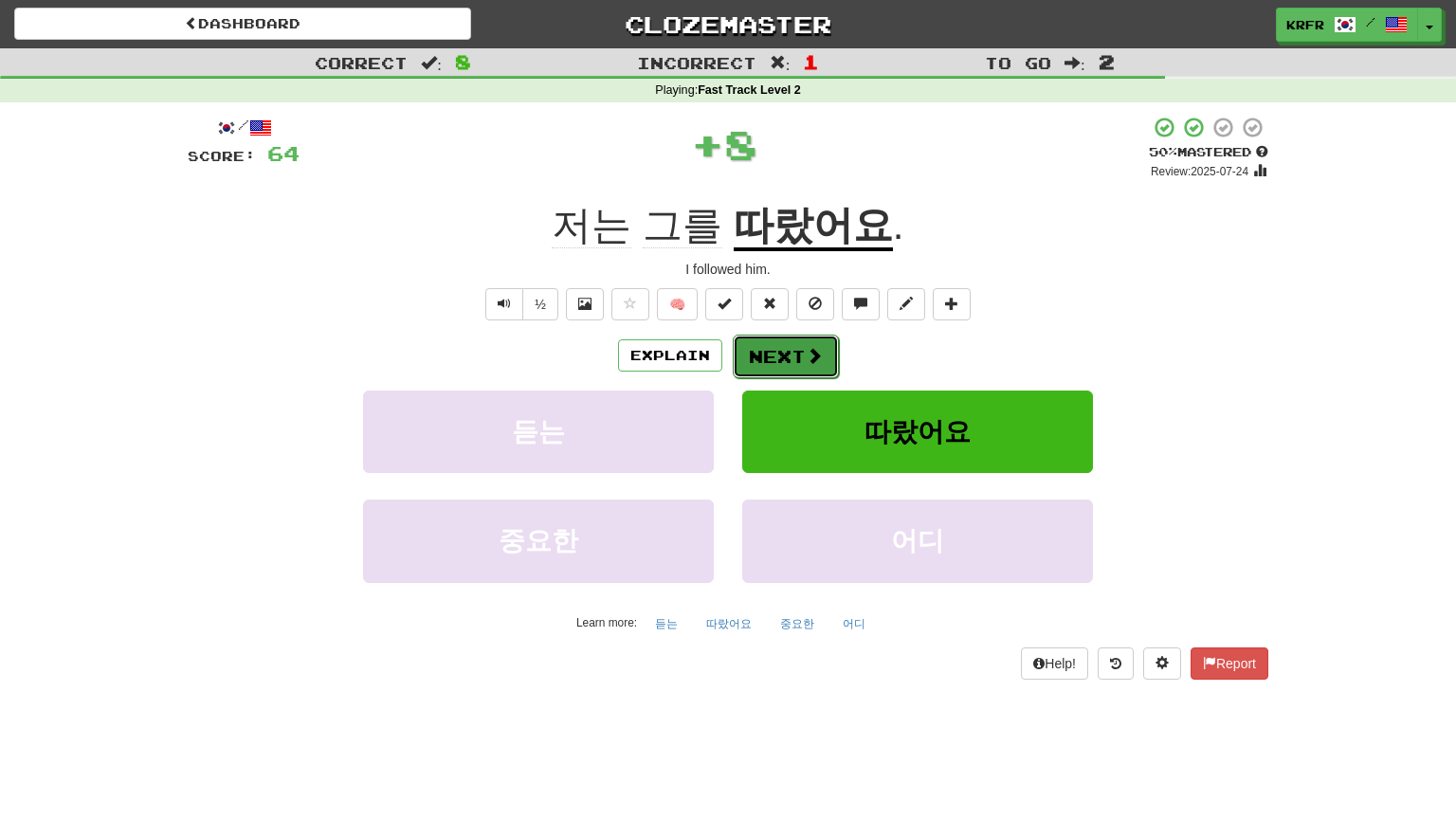 click on "Next" at bounding box center (786, 356) 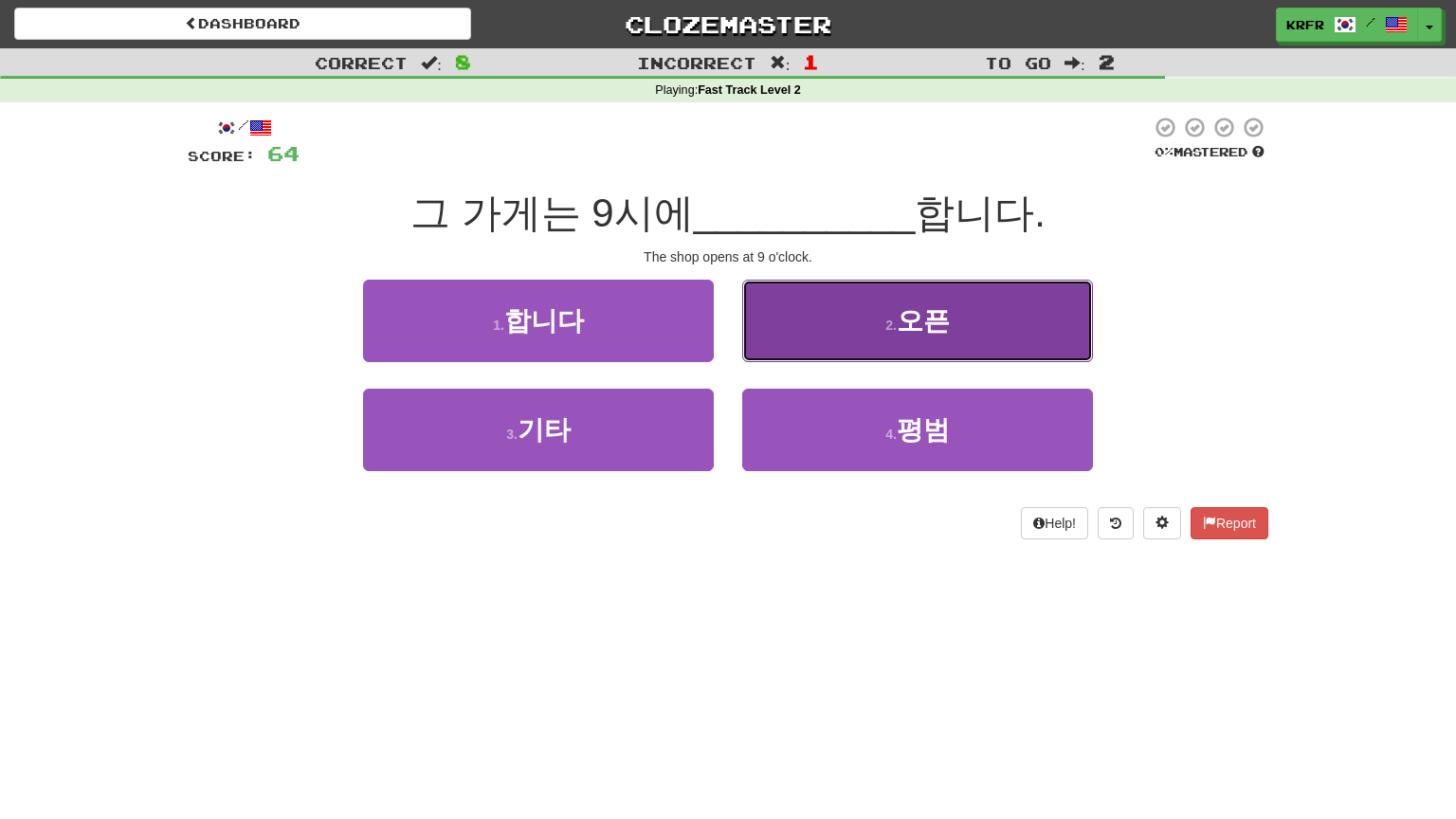 click on "2 .  오픈" at bounding box center [918, 320] 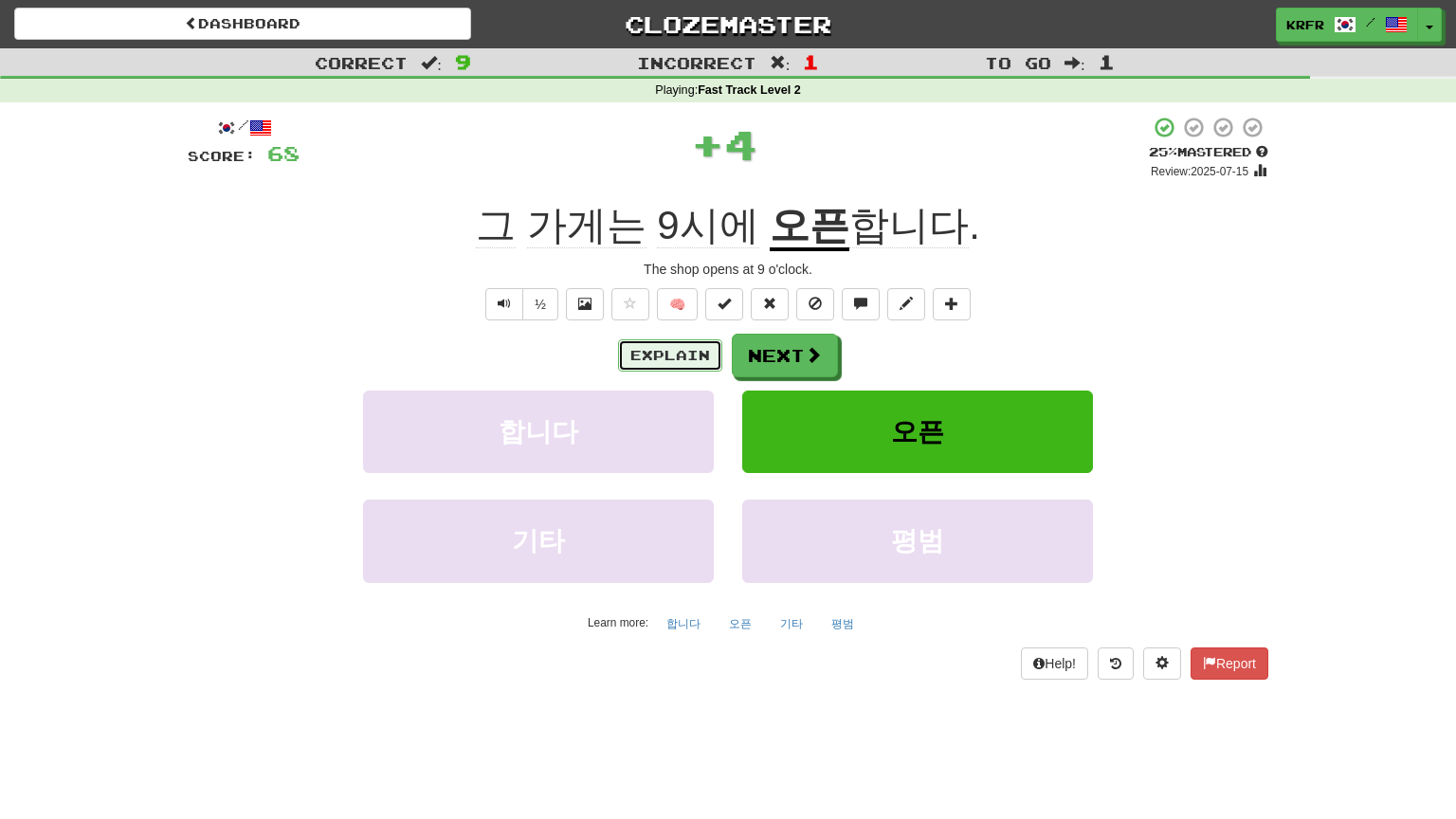 click on "Explain" at bounding box center (670, 355) 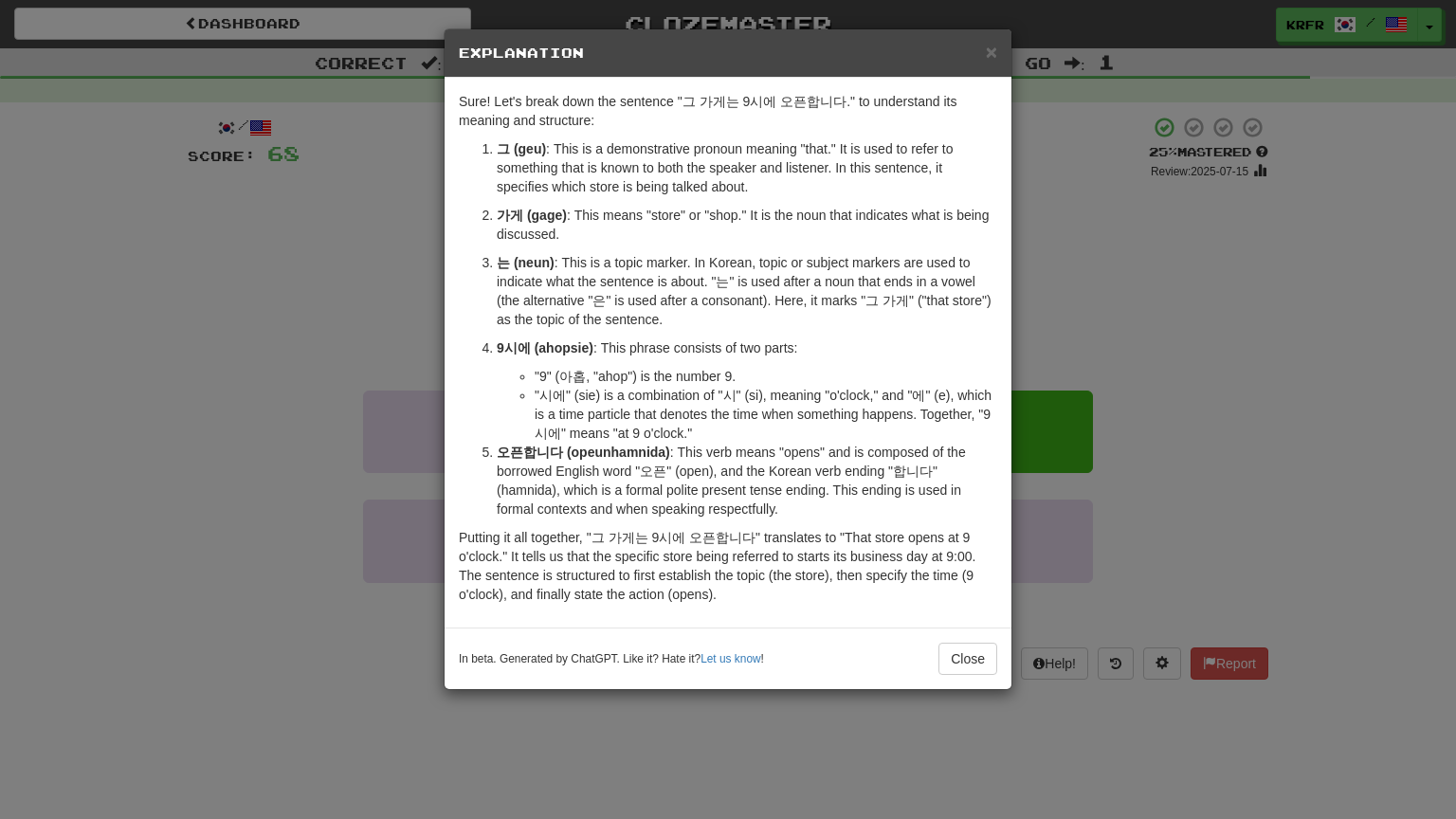 click on "× Explanation Sure! Let's break down the sentence "그 가게는 9시에 오픈합니다." to understand its meaning and structure:
그 (geu) : This is a demonstrative pronoun meaning "that." It is used to refer to something that is known to both the speaker and listener. In this sentence, it specifies which store is being talked about.
가게 (gage) : This means "store" or "shop." It is the noun that indicates what is being discussed.
는 (neun) : This is a topic marker. In Korean, topic or subject markers are used to indicate what the sentence is about. "는" is used after a noun that ends in a vowel (the alternative "은" is used after a consonant). Here, it marks "그 가게" ("that store") as the topic of the sentence.
9시에 (ahopsie) : This phrase consists of two parts:
"9" (아홉, "ahop") is the number 9.
오픈합니다 (opeunhamnida)
In beta. Generated by ChatGPT. Like it? Hate it?  Let us know ! Close" at bounding box center [728, 410] 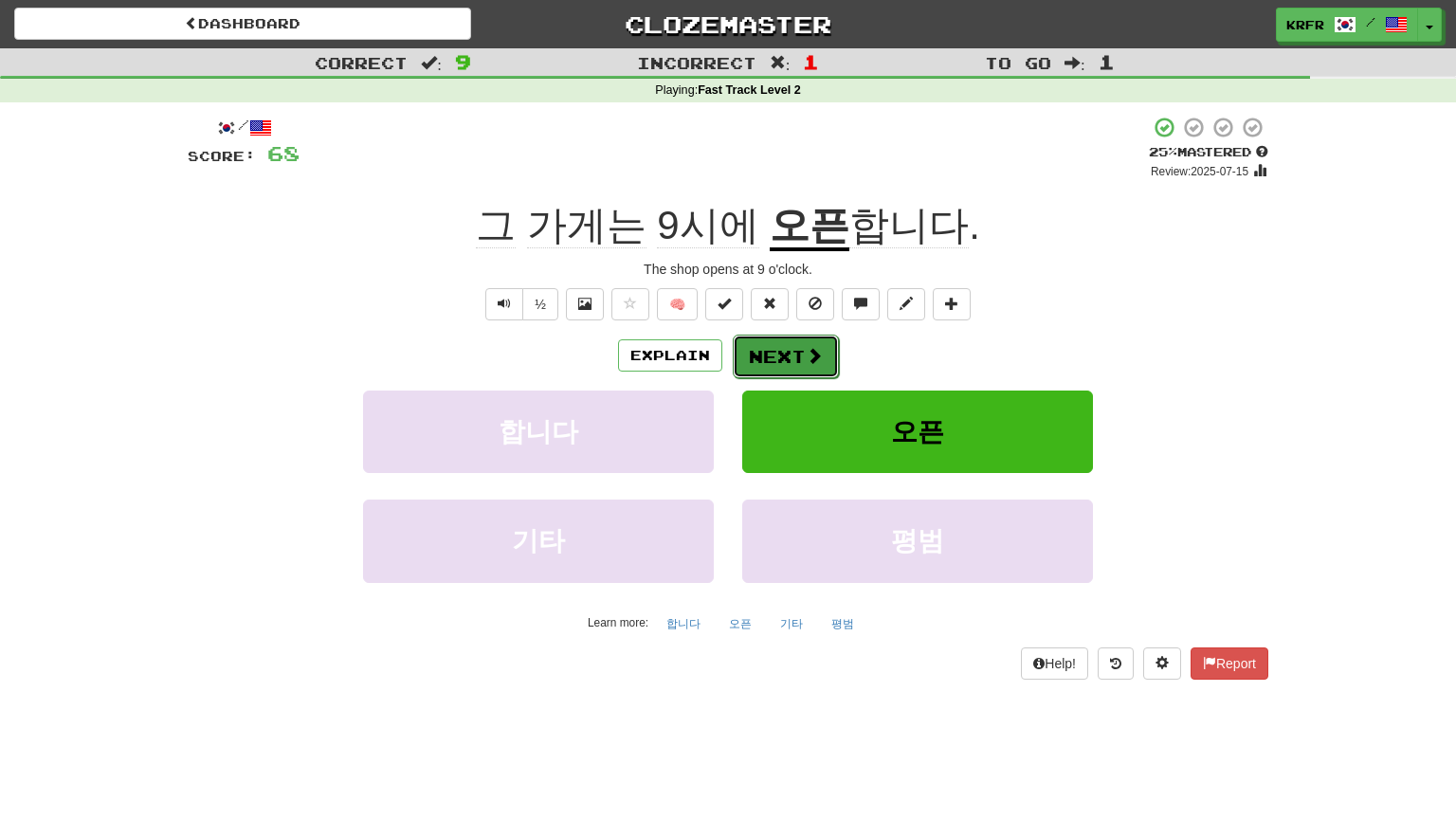 click on "Next" at bounding box center [786, 356] 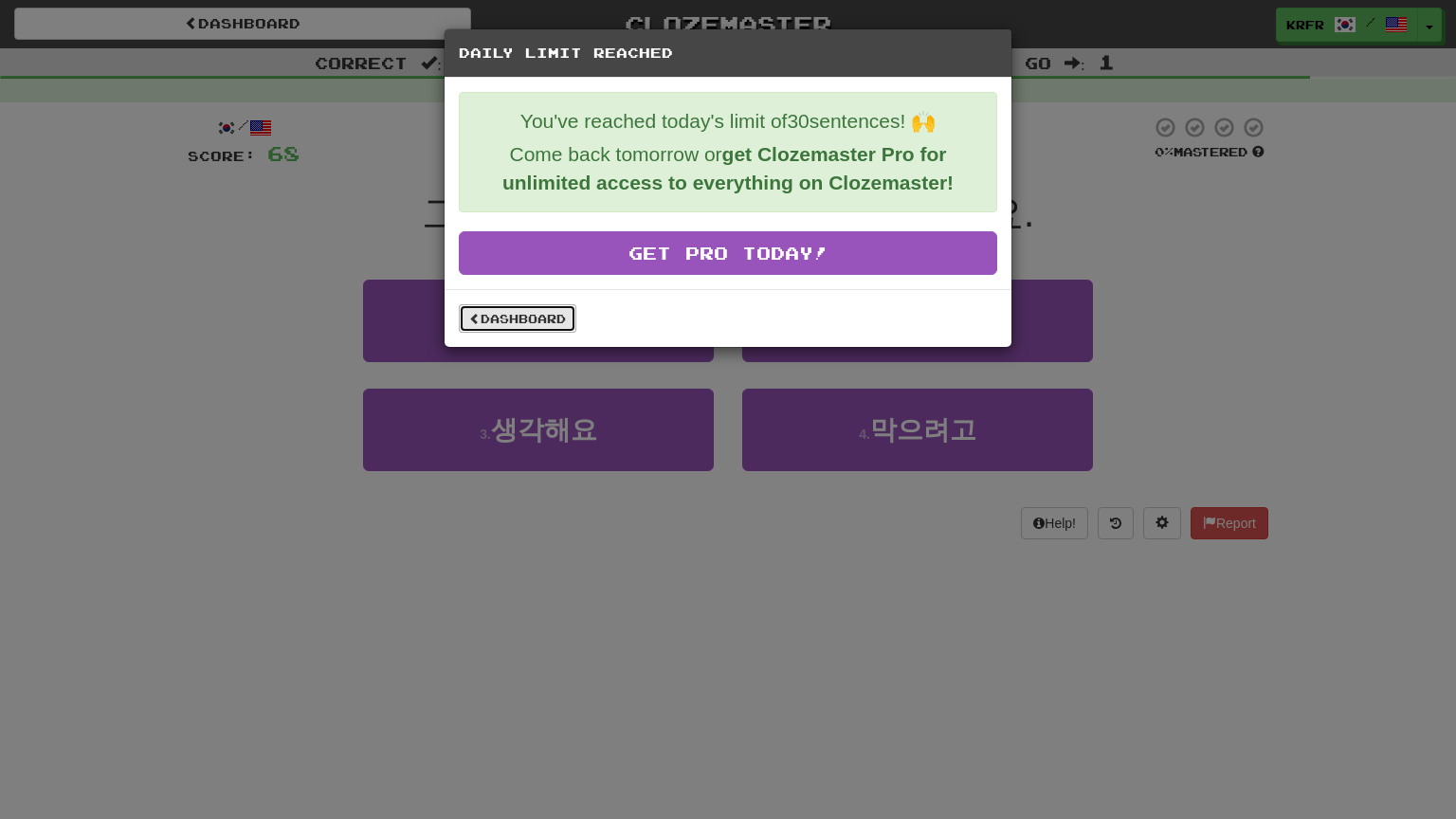 click on "Dashboard" at bounding box center (518, 318) 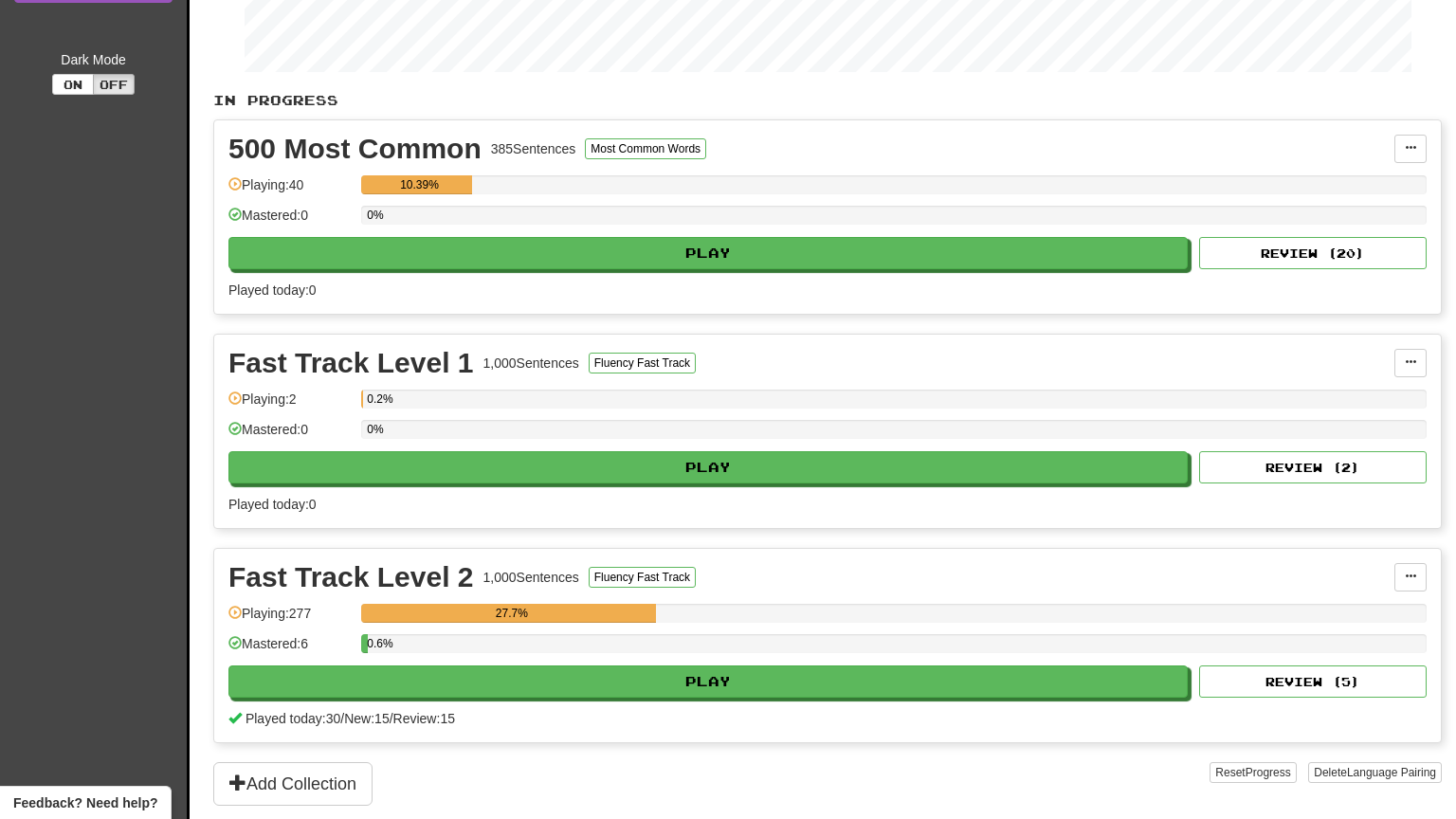 scroll, scrollTop: 311, scrollLeft: 0, axis: vertical 